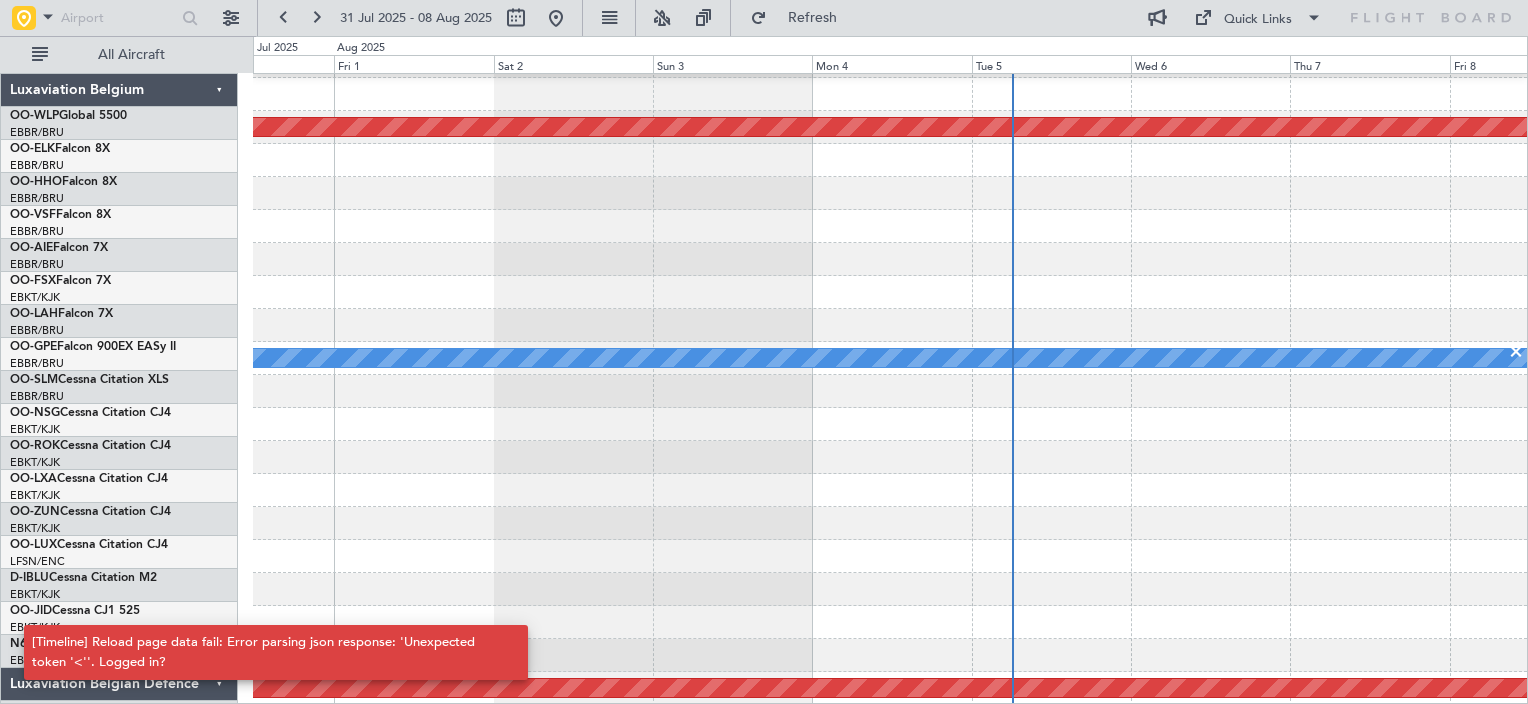 scroll, scrollTop: 0, scrollLeft: 0, axis: both 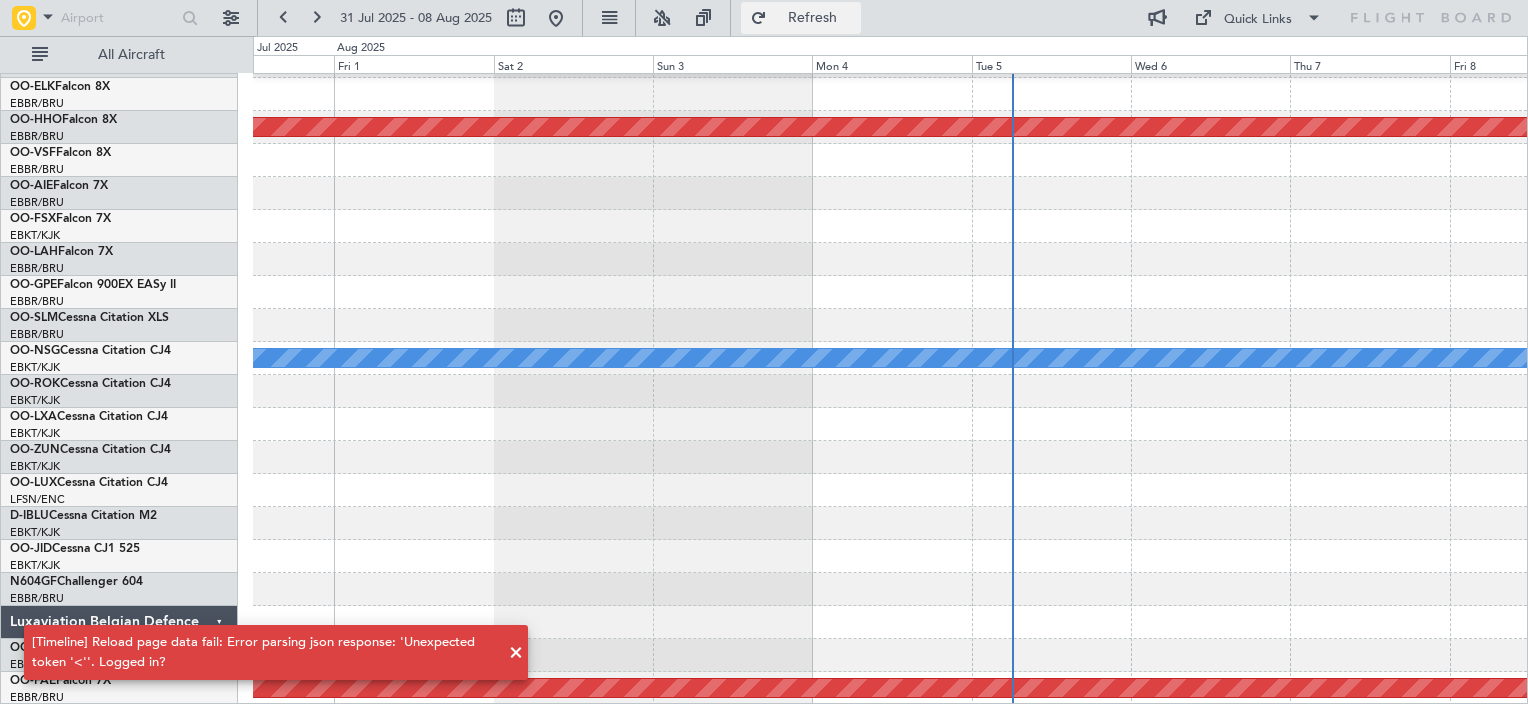 click on "Refresh" 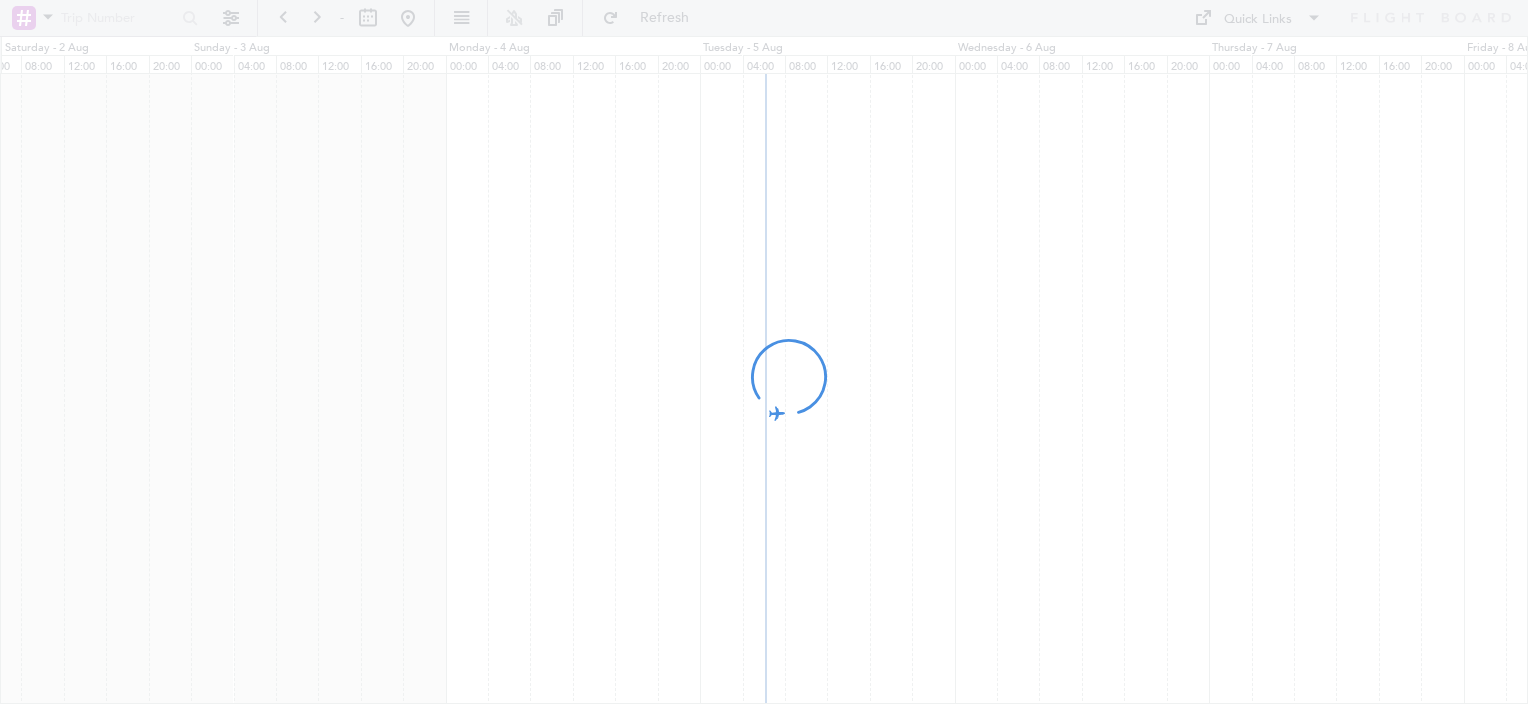 scroll, scrollTop: 0, scrollLeft: 0, axis: both 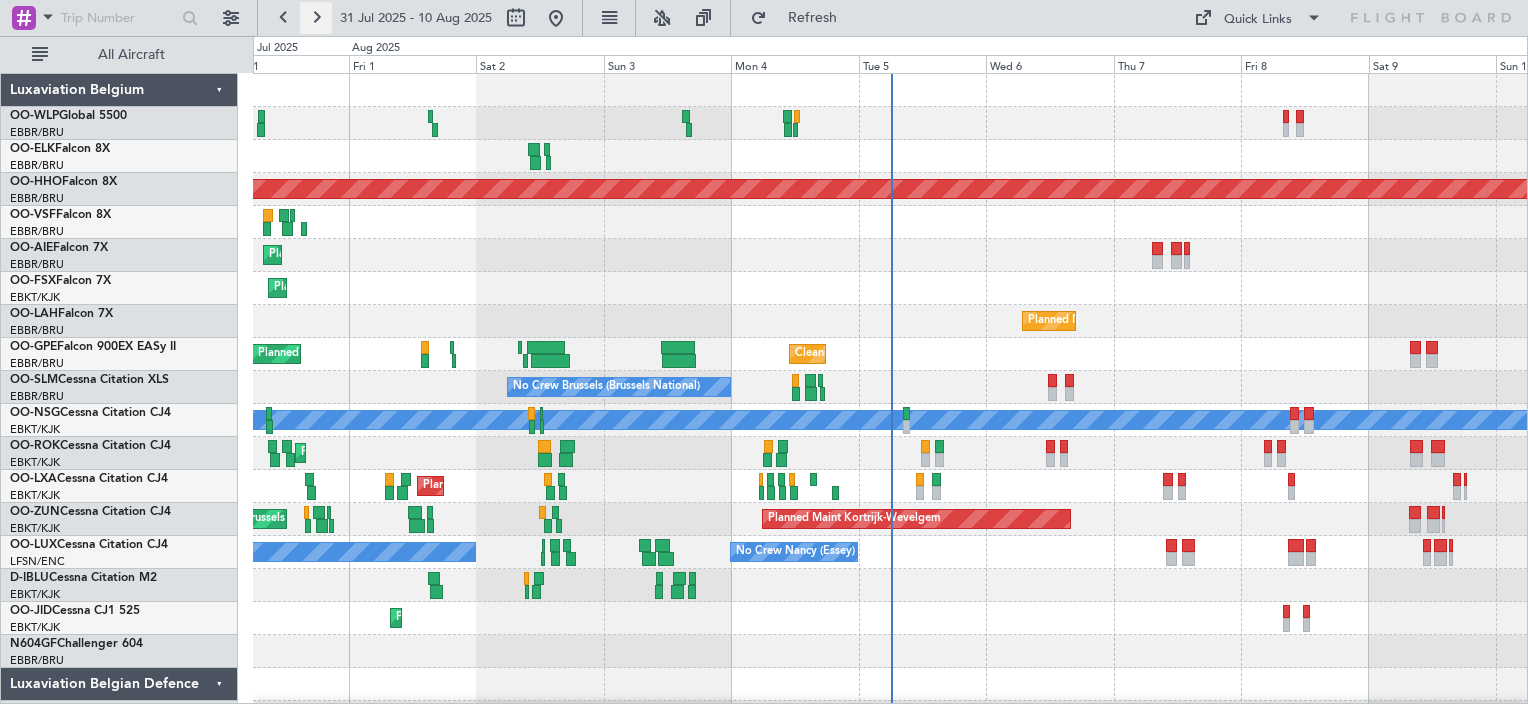 click at bounding box center (316, 18) 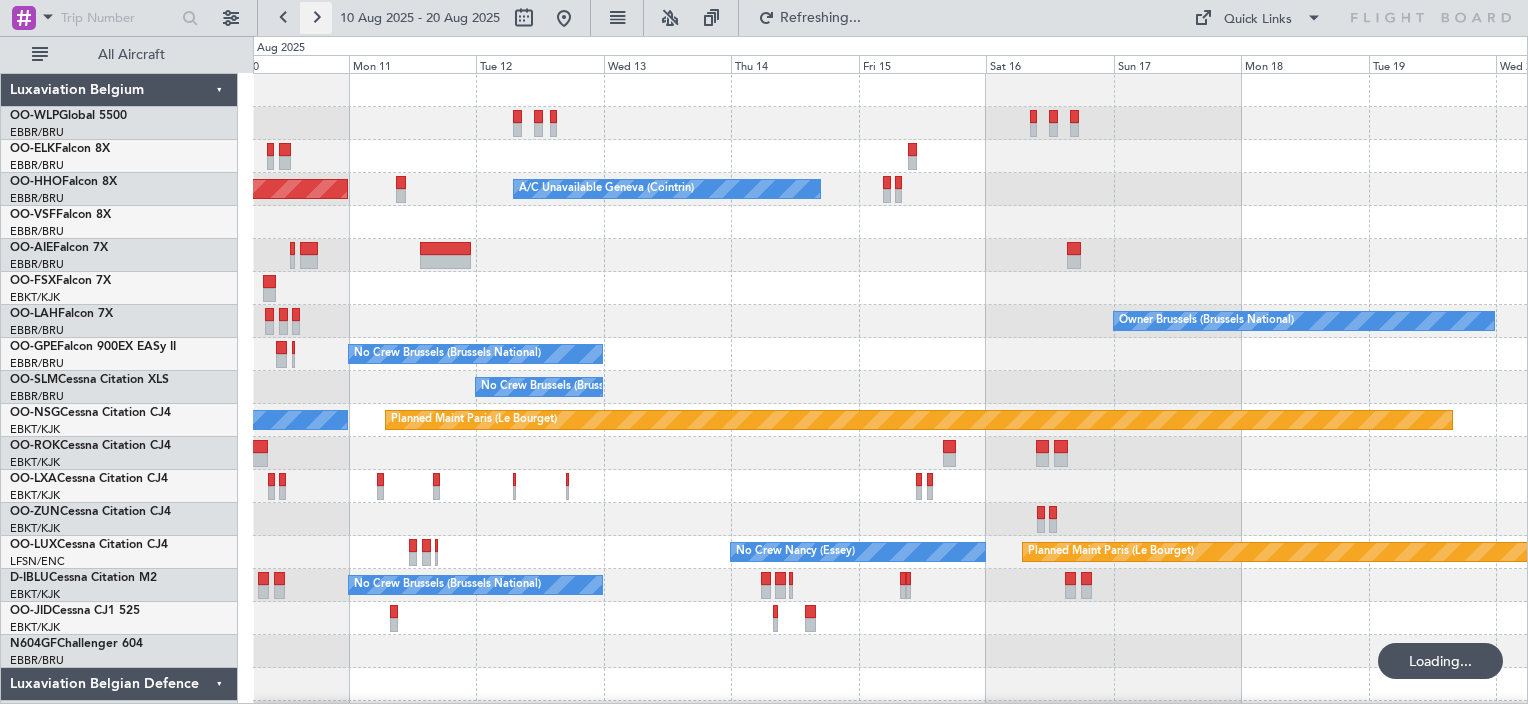 click at bounding box center (316, 18) 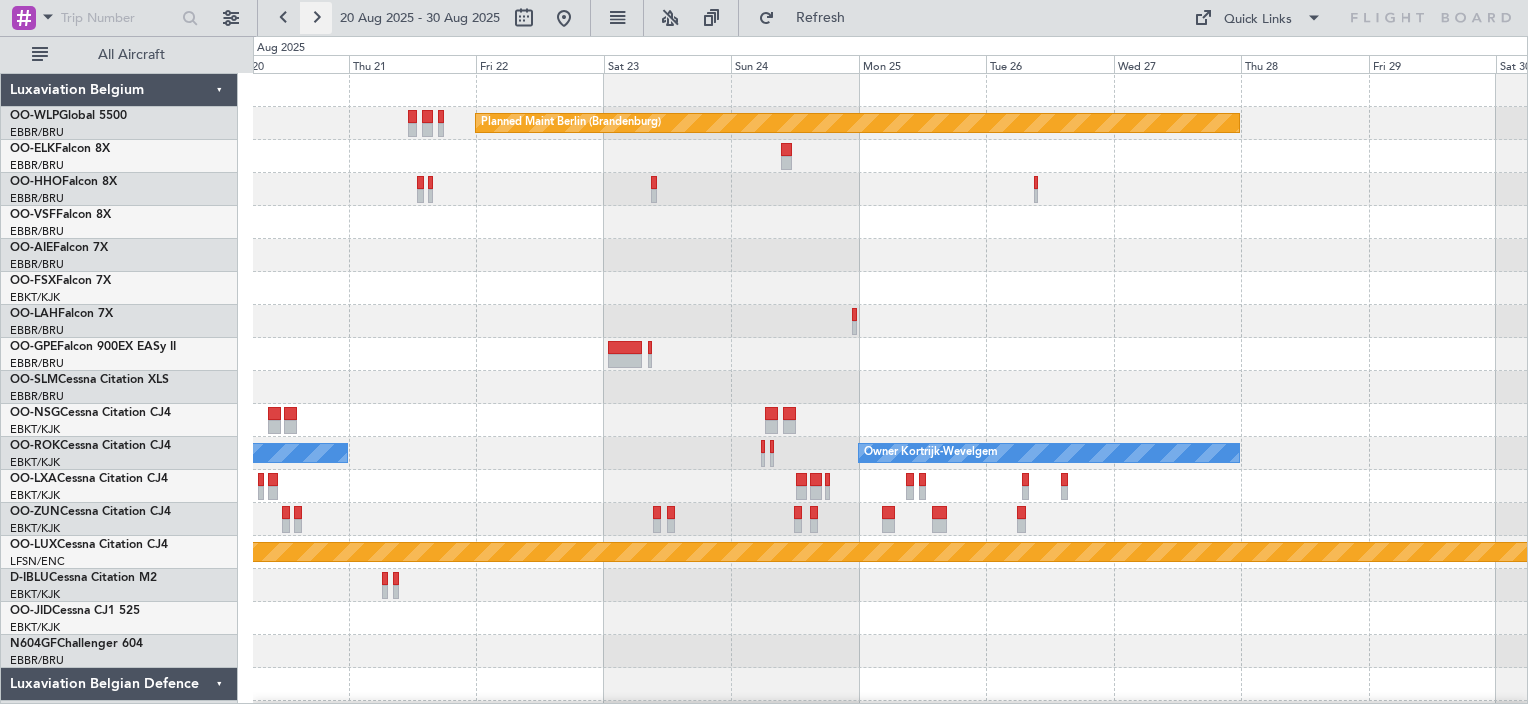 click at bounding box center (316, 18) 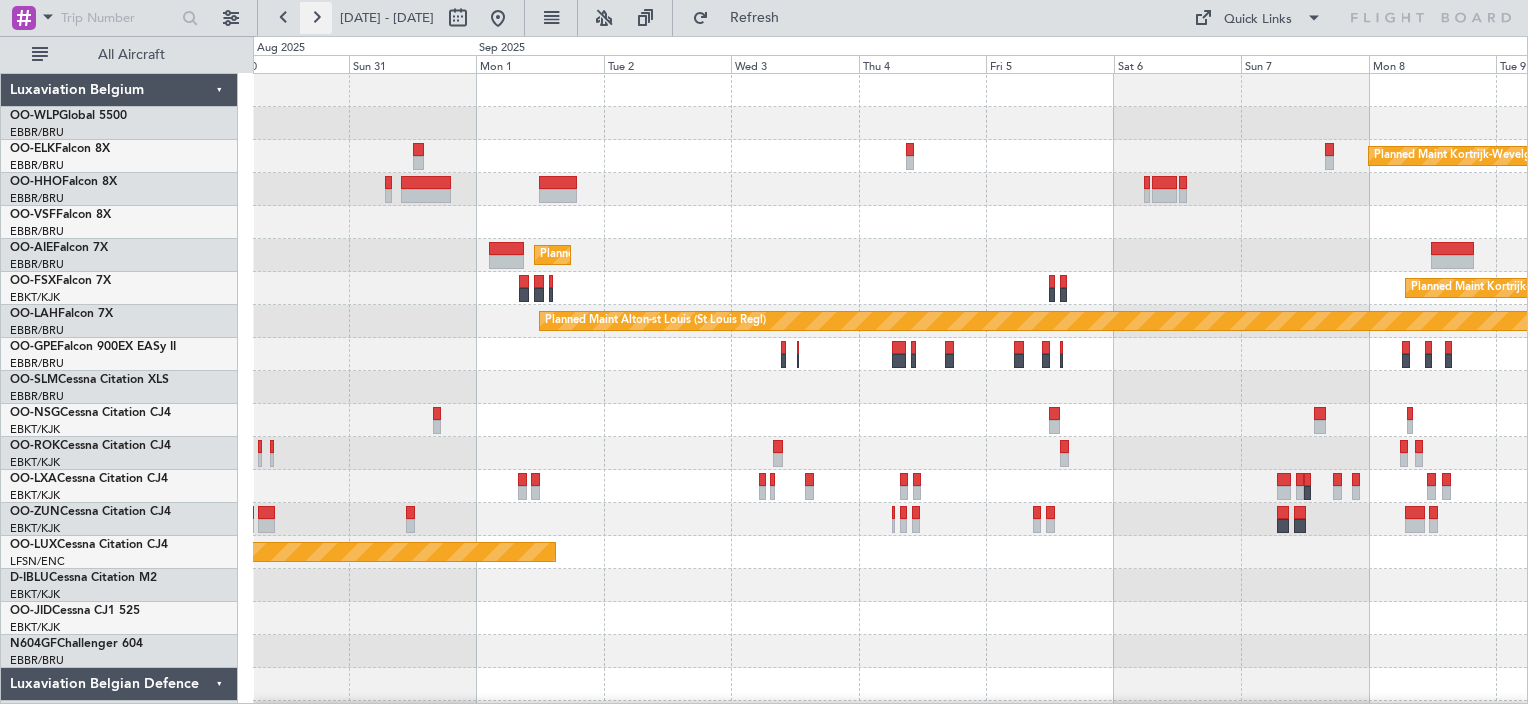 click at bounding box center (316, 18) 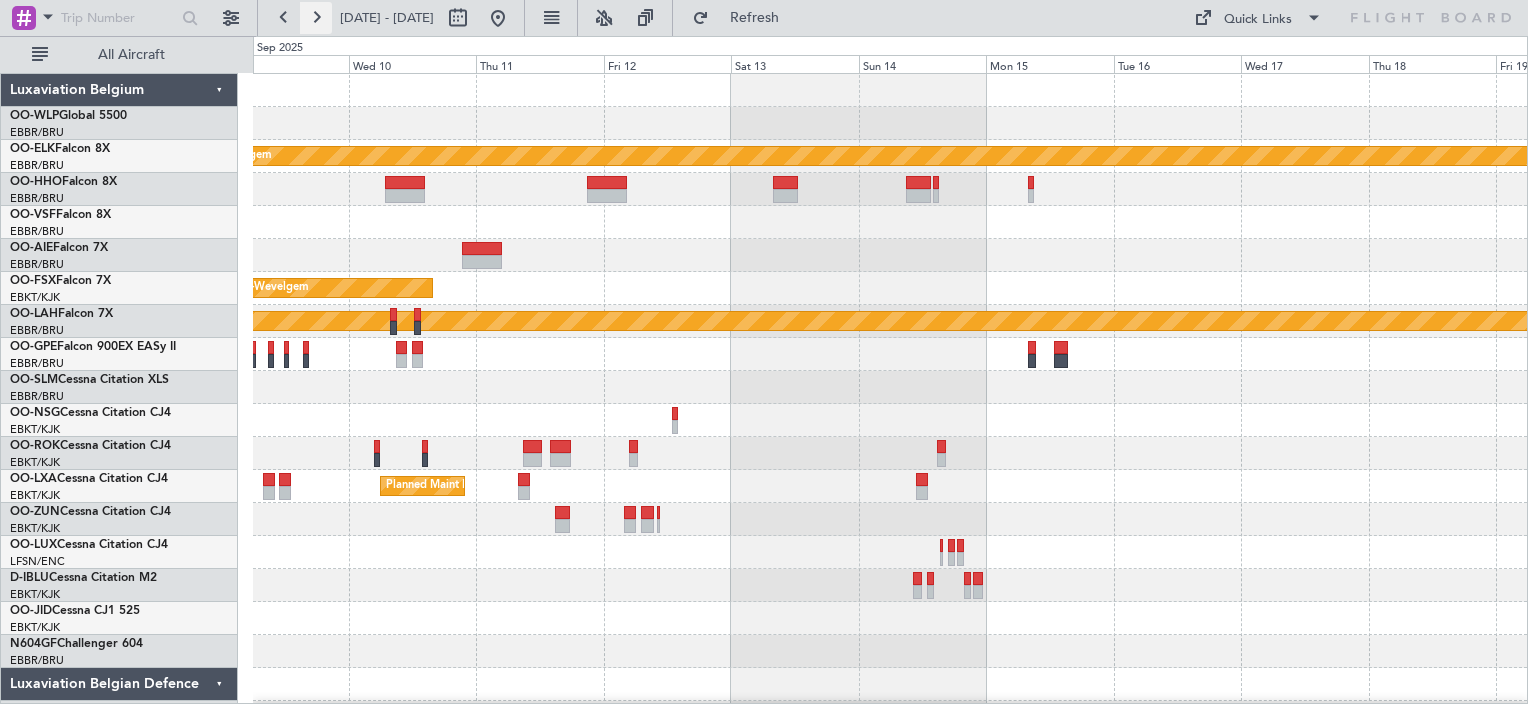 click at bounding box center (316, 18) 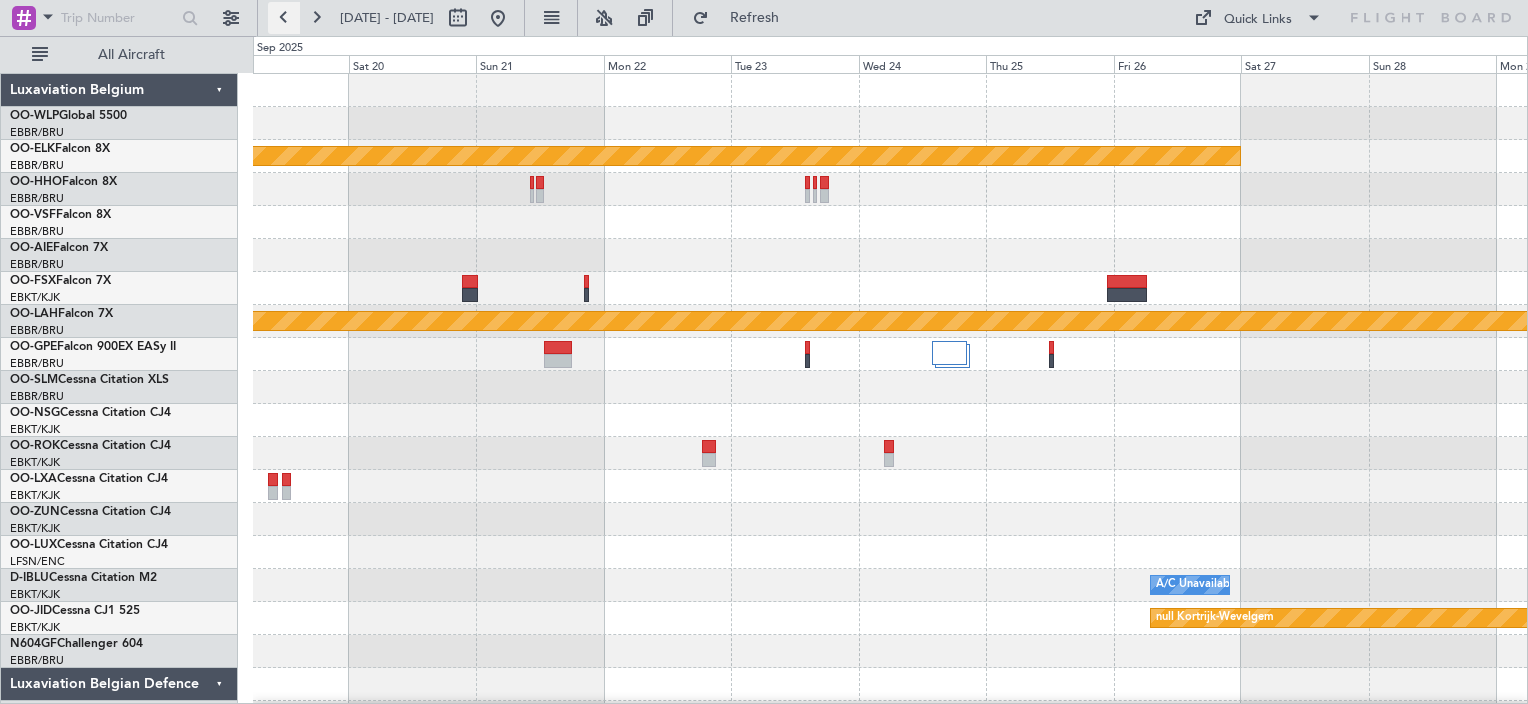 click at bounding box center (284, 18) 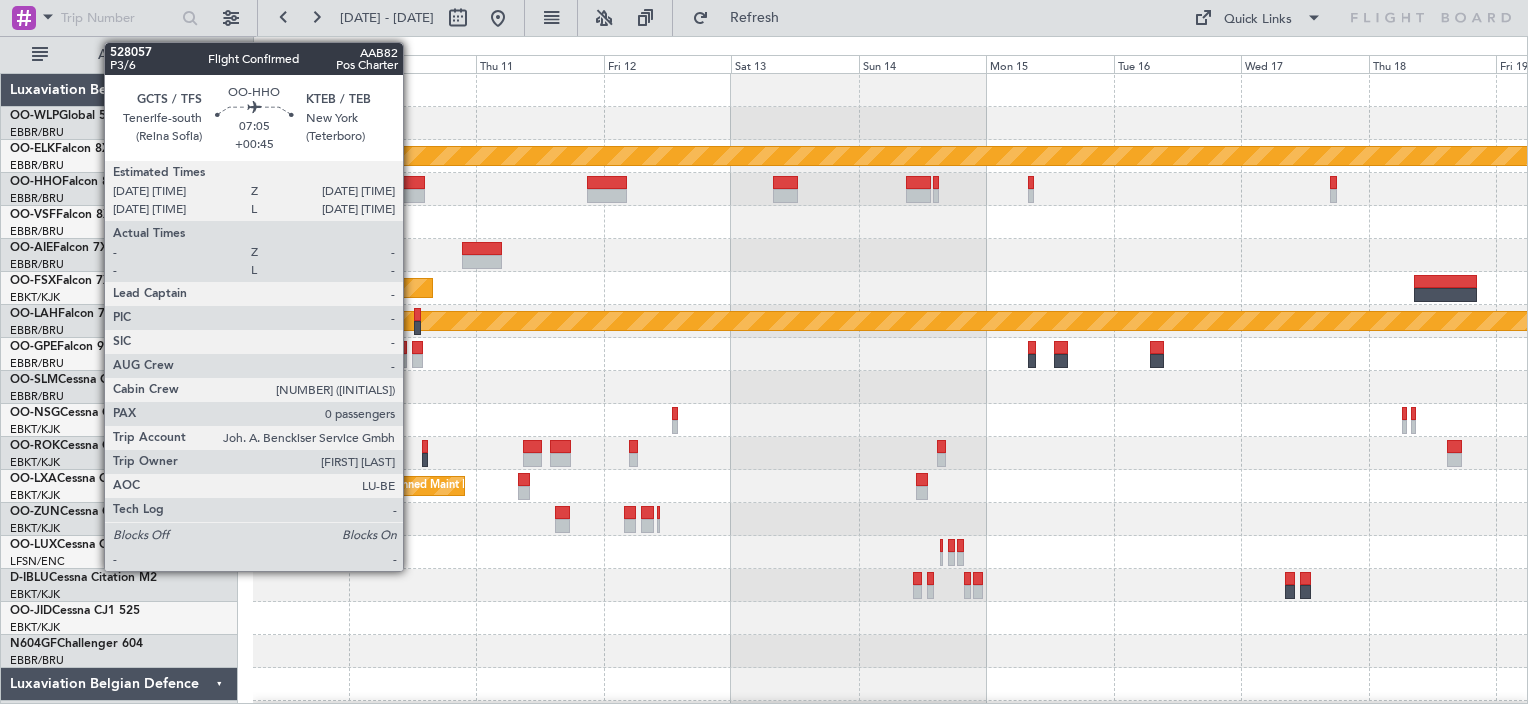 click 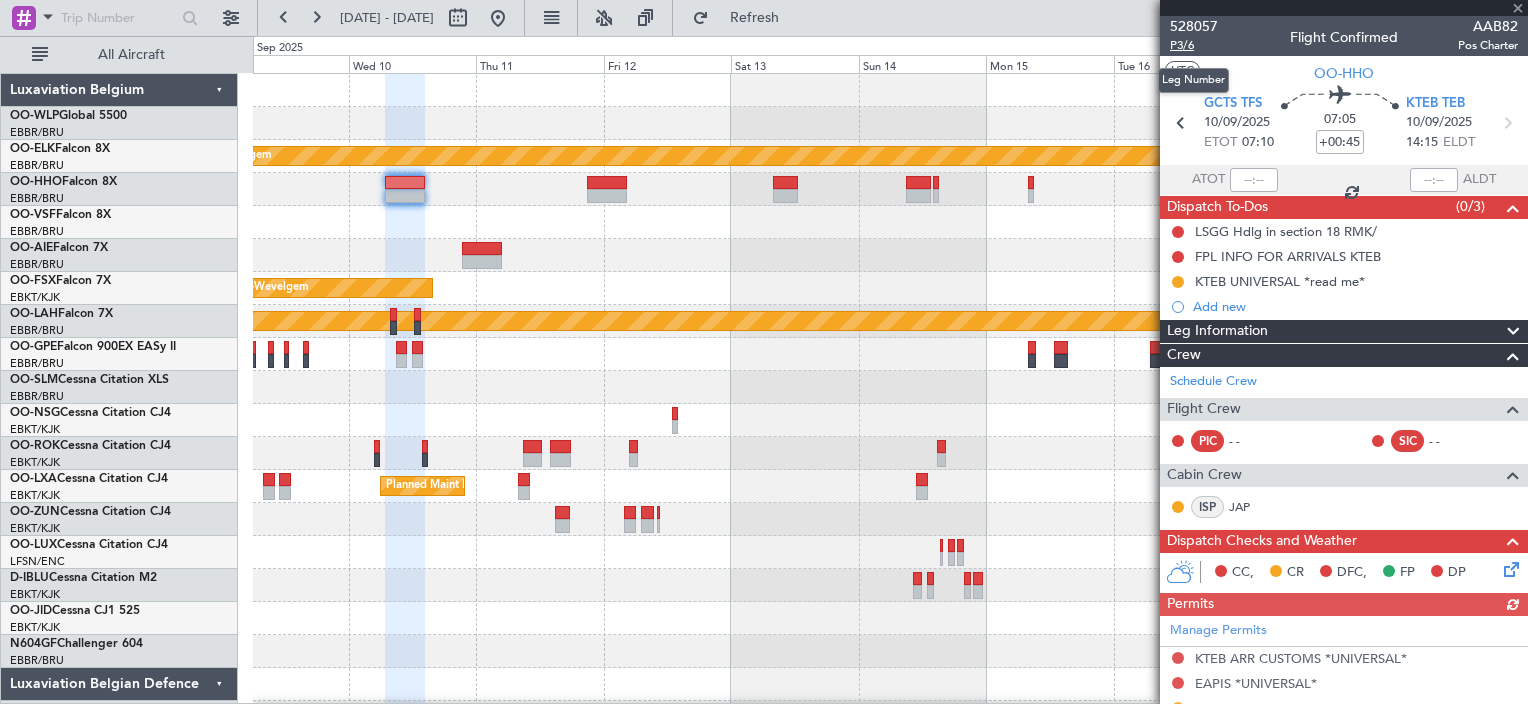 click on "P3/6" at bounding box center (1194, 45) 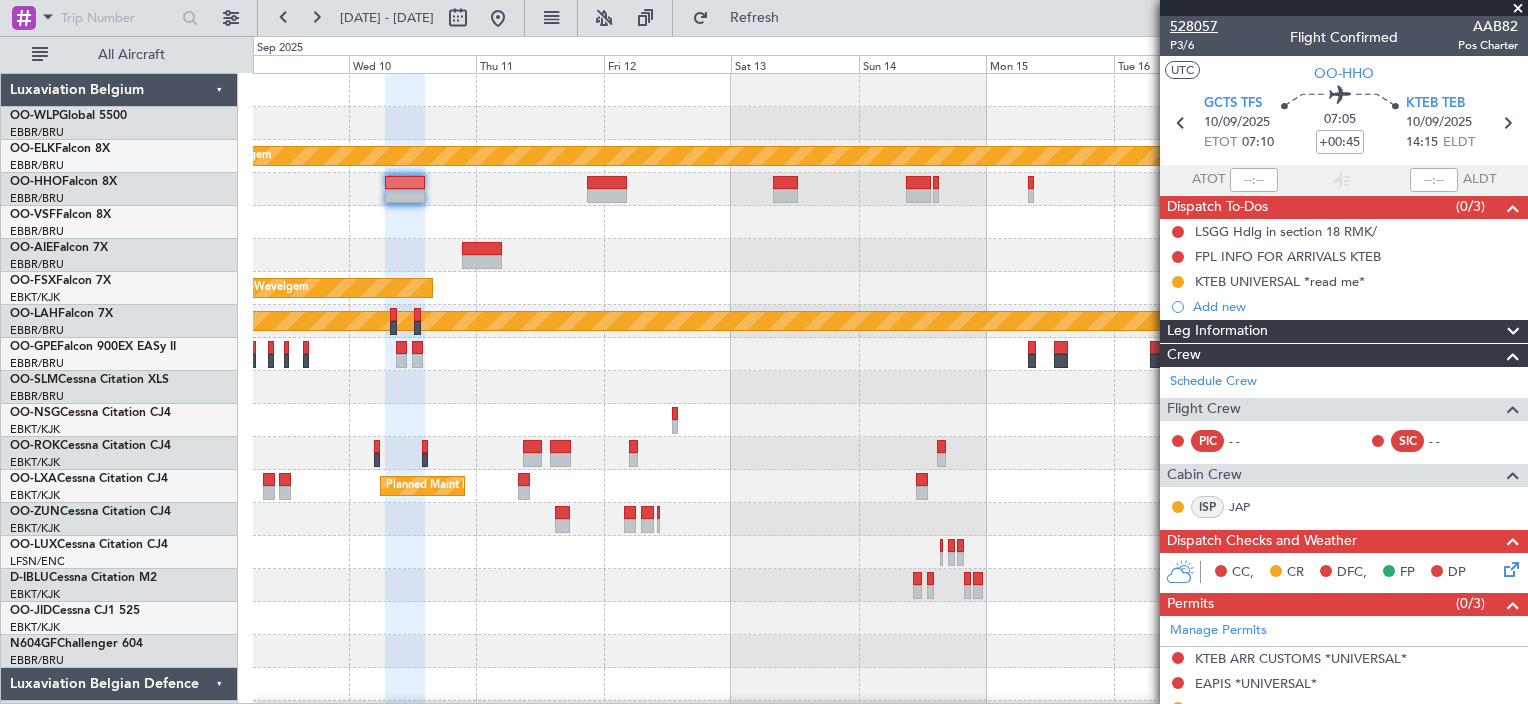 click on "528057" at bounding box center (1194, 26) 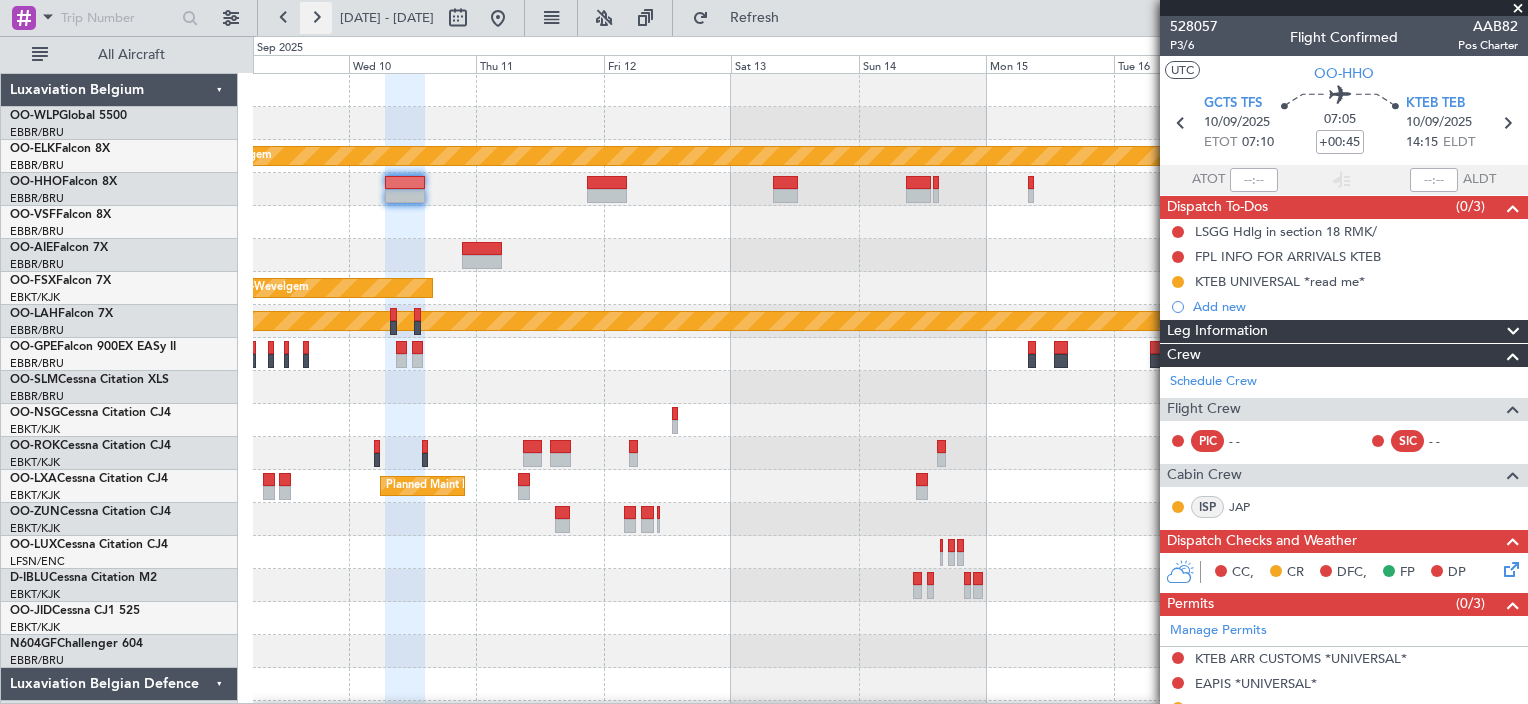 click at bounding box center (316, 18) 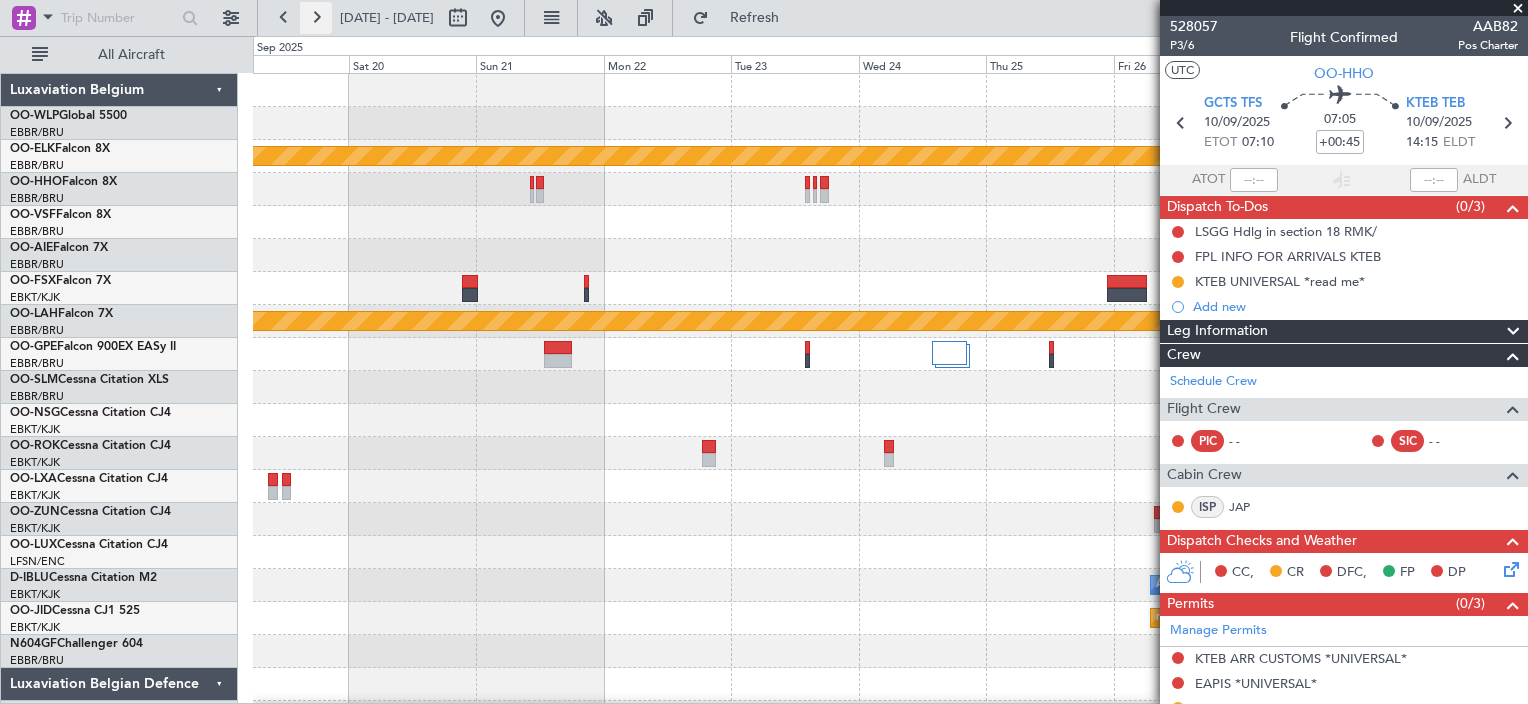 click at bounding box center (316, 18) 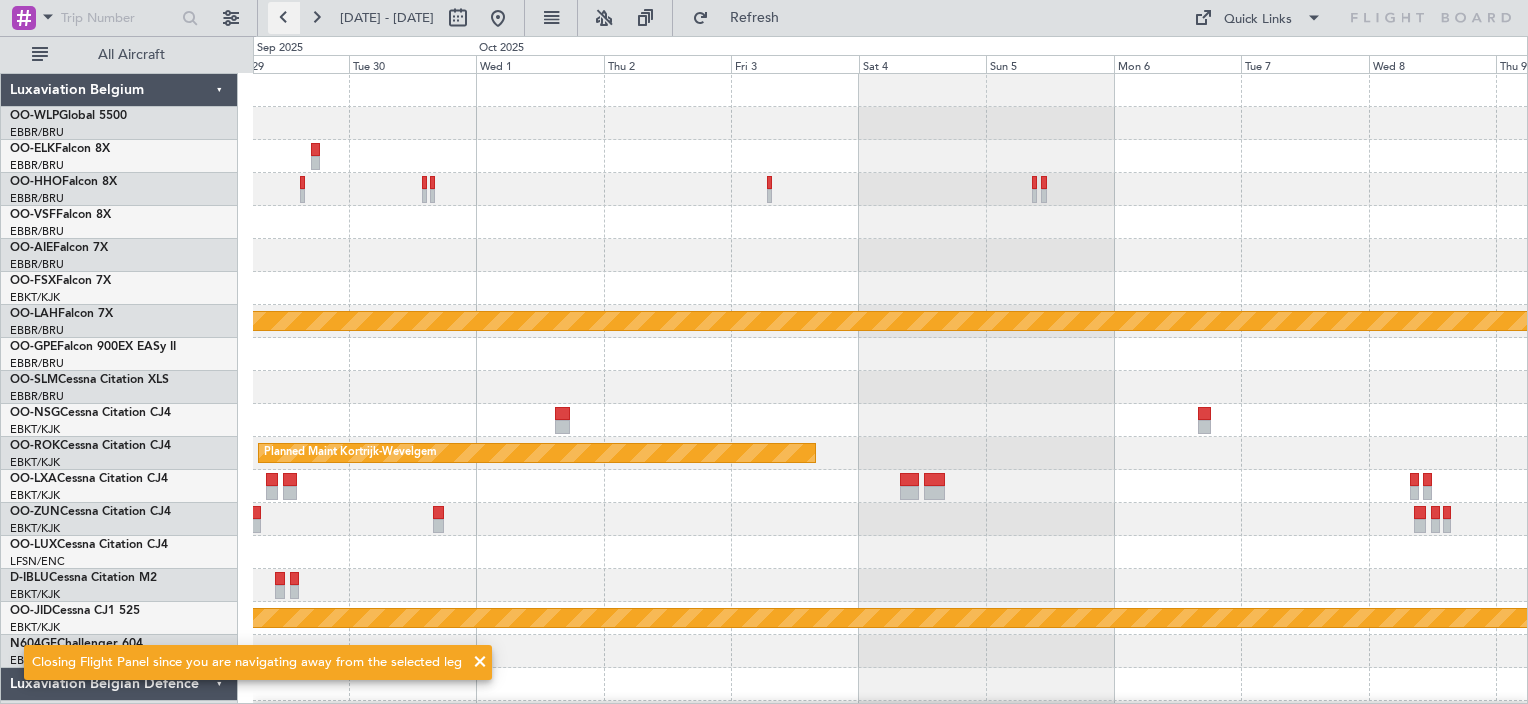 click at bounding box center (284, 18) 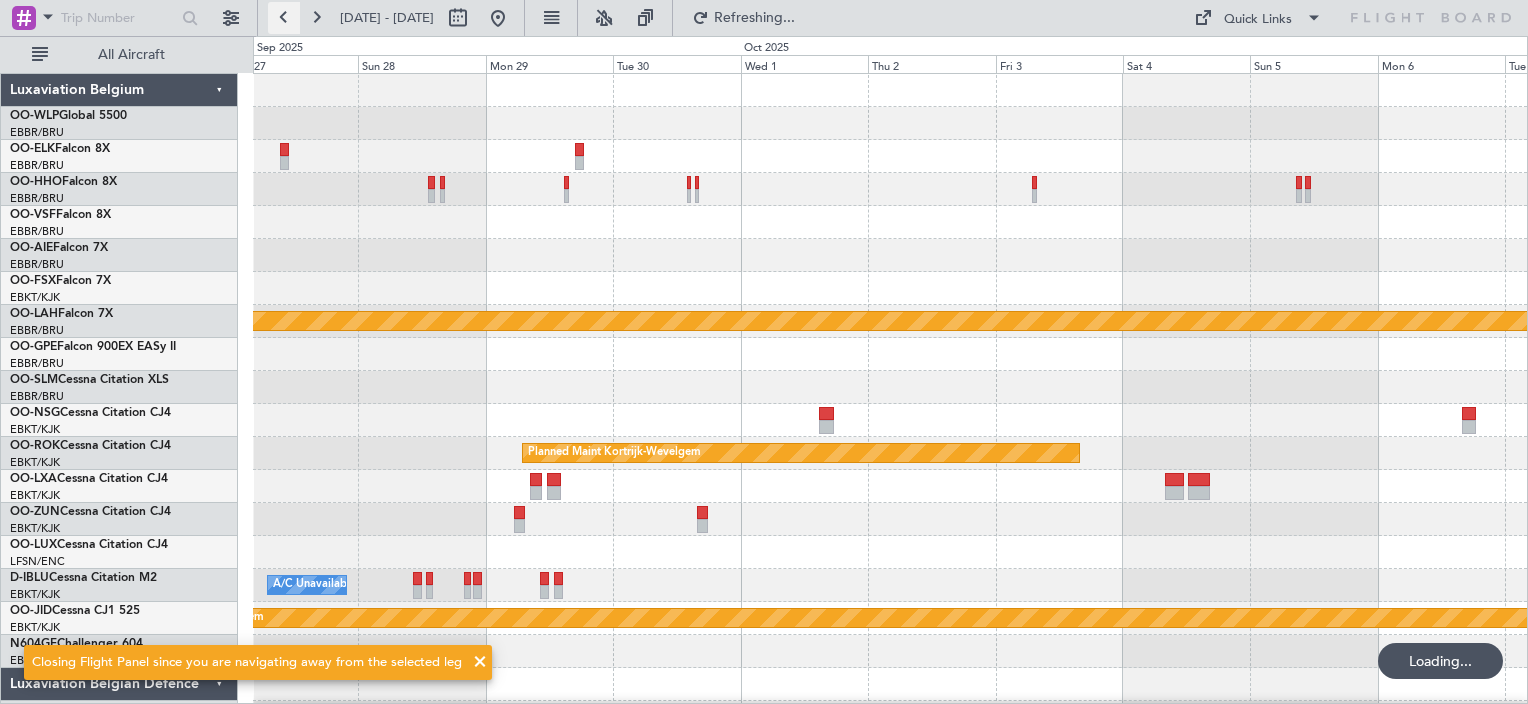 click at bounding box center (284, 18) 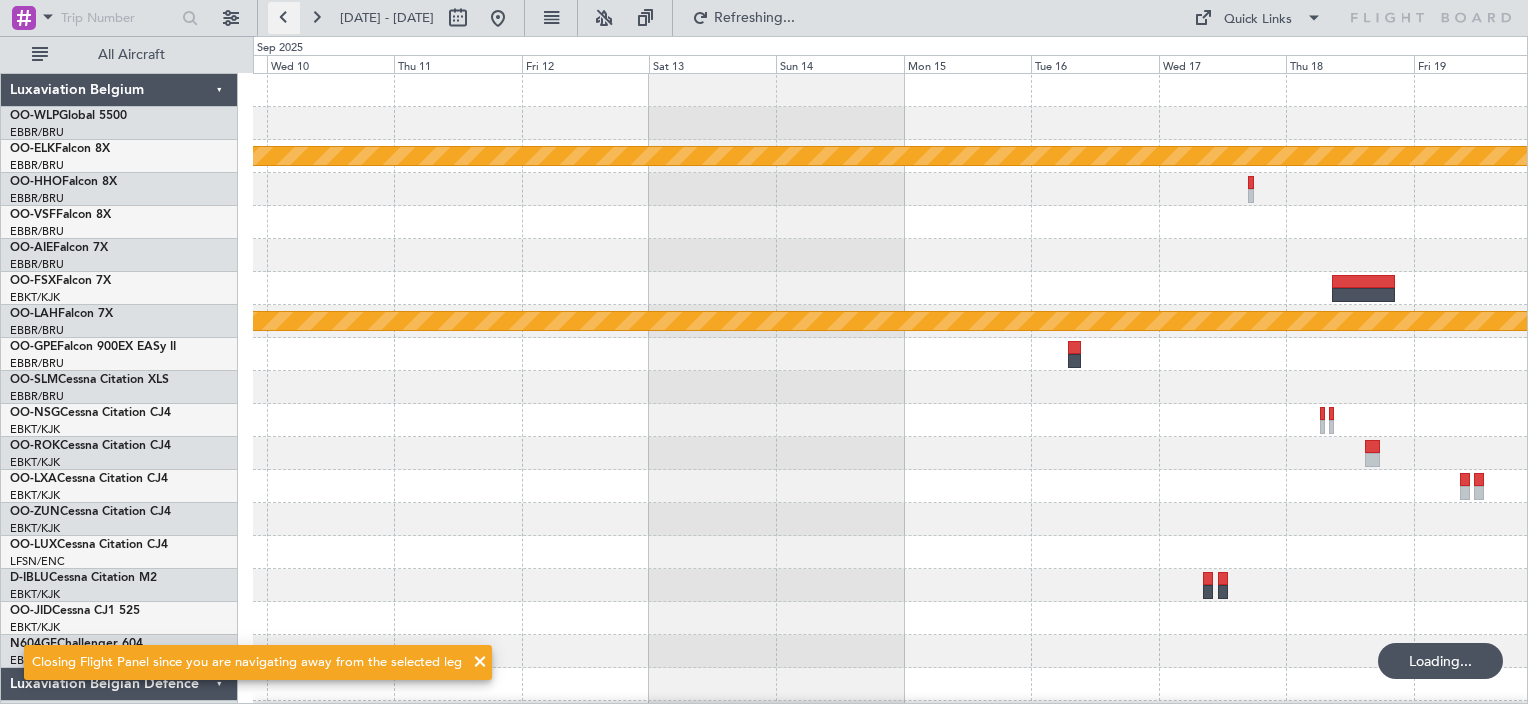 click at bounding box center (284, 18) 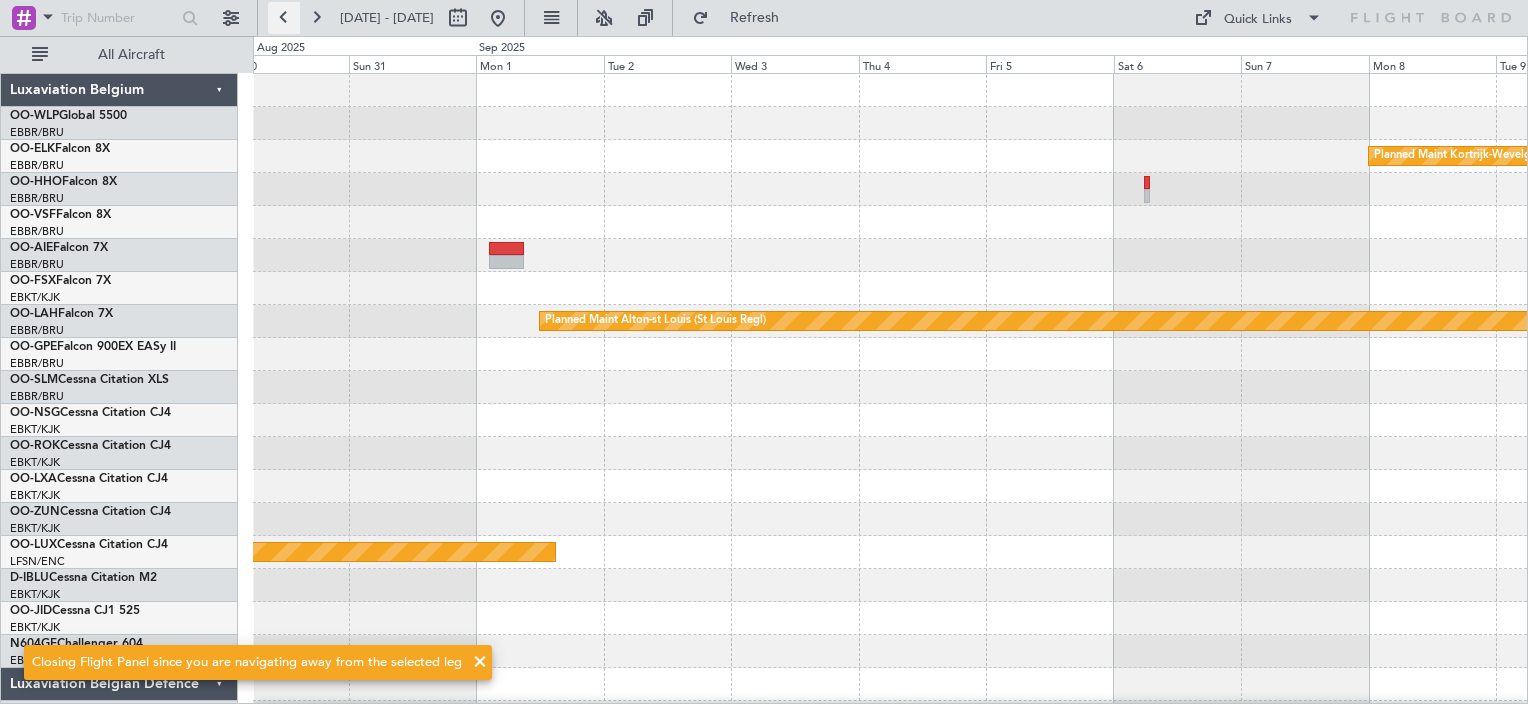 click at bounding box center [284, 18] 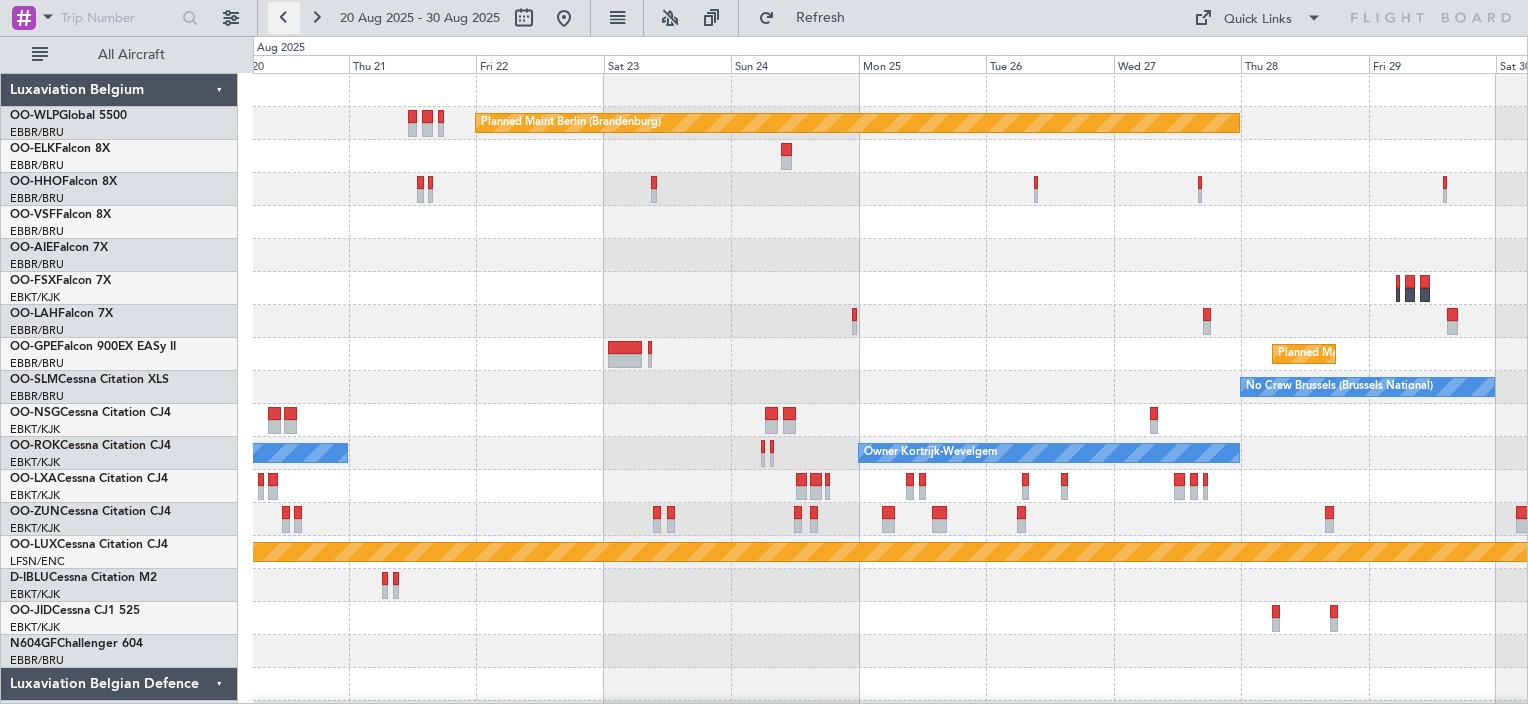 click at bounding box center (284, 18) 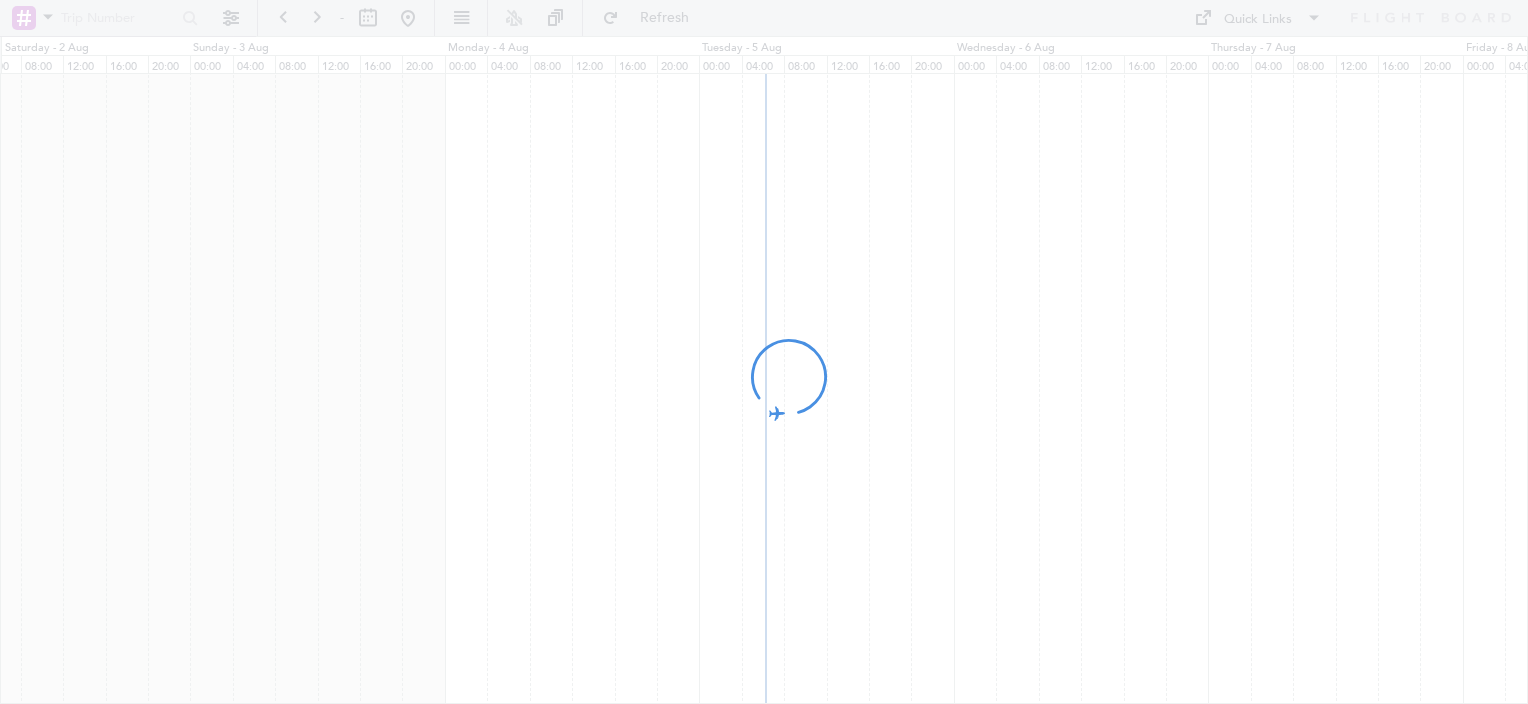 scroll, scrollTop: 0, scrollLeft: 0, axis: both 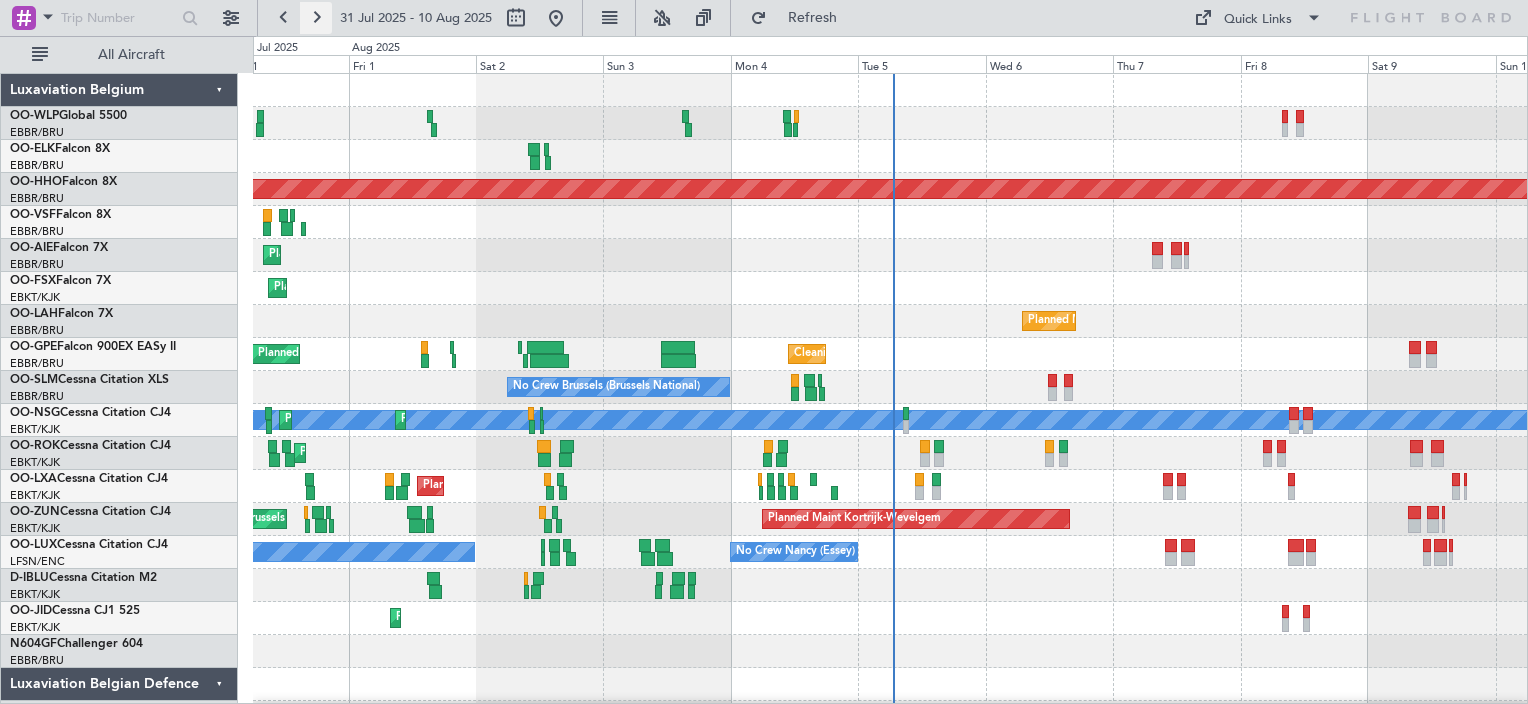 click on "31 Jul 2025 - 10 Aug 2025" at bounding box center (420, 18) 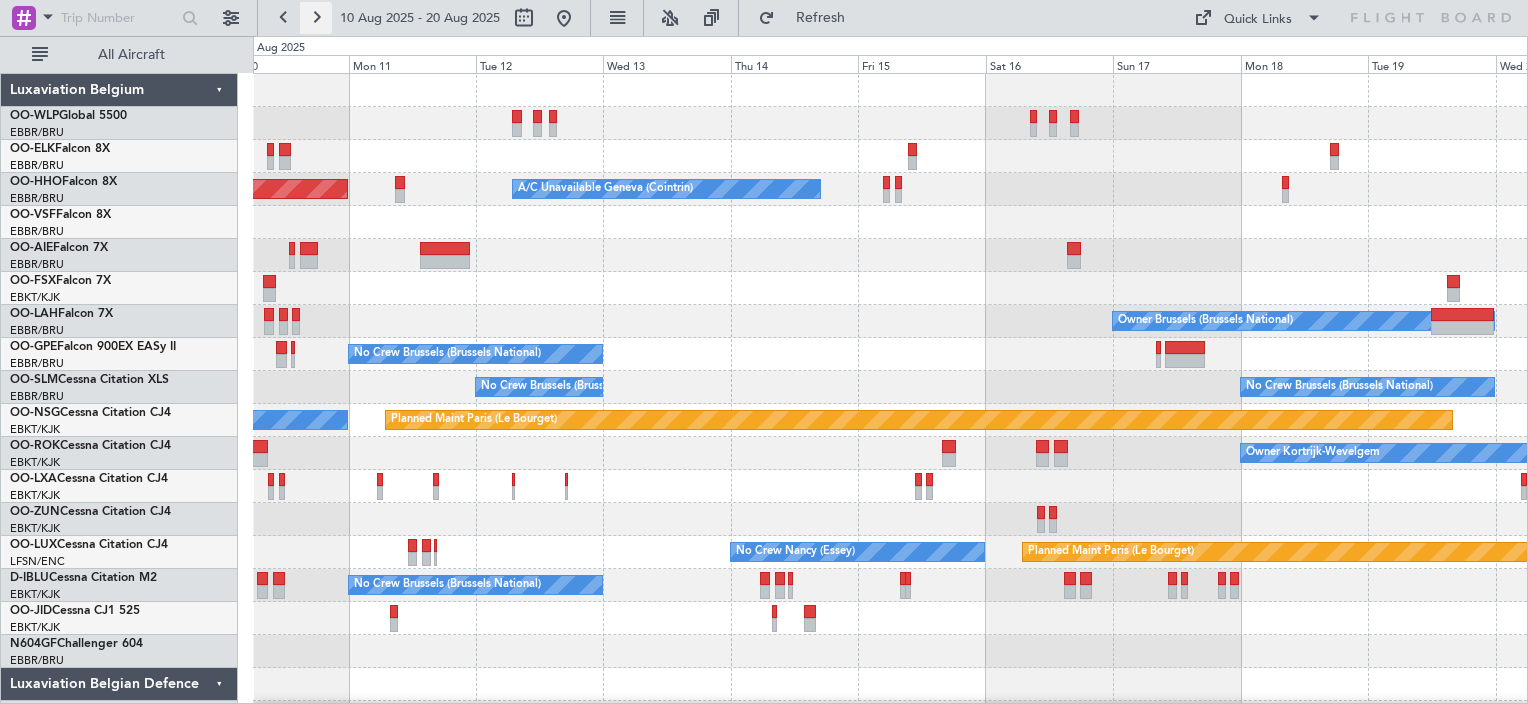 click at bounding box center (316, 18) 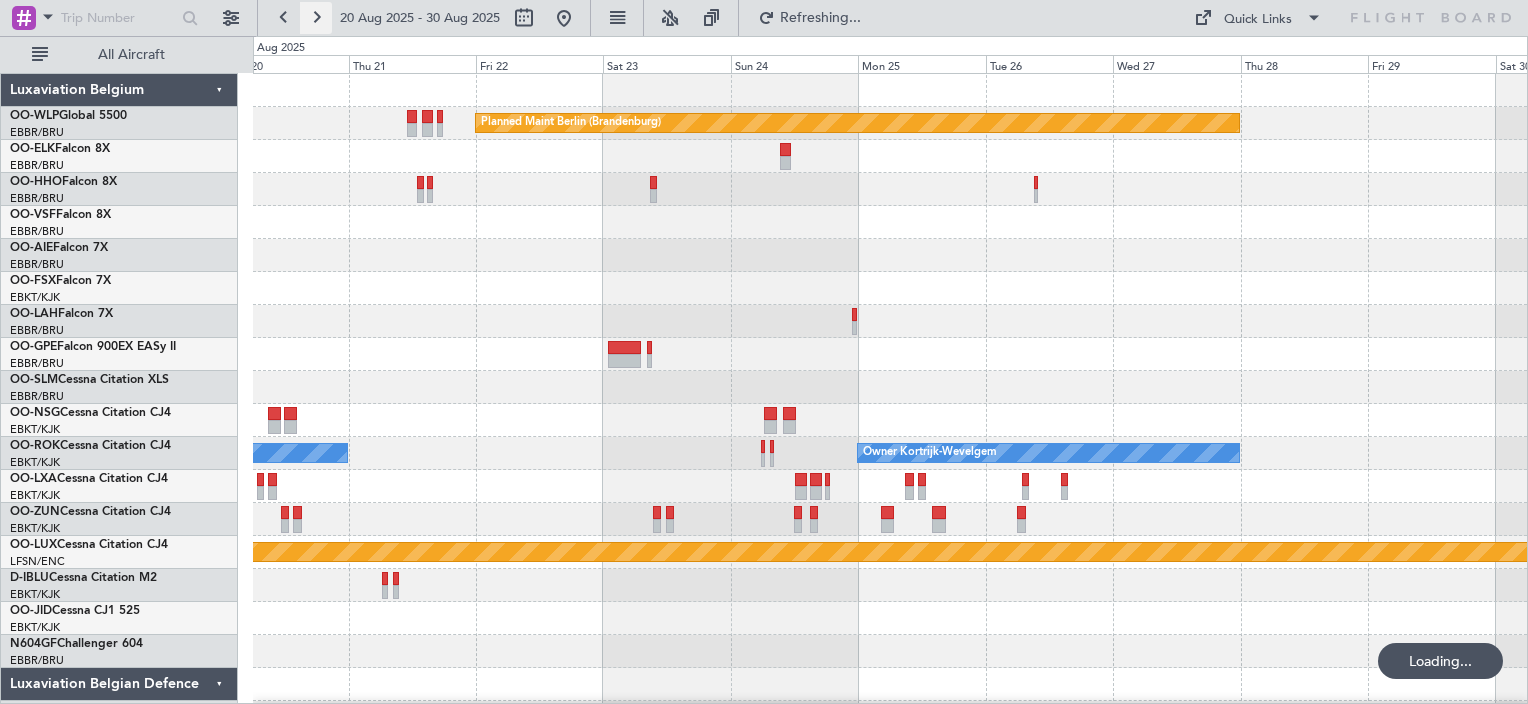 click at bounding box center [316, 18] 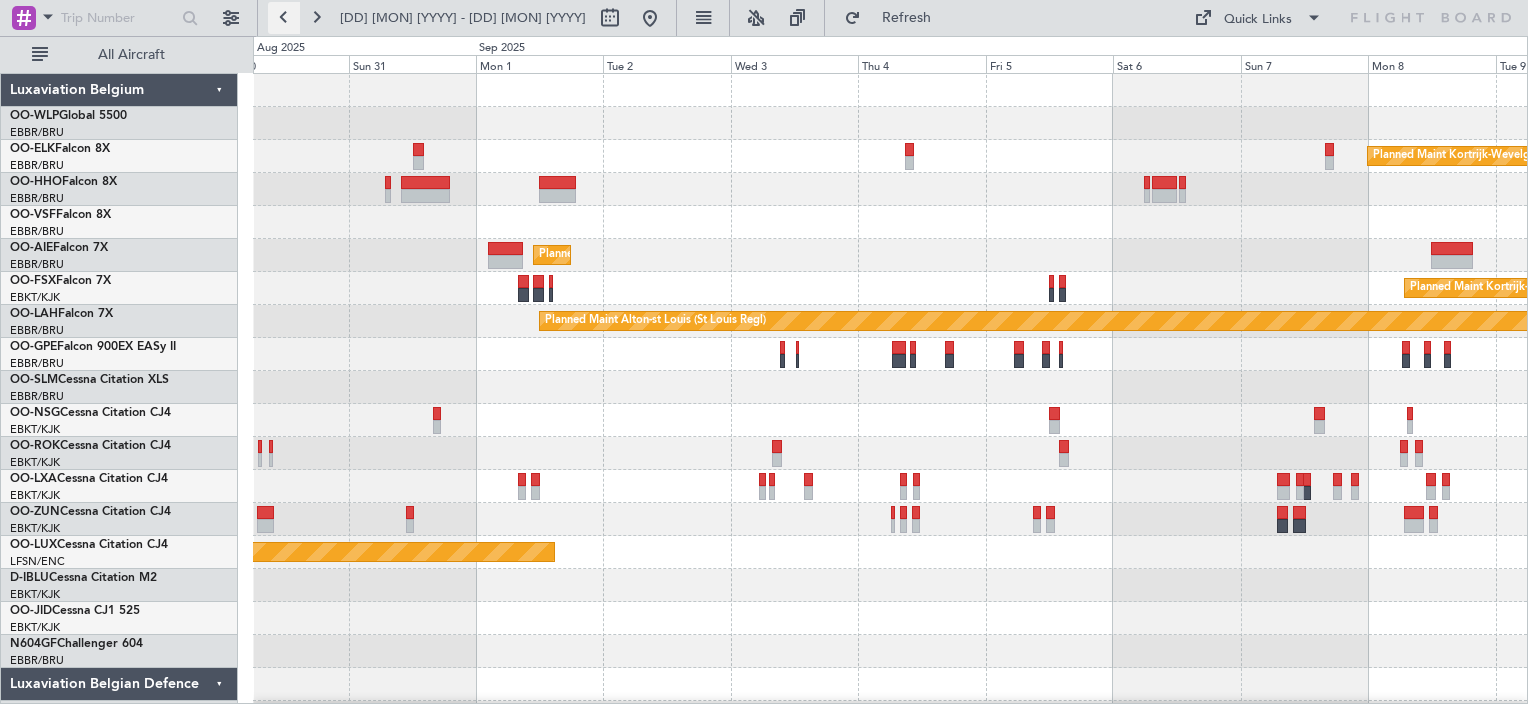 click at bounding box center (284, 18) 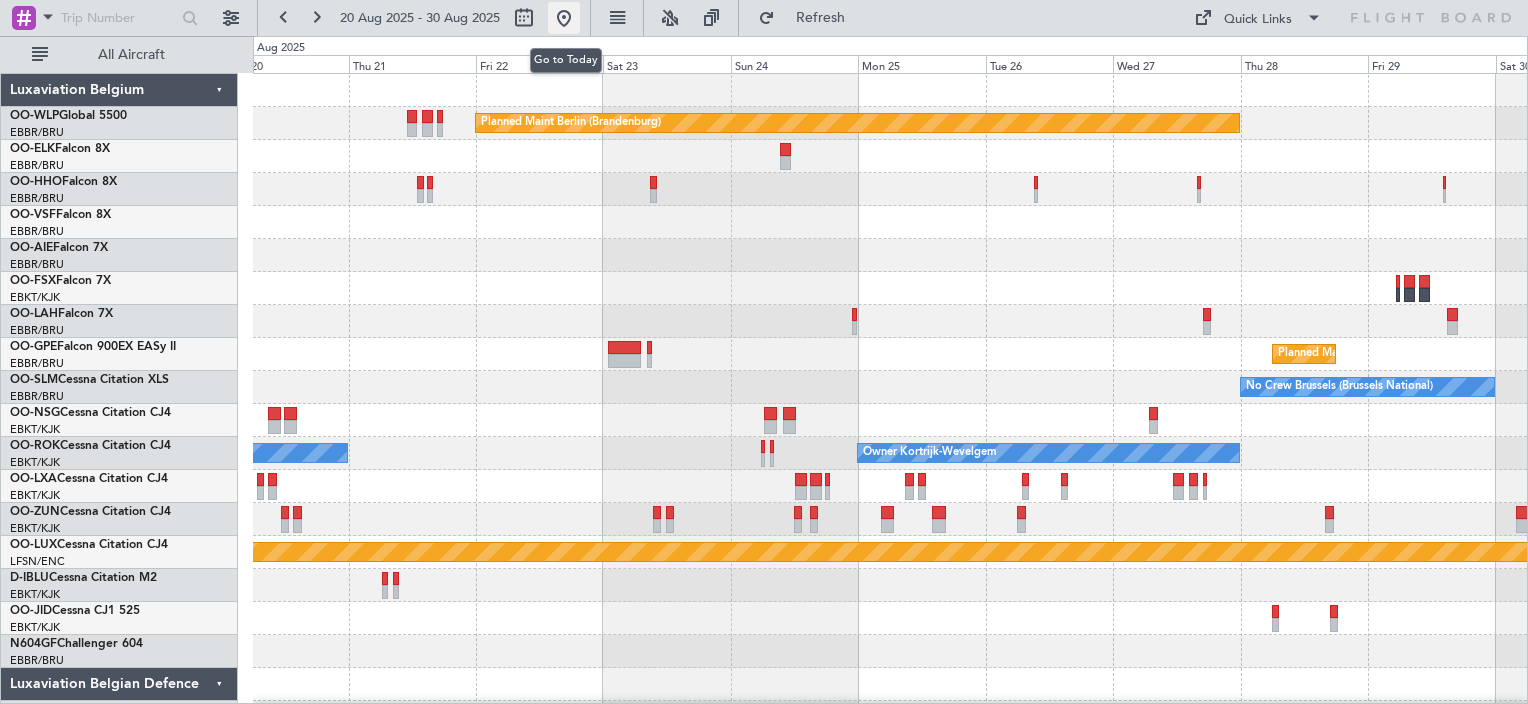 click at bounding box center (564, 18) 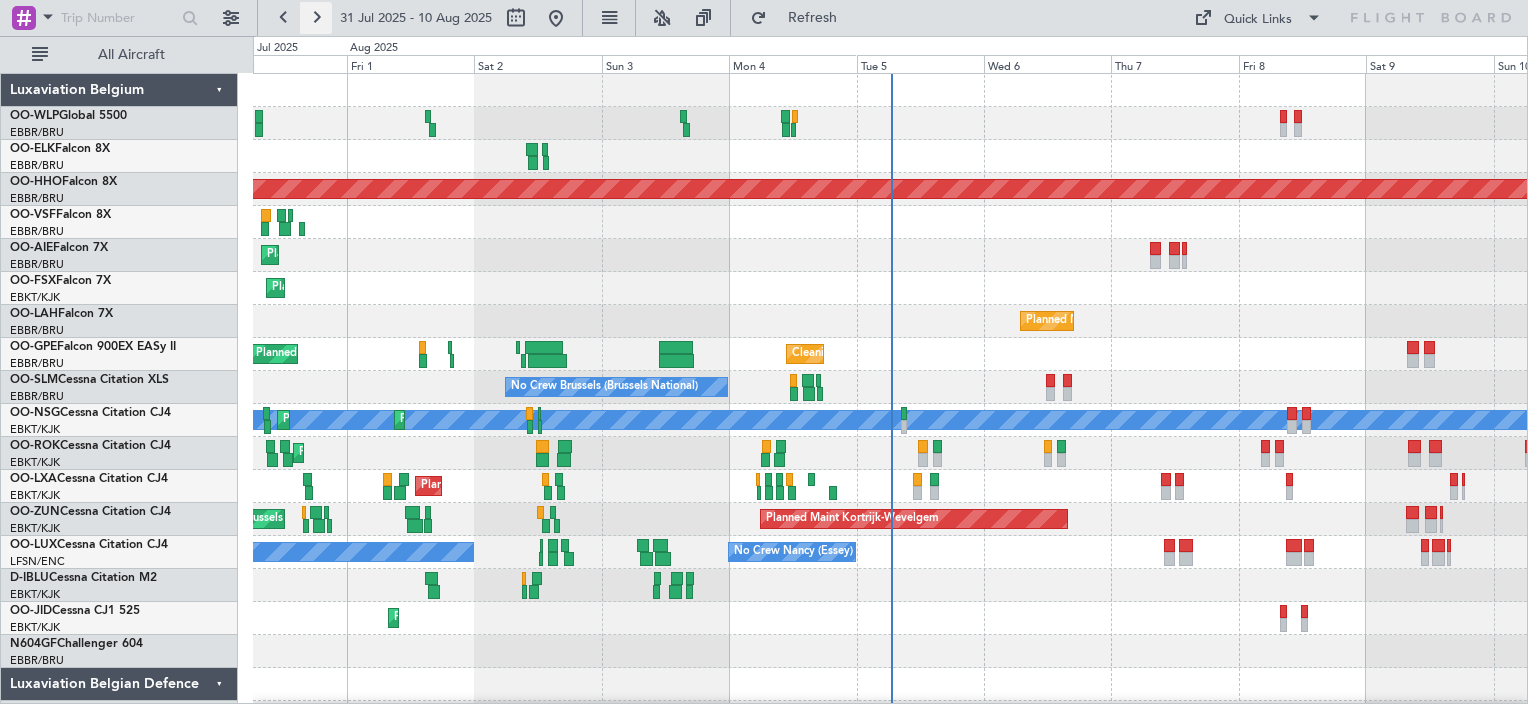 click at bounding box center [316, 18] 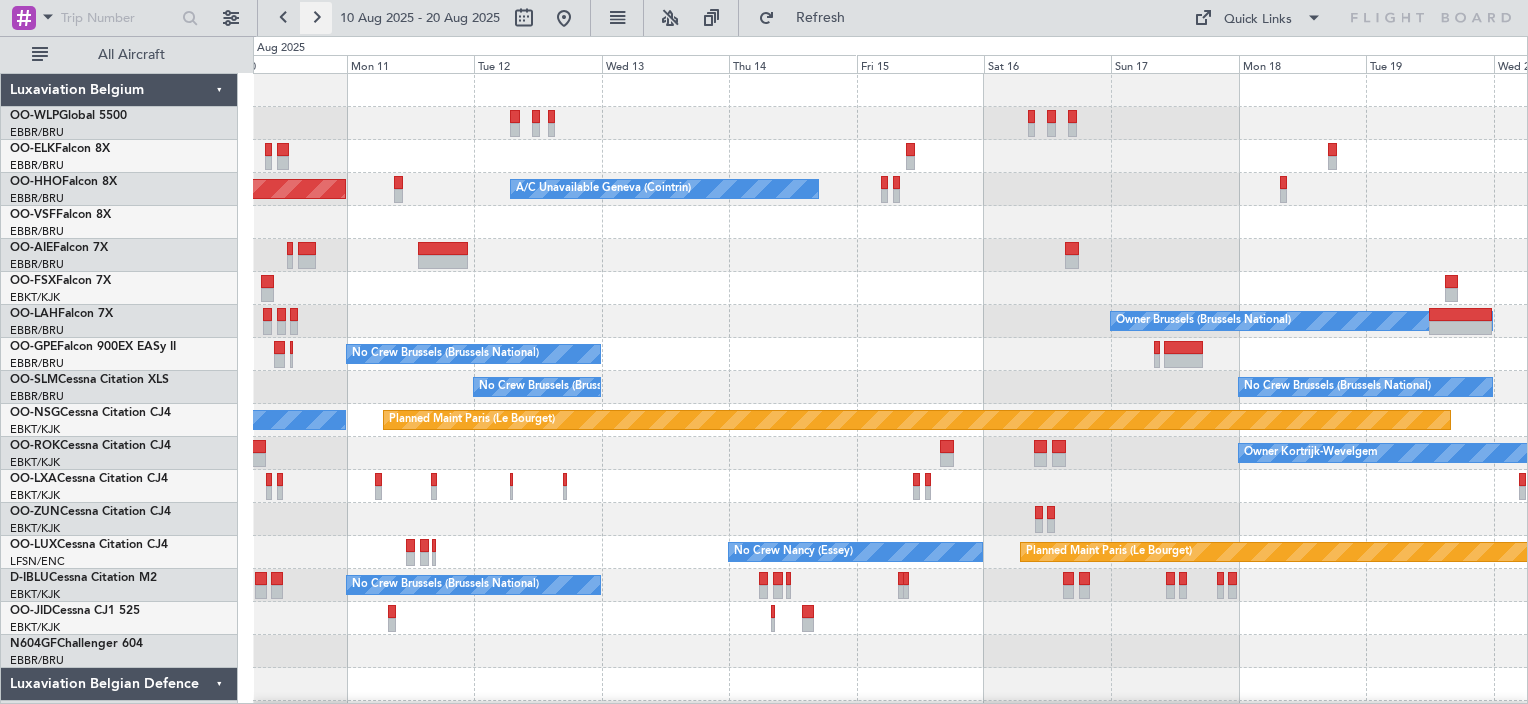 click at bounding box center [316, 18] 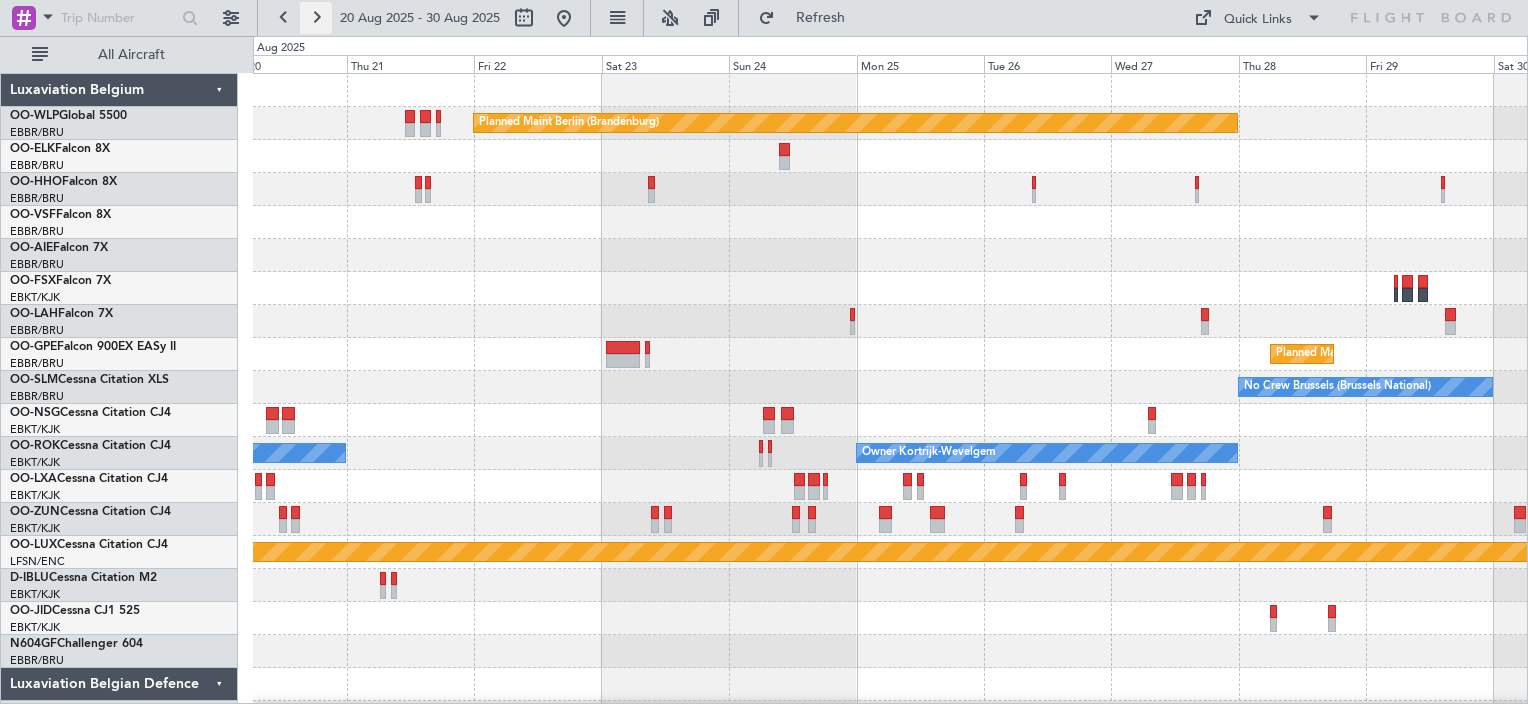 click at bounding box center [316, 18] 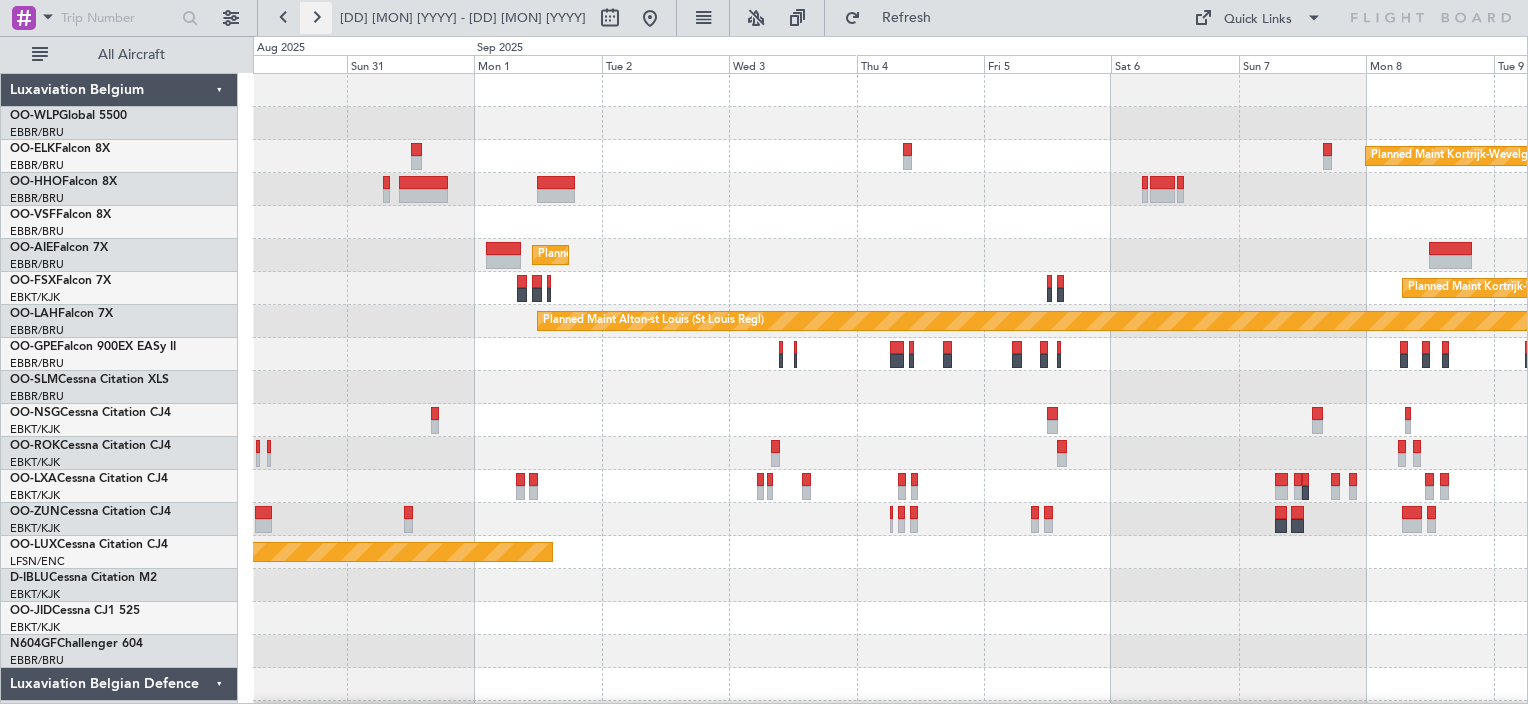 click at bounding box center (316, 18) 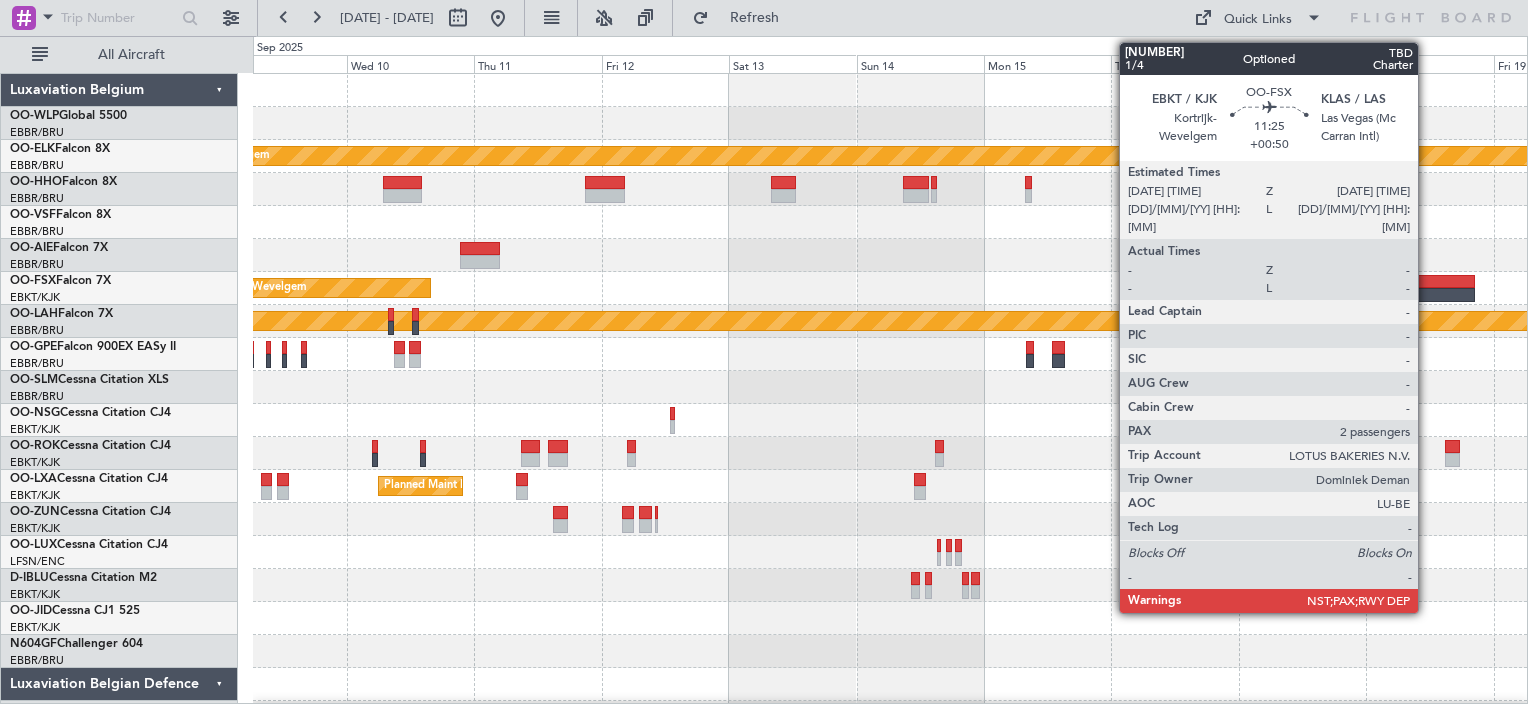 click 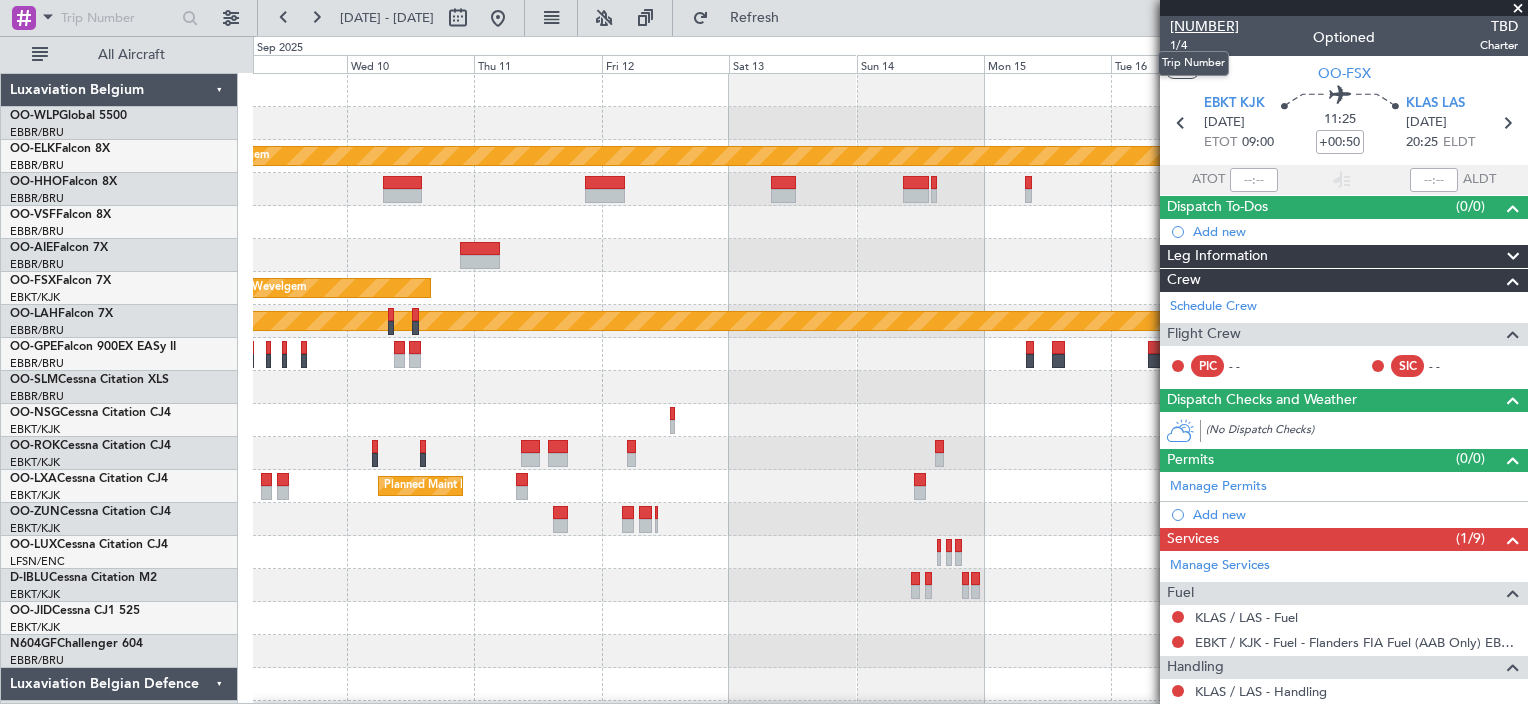 click on "[NUMBER]" at bounding box center [1204, 26] 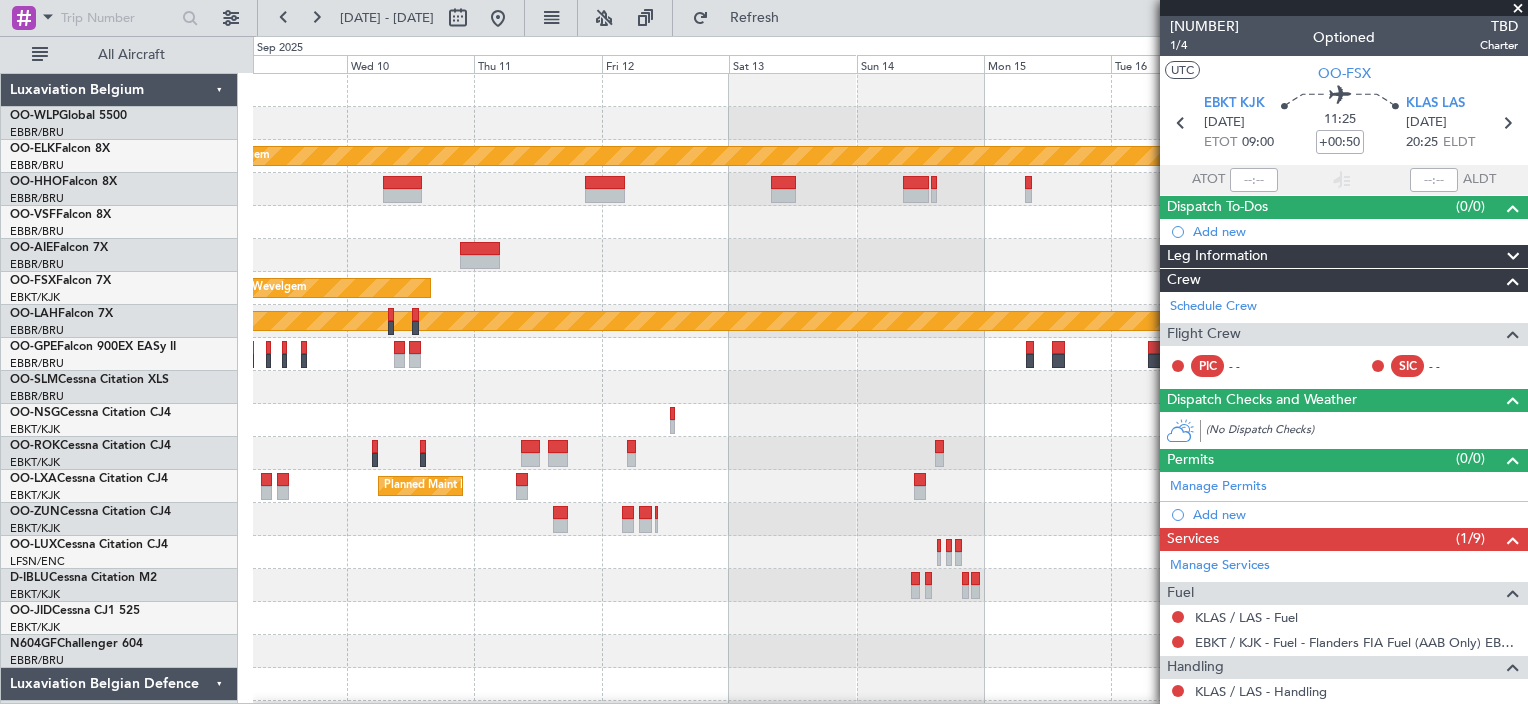 click at bounding box center [1518, 9] 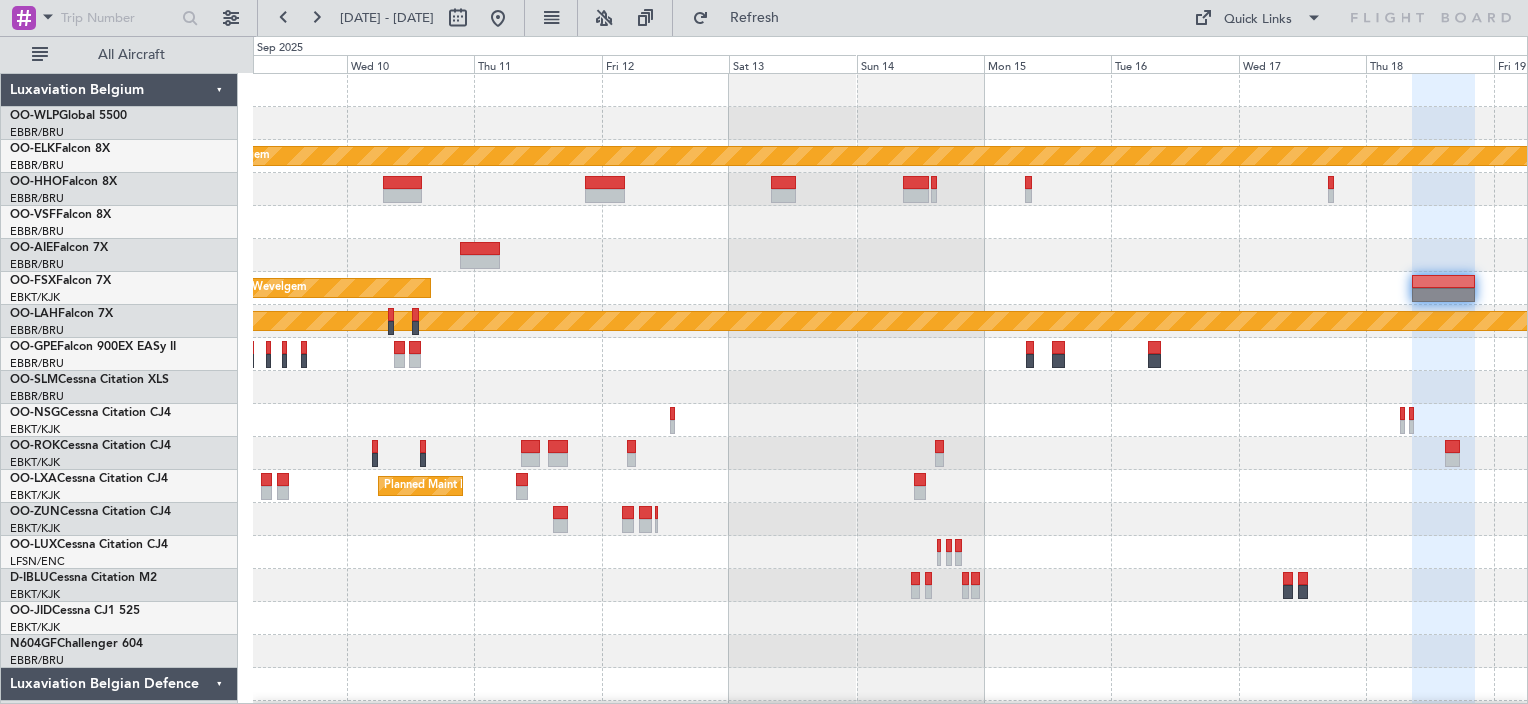 type on "0" 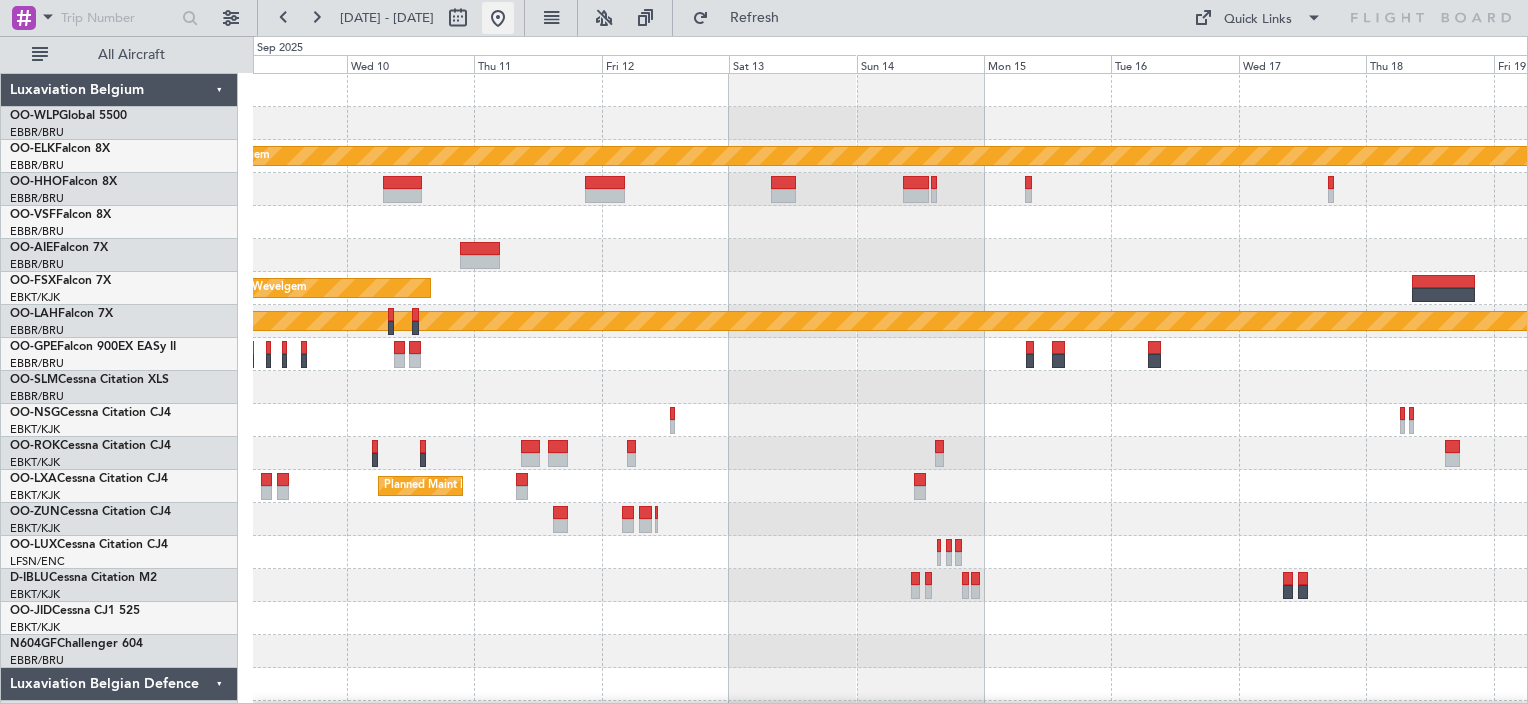 click at bounding box center [498, 18] 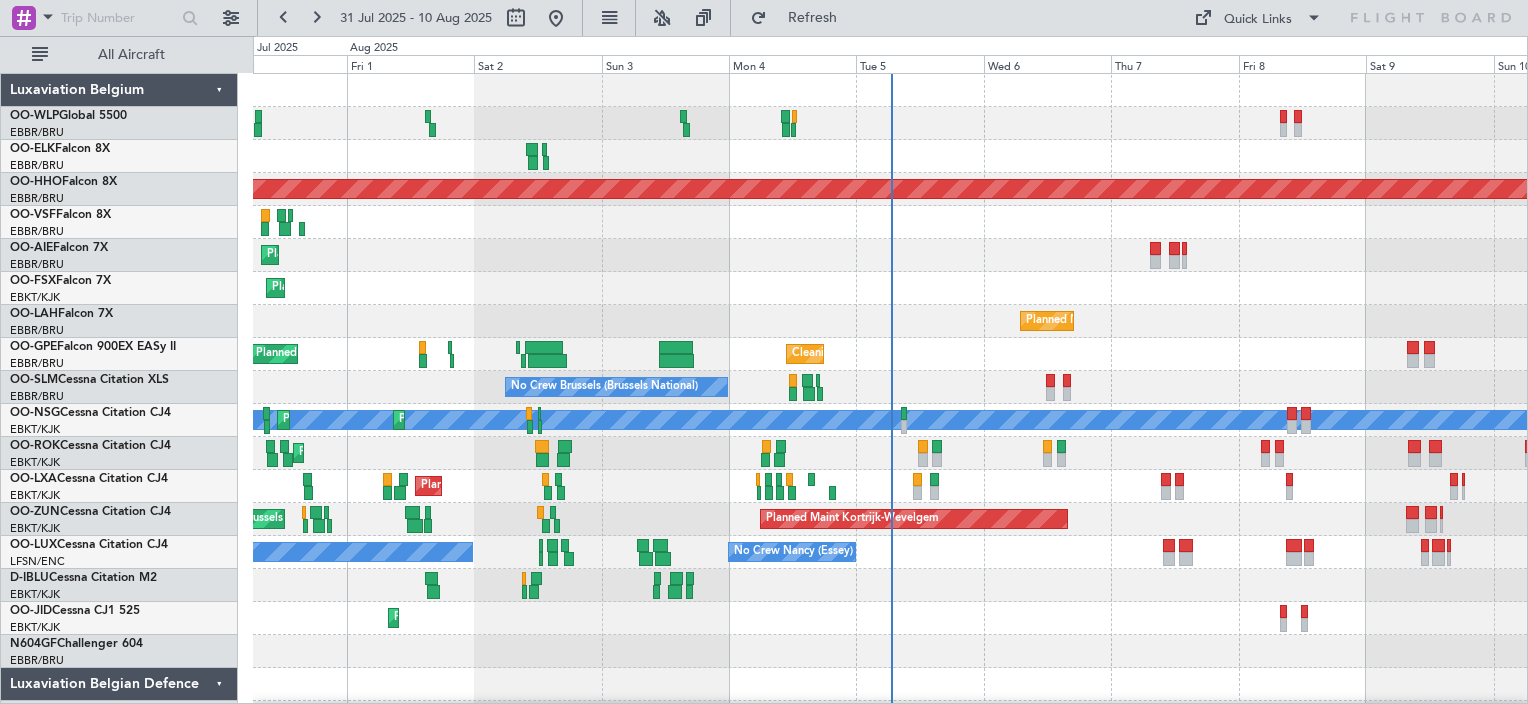 click on "Planned Maint Brussels (Brussels National)" 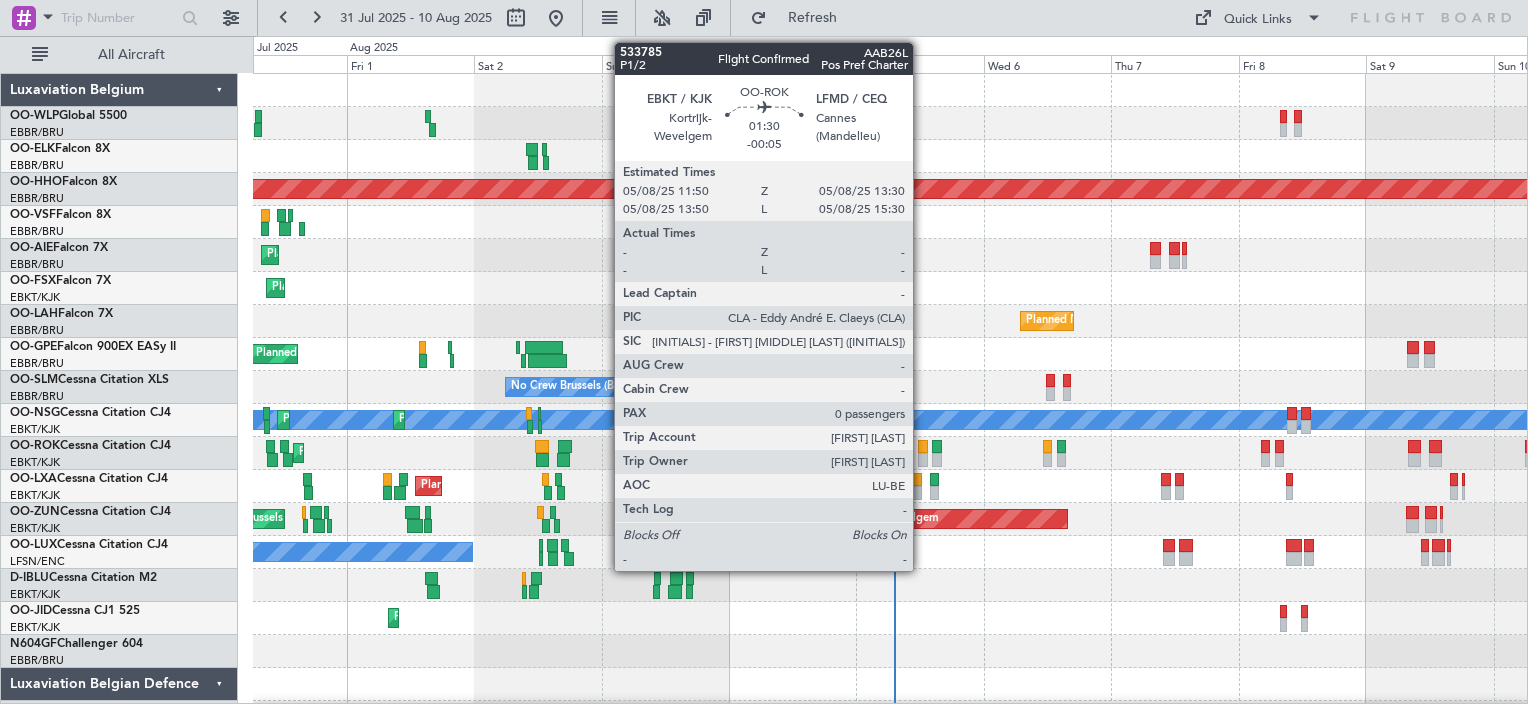 click 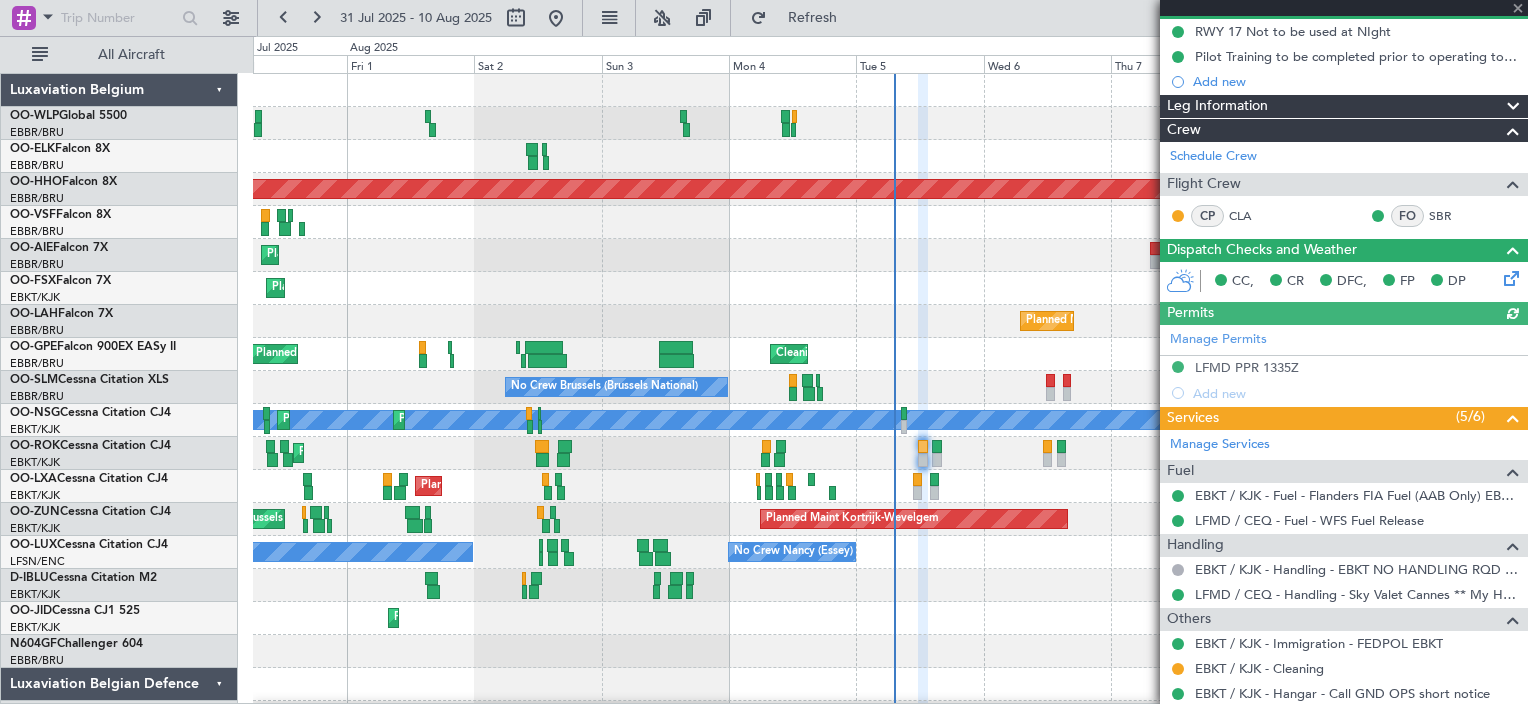 scroll, scrollTop: 256, scrollLeft: 0, axis: vertical 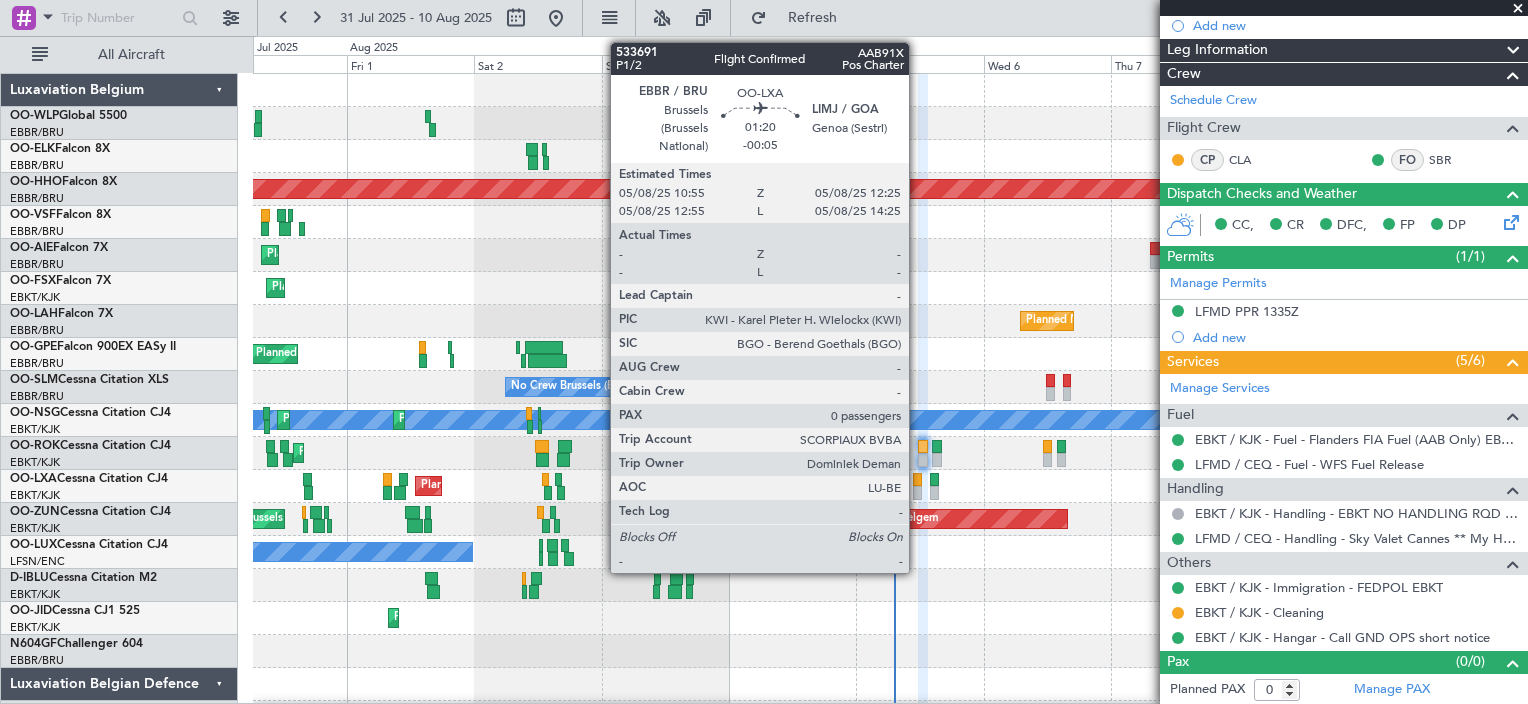 click 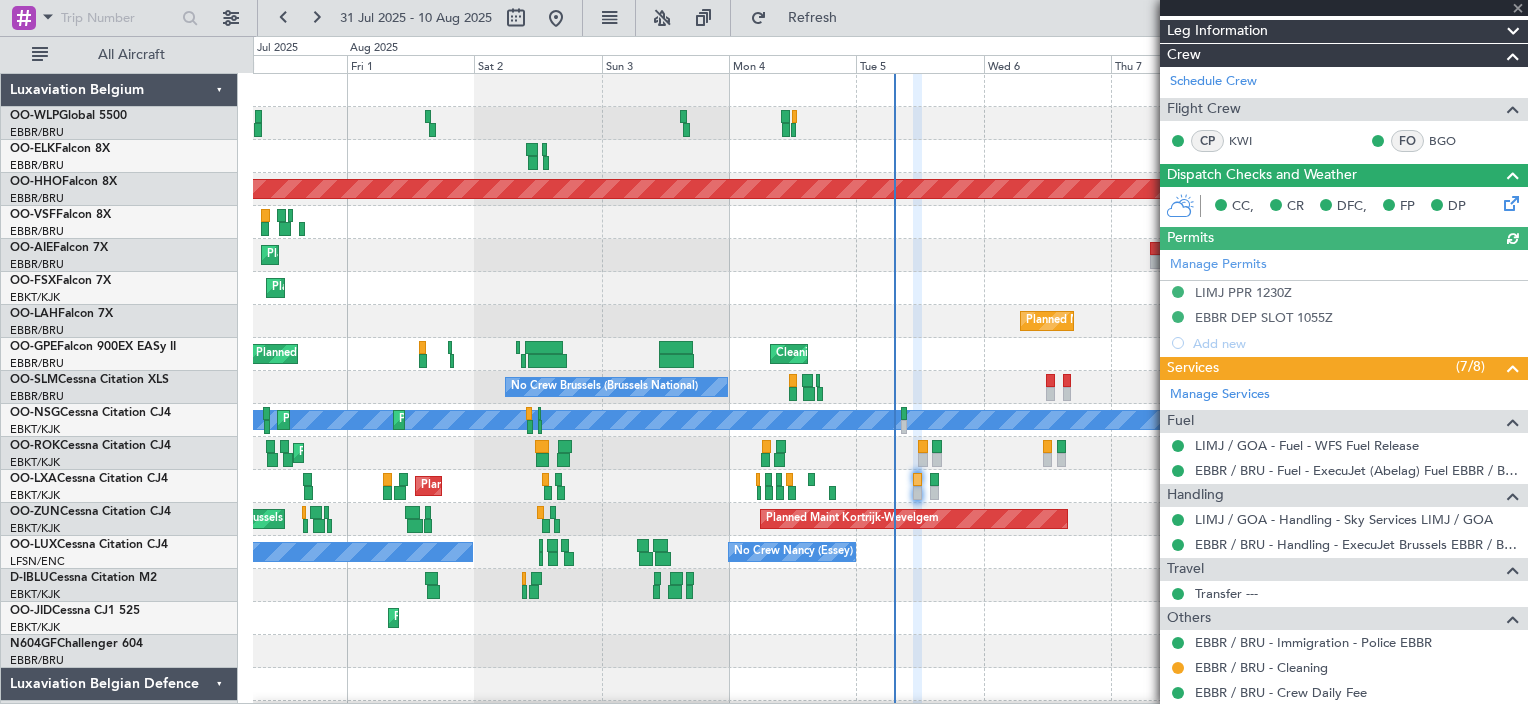 scroll, scrollTop: 329, scrollLeft: 0, axis: vertical 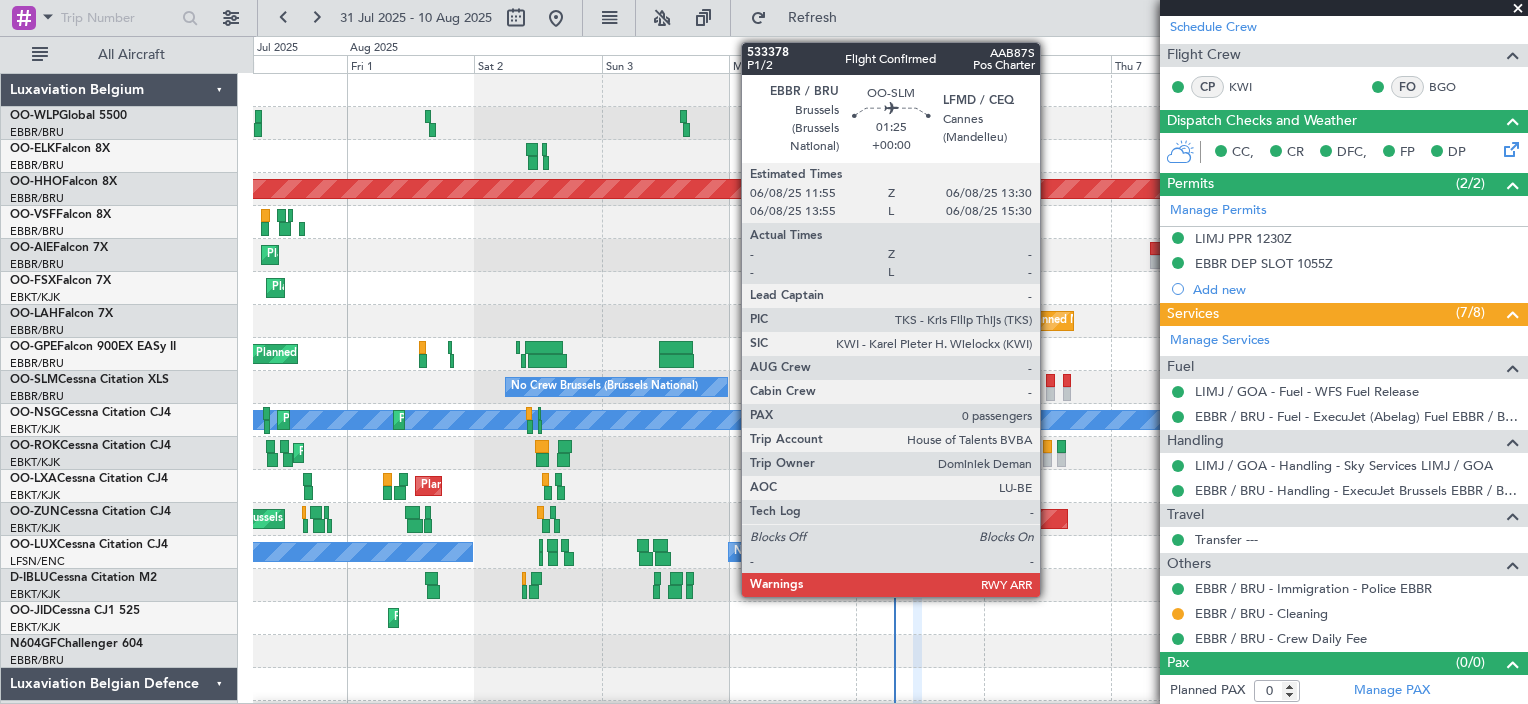 click 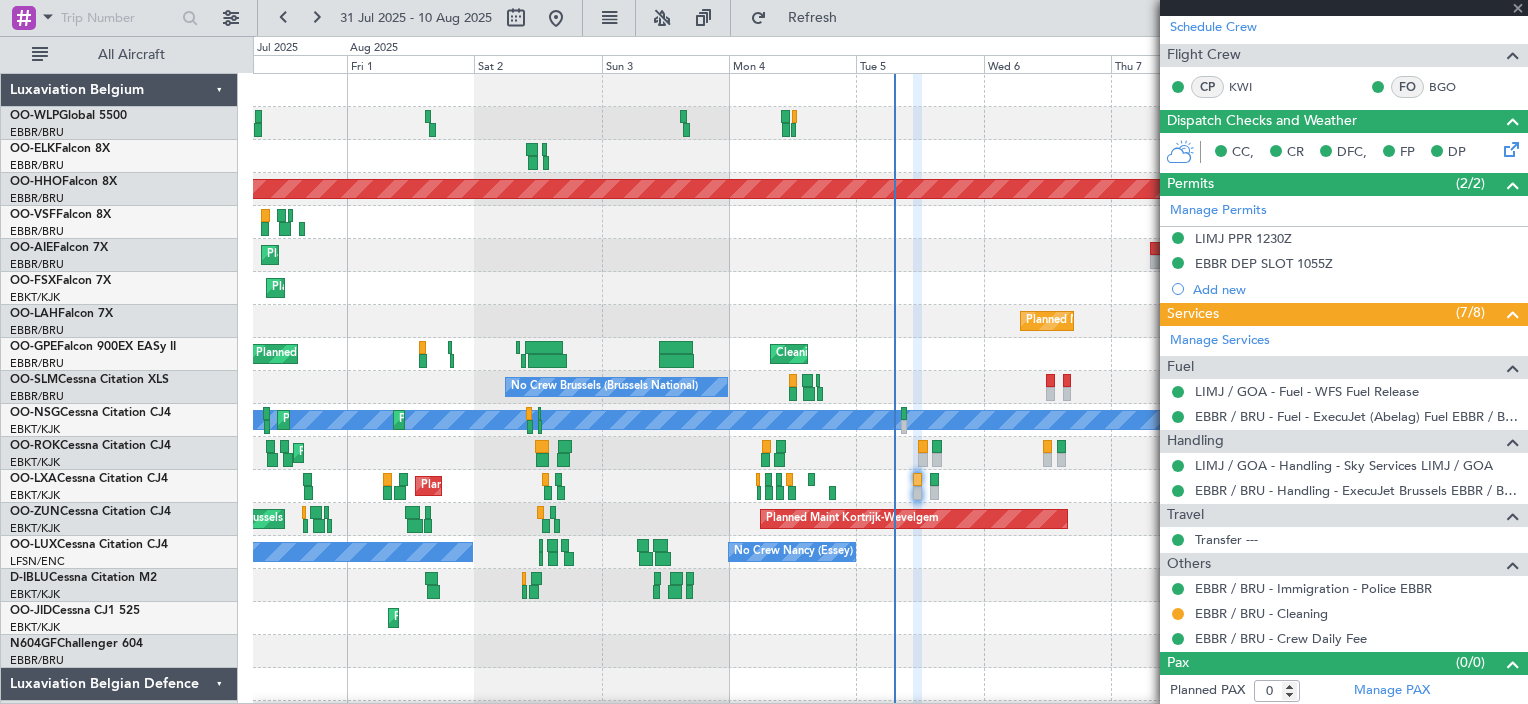 type 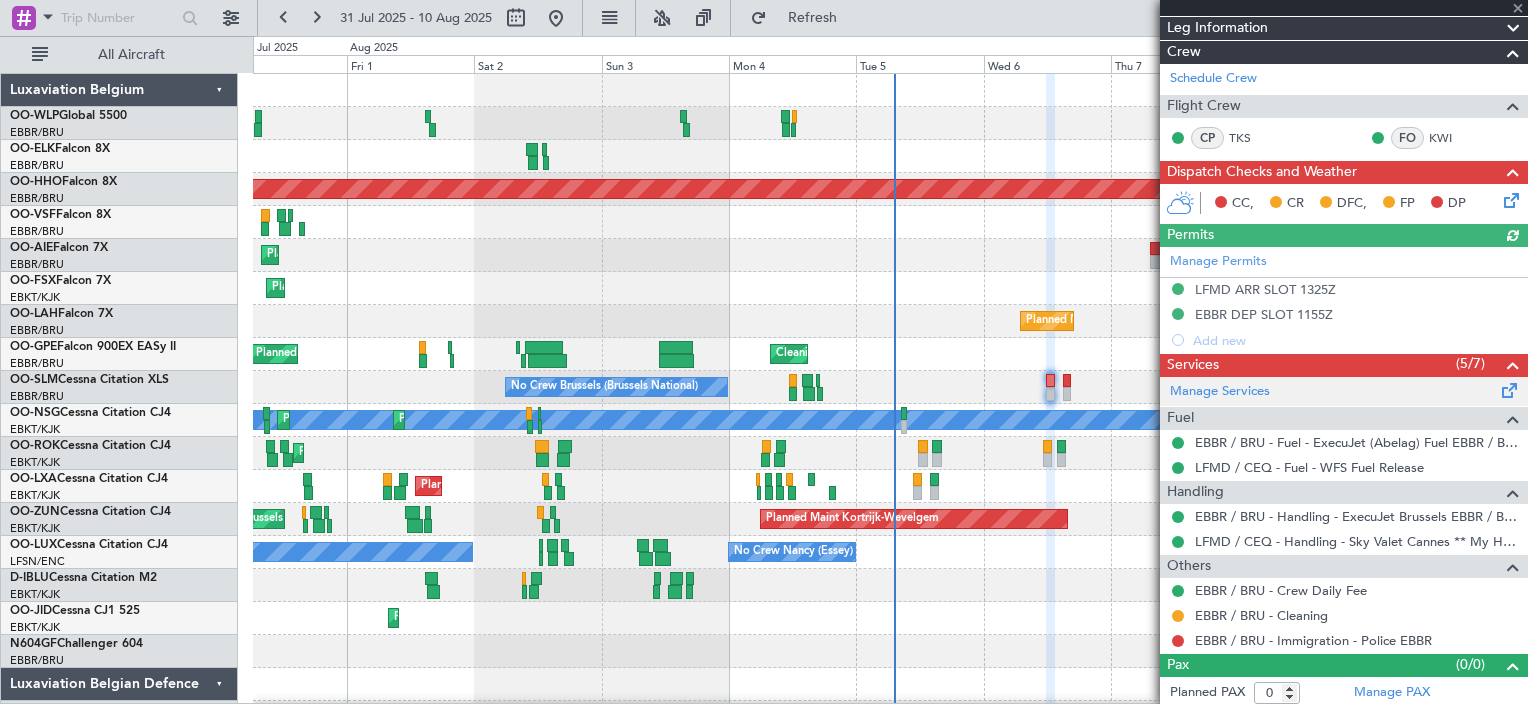scroll, scrollTop: 331, scrollLeft: 0, axis: vertical 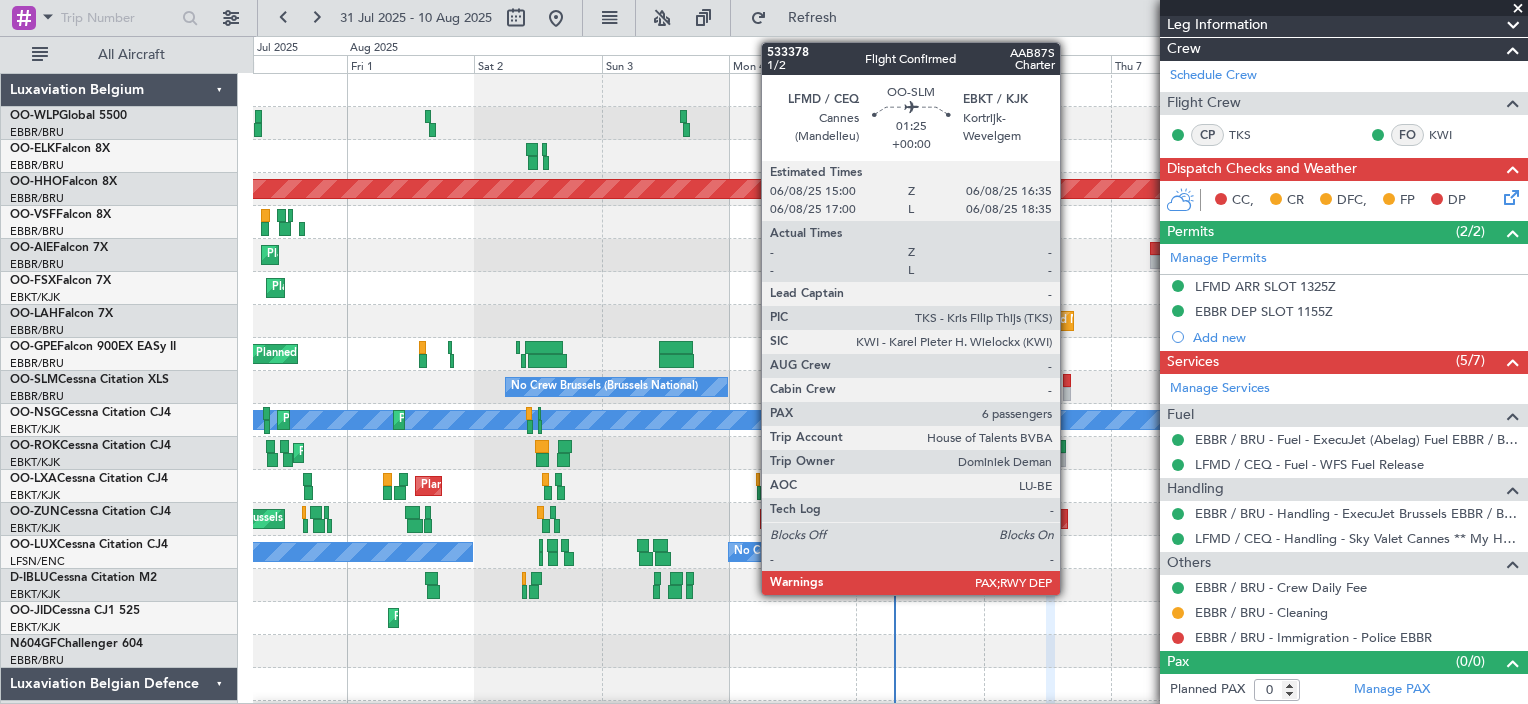 click 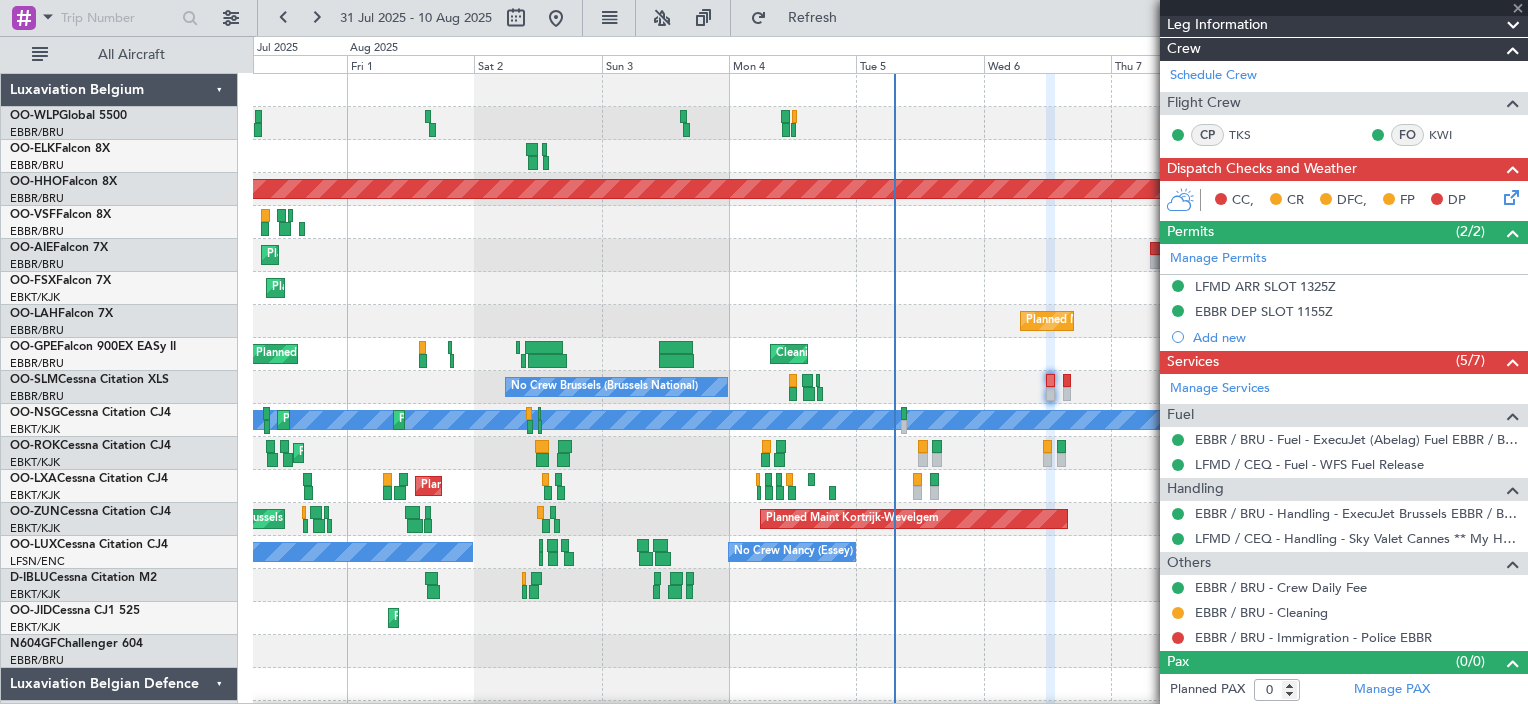 type on "6" 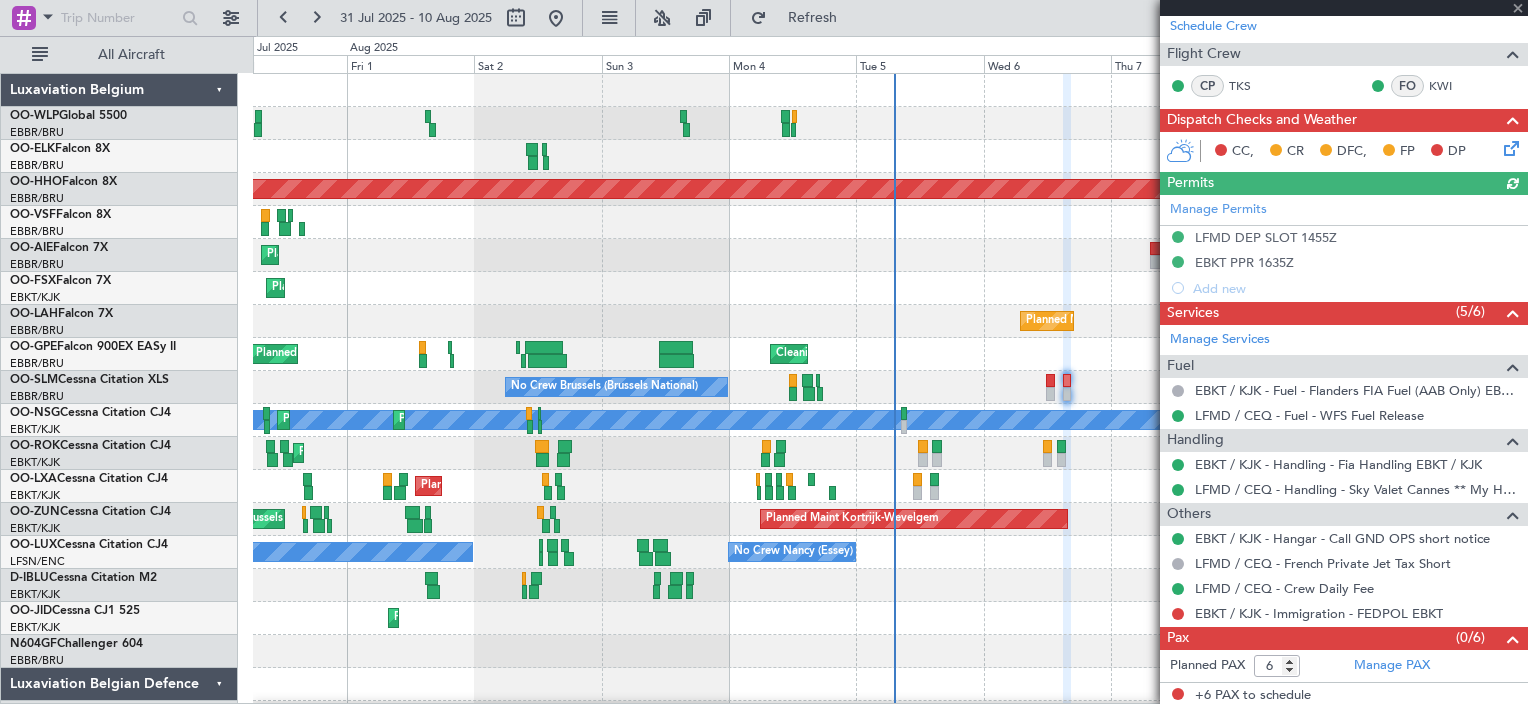 scroll, scrollTop: 306, scrollLeft: 0, axis: vertical 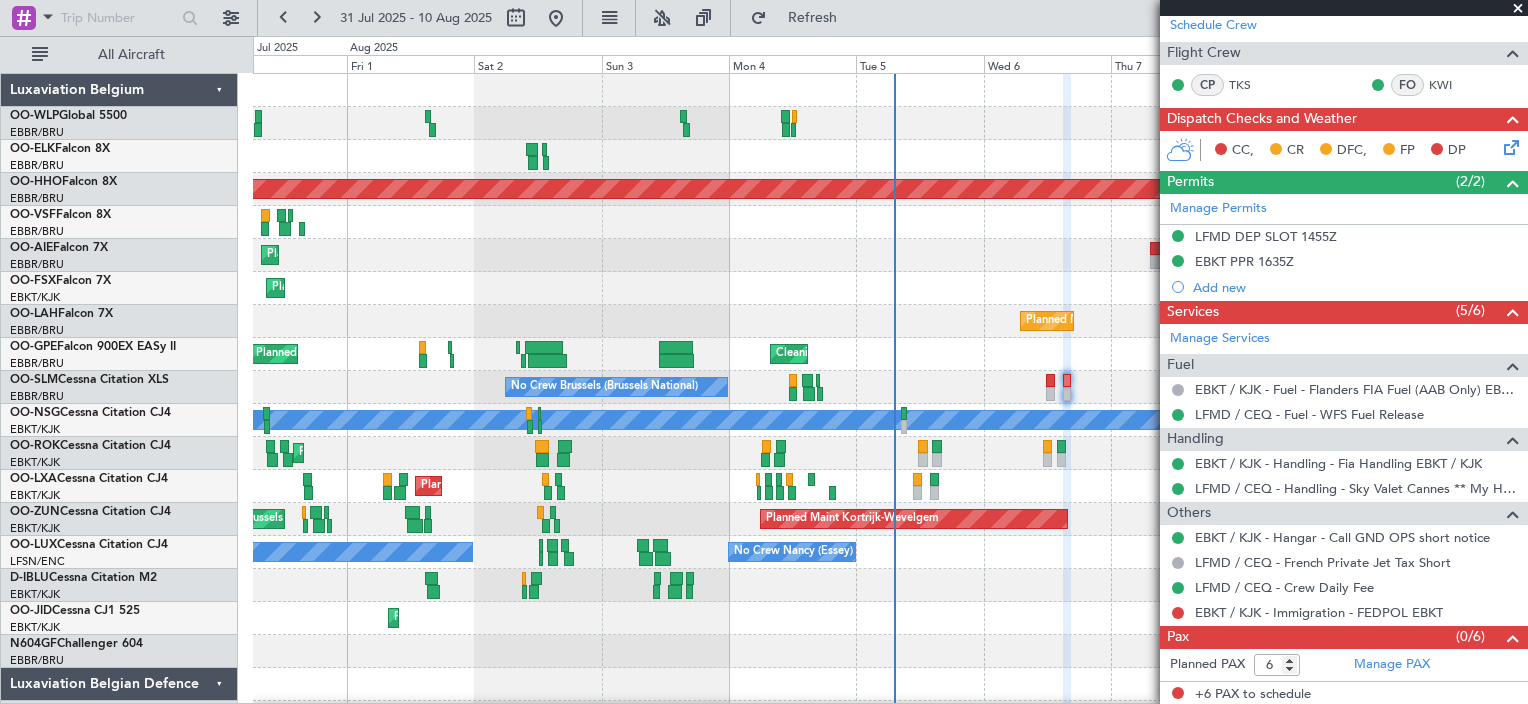 click 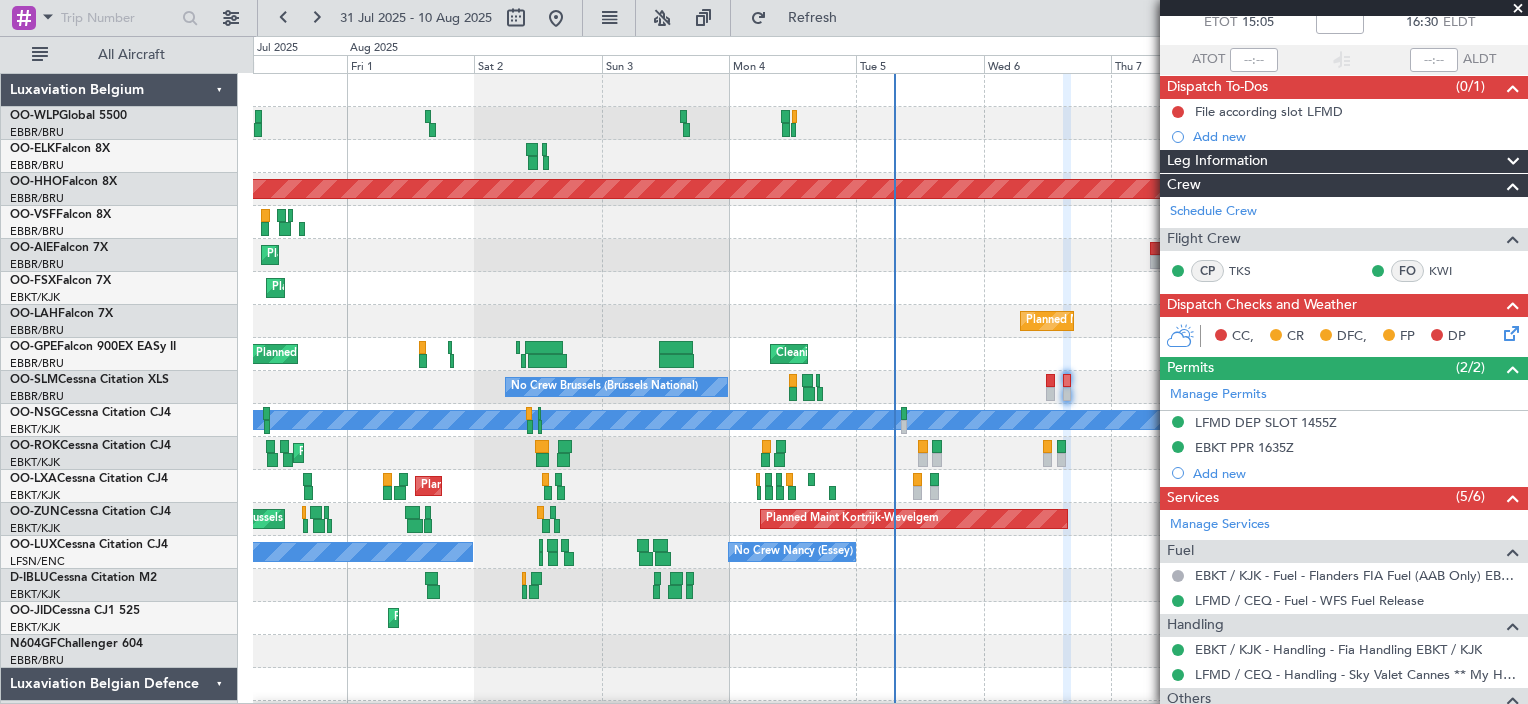 scroll, scrollTop: 0, scrollLeft: 0, axis: both 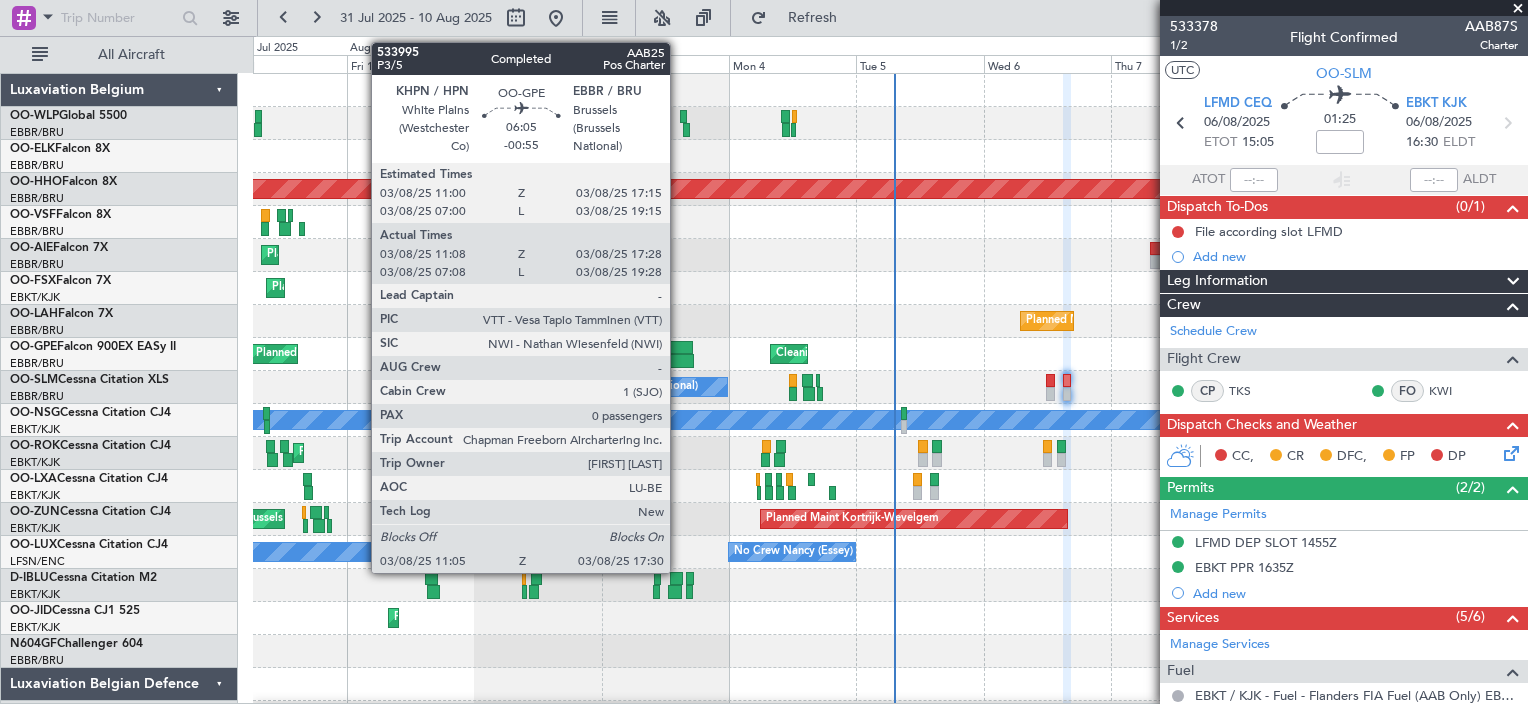 click 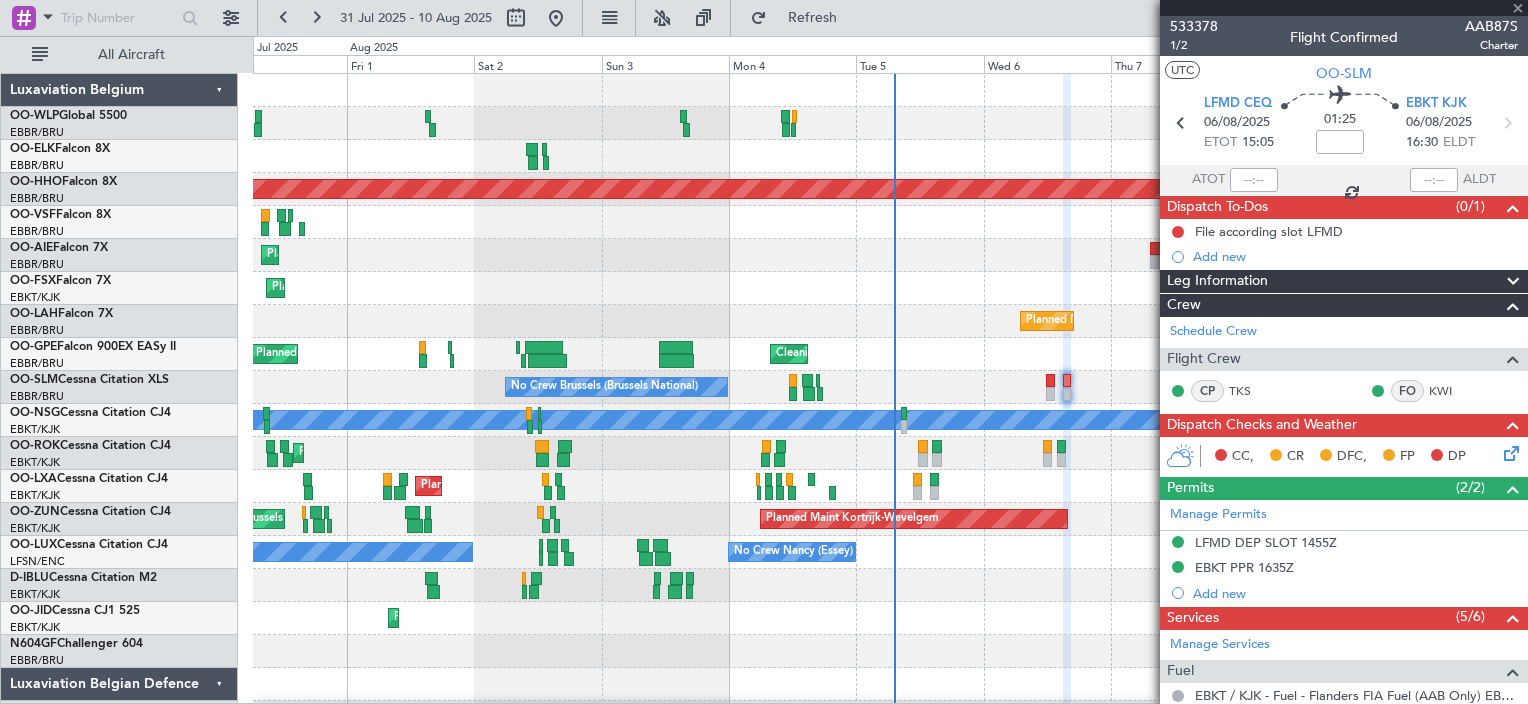 type on "-00:55" 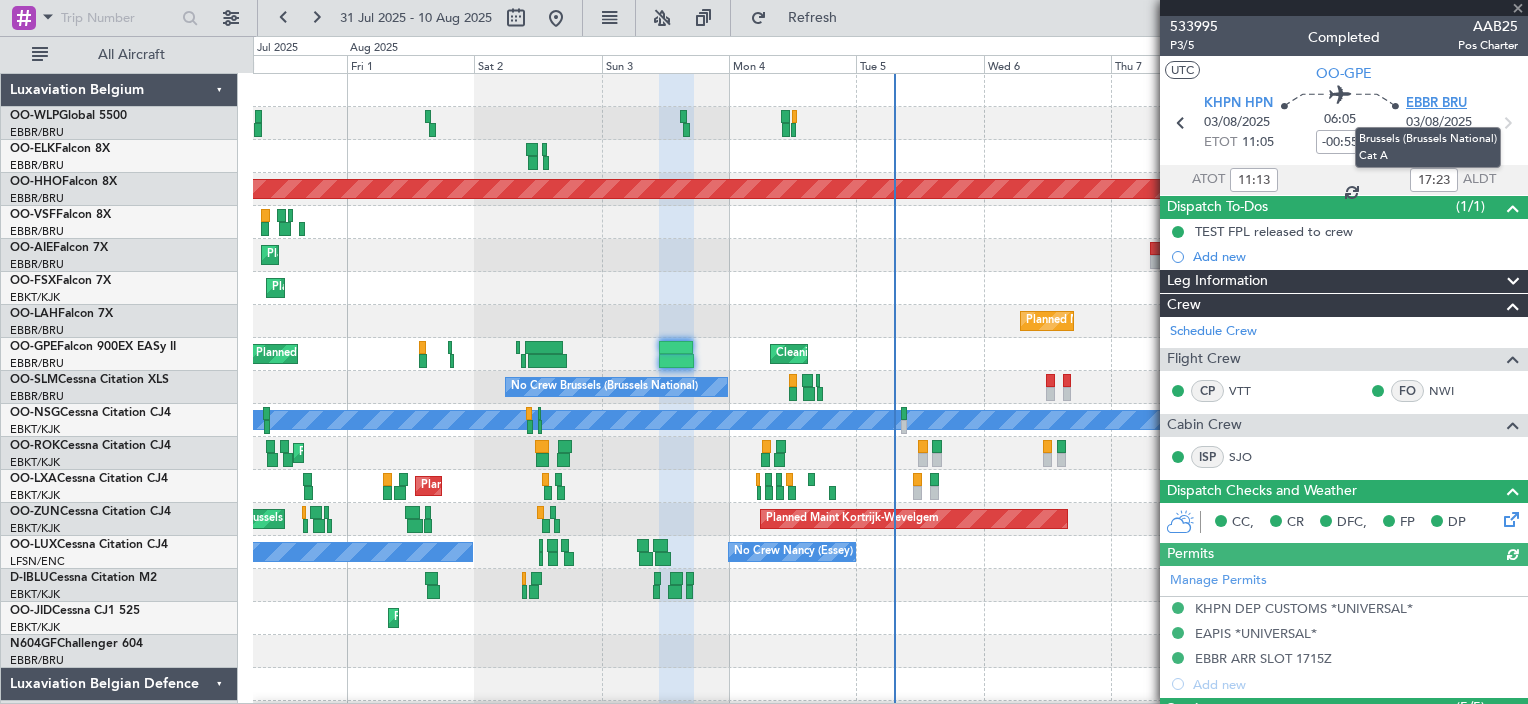click on "EBBR  BRU" at bounding box center [1436, 104] 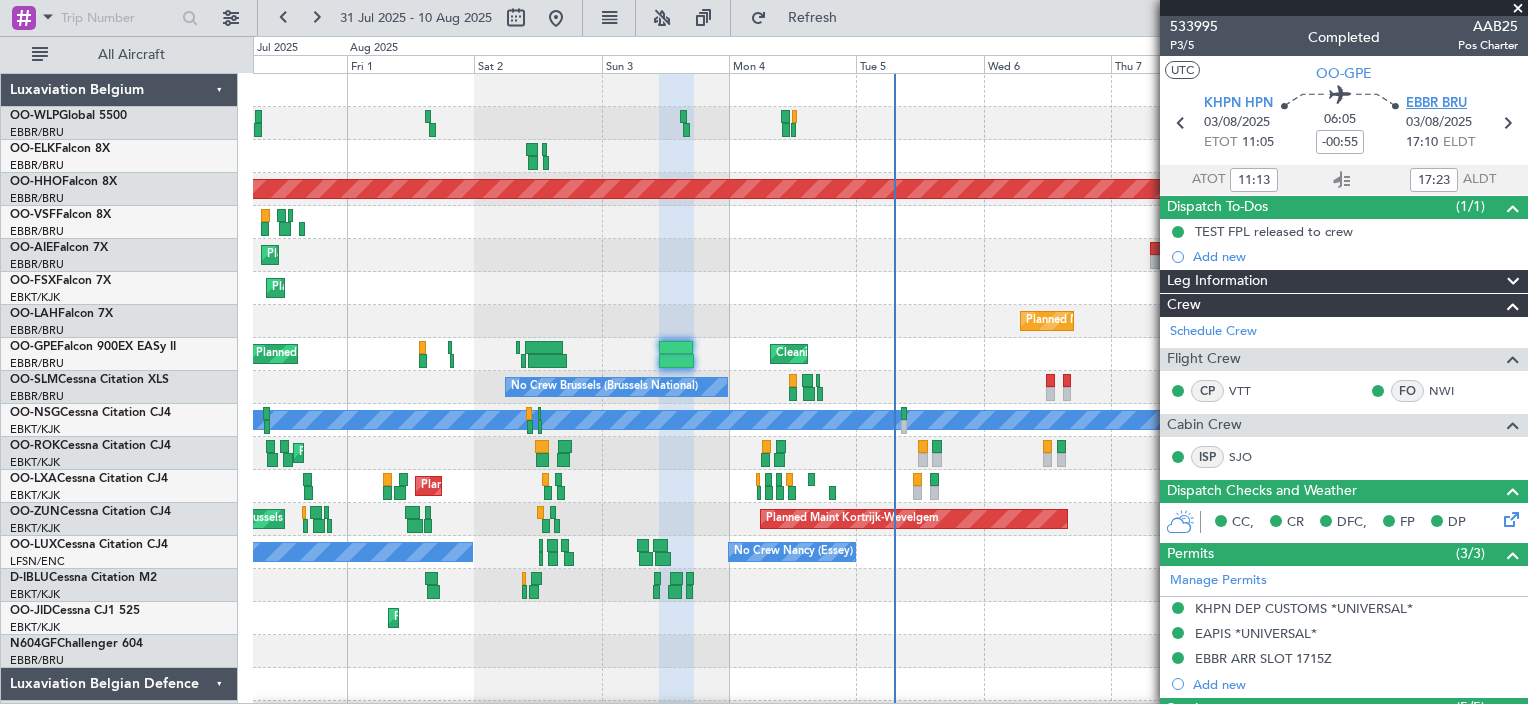 click on "EBBR  BRU" at bounding box center (1436, 104) 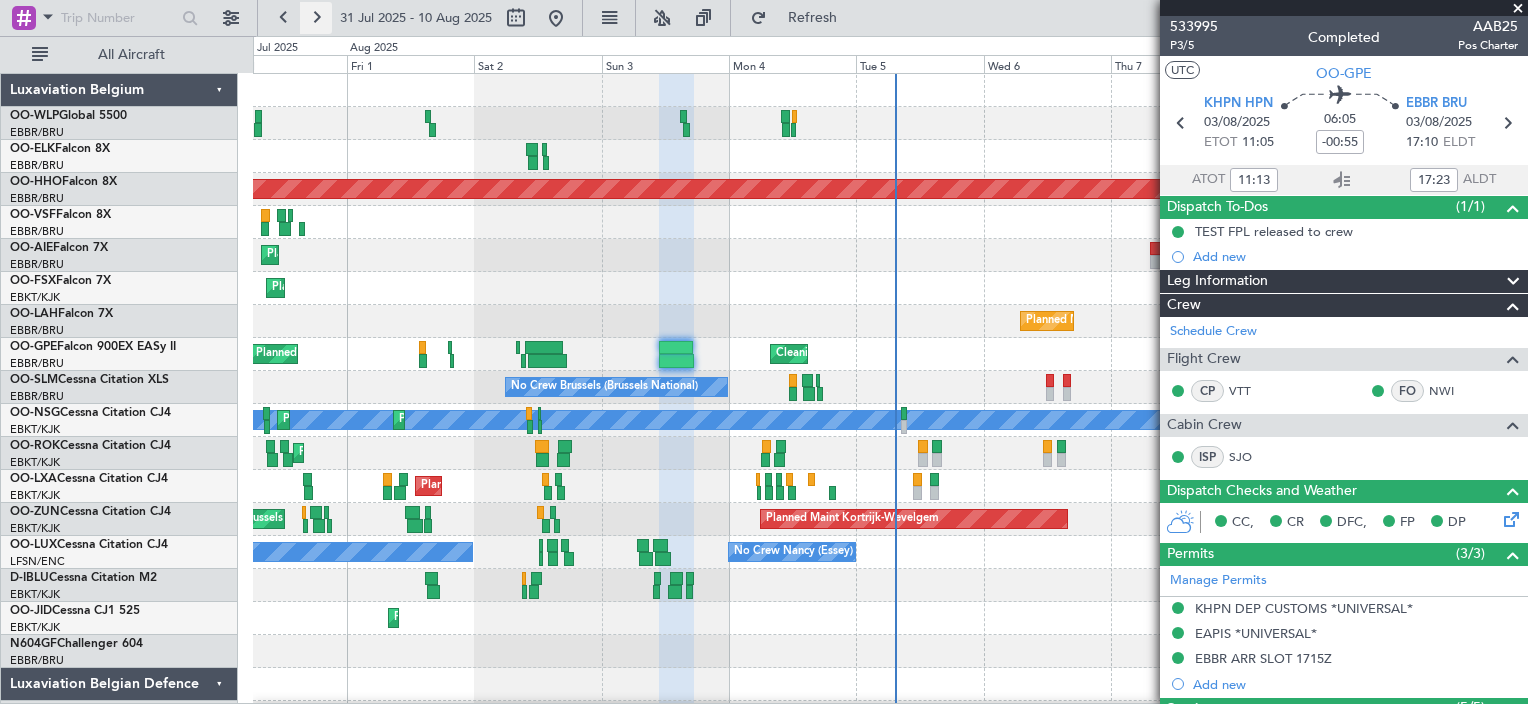 click at bounding box center [316, 18] 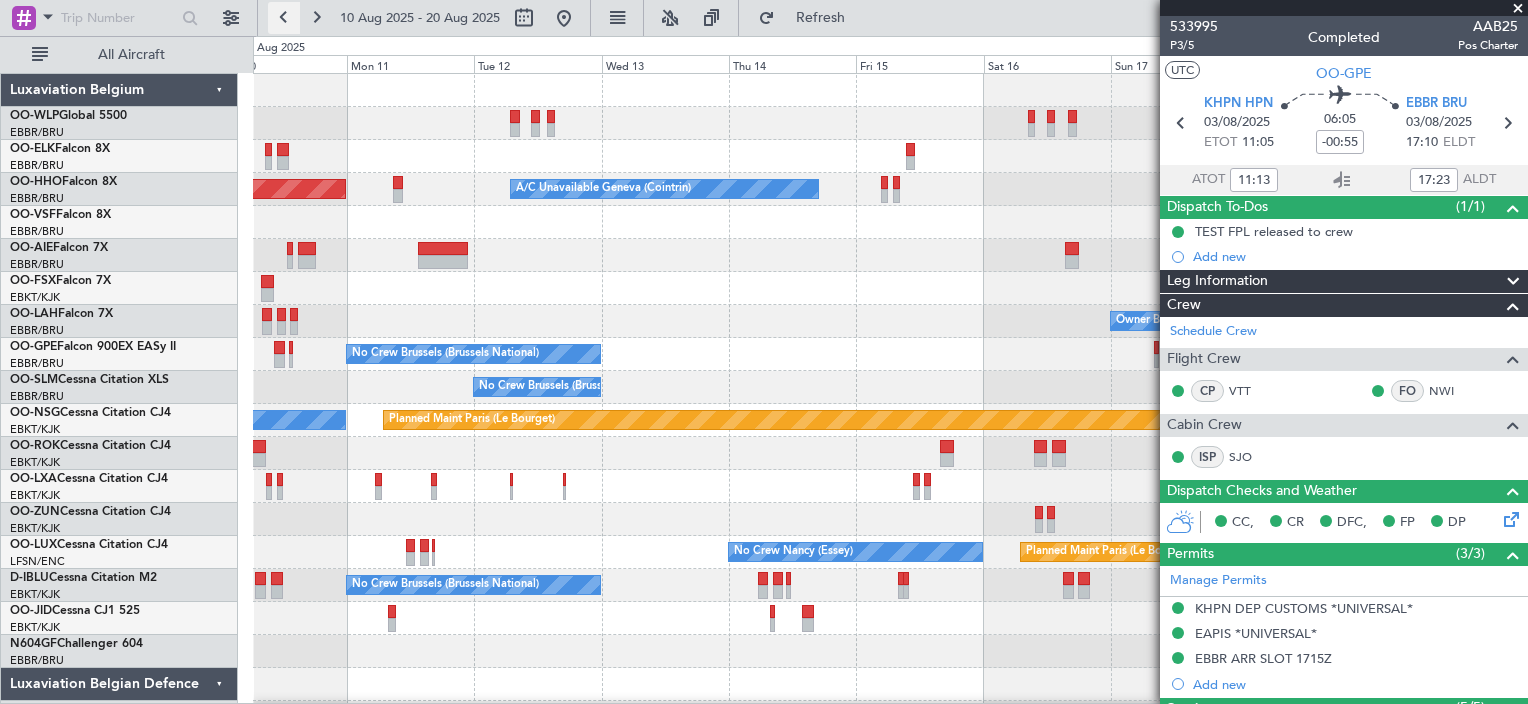 click at bounding box center [284, 18] 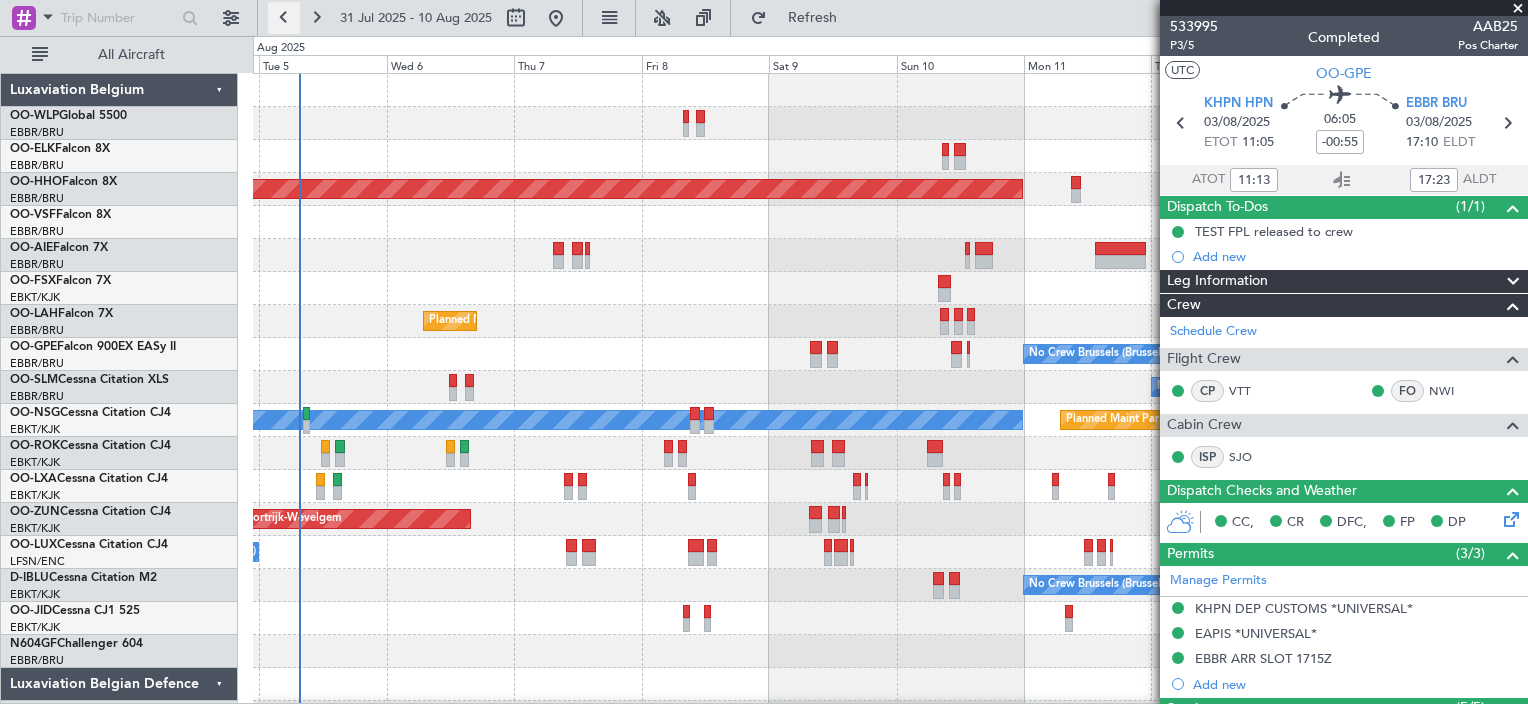 click at bounding box center (284, 18) 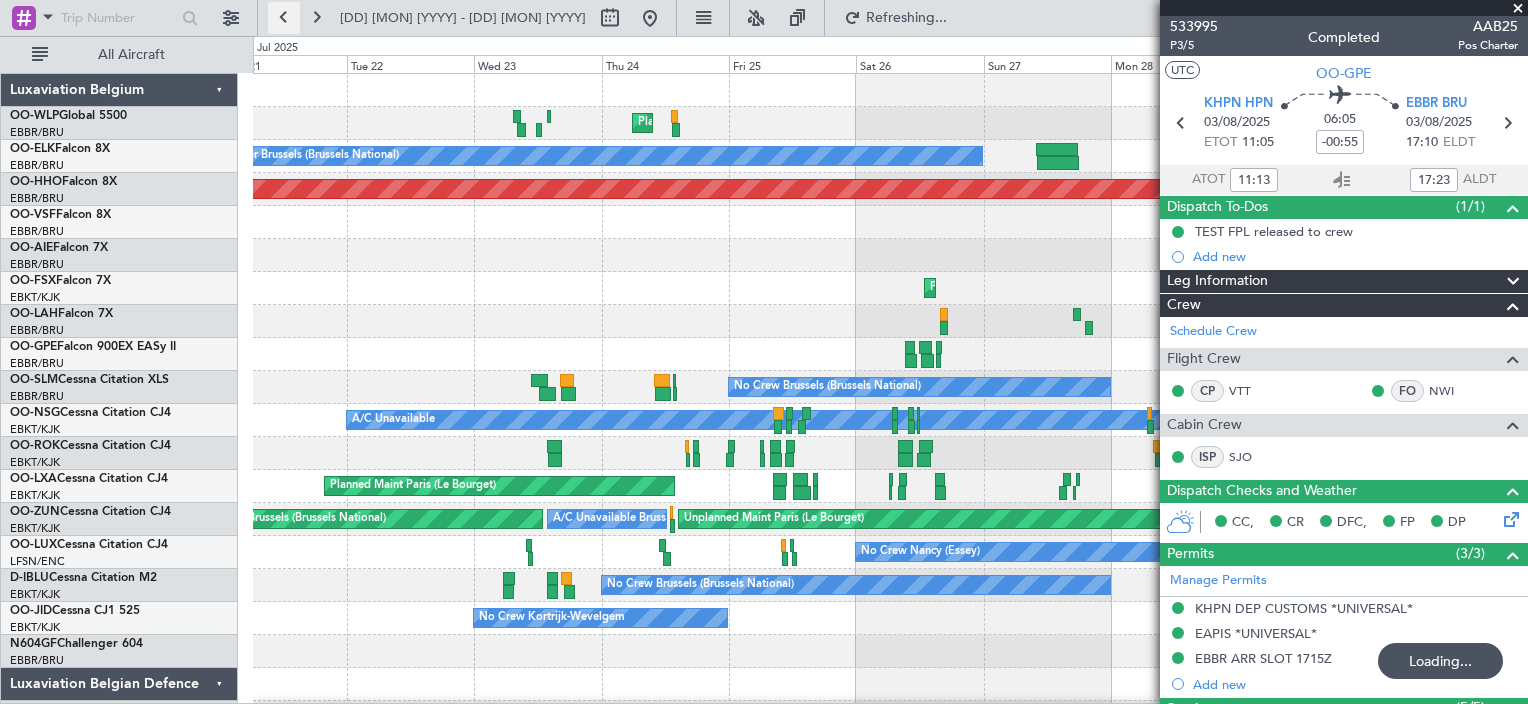 click at bounding box center (284, 18) 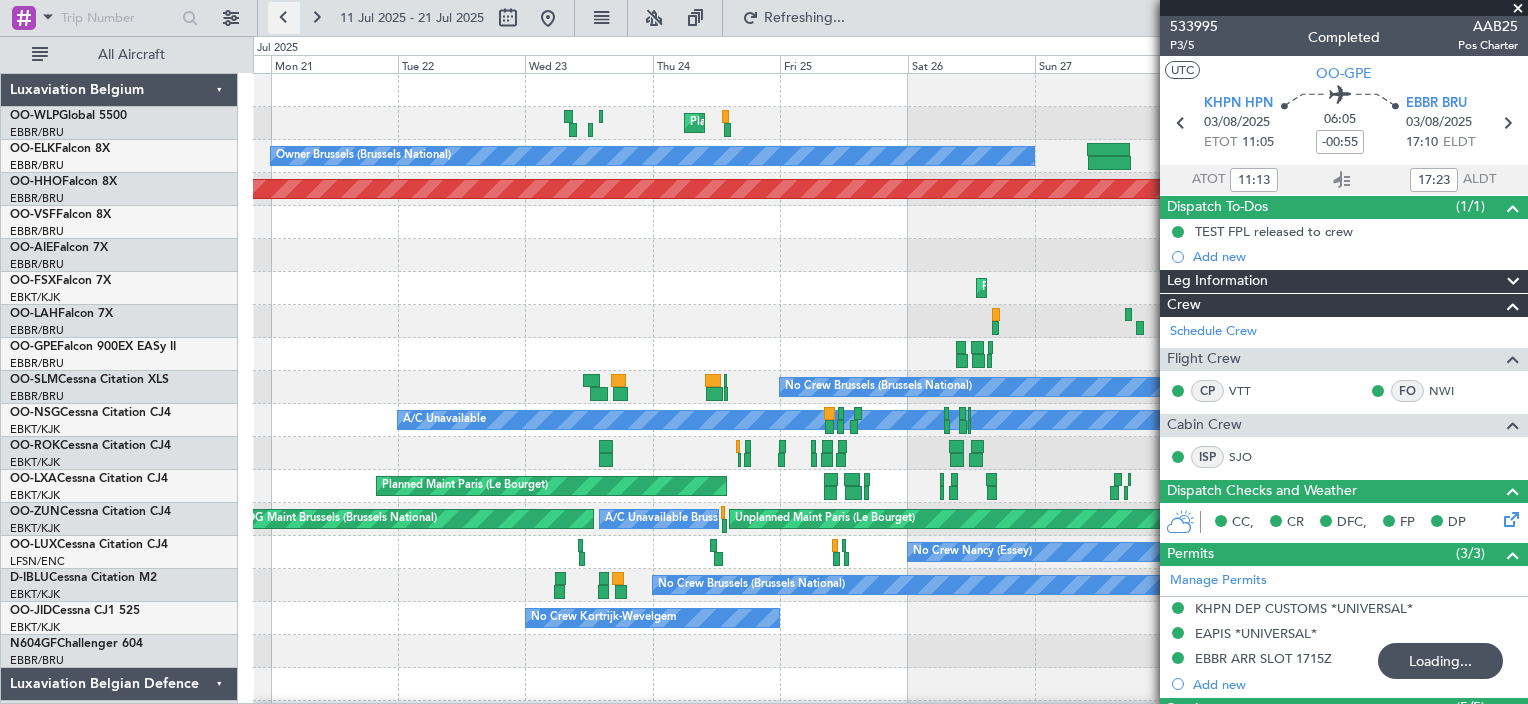 click at bounding box center (284, 18) 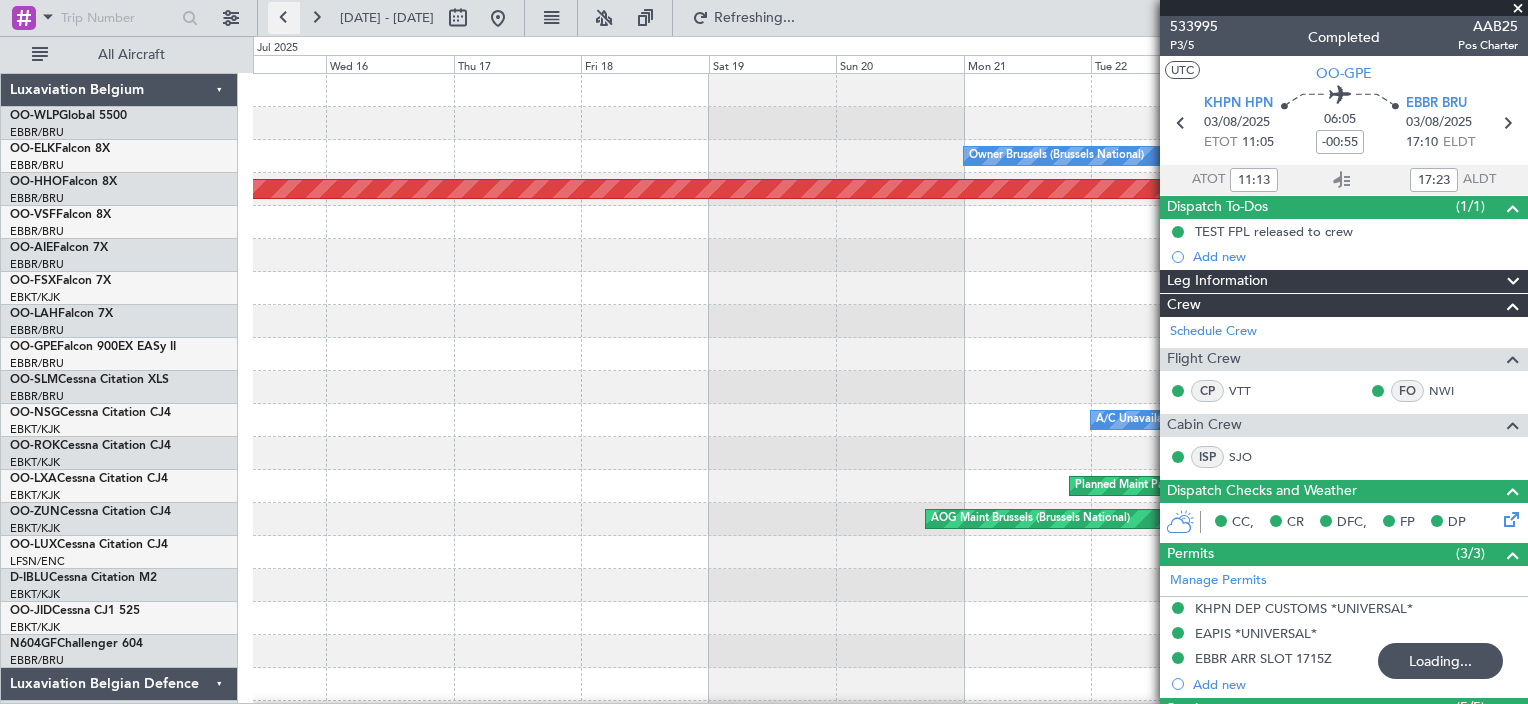 click at bounding box center (284, 18) 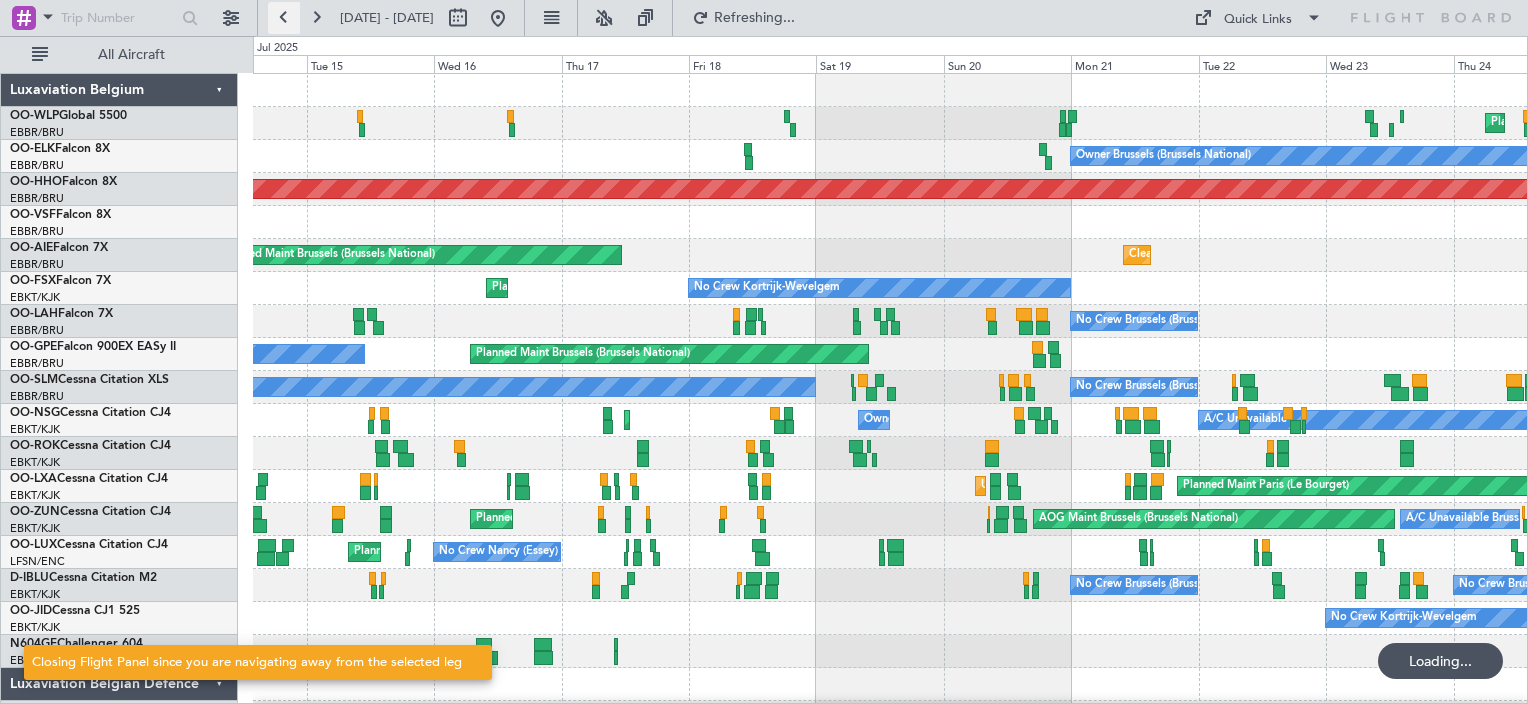 click at bounding box center [284, 18] 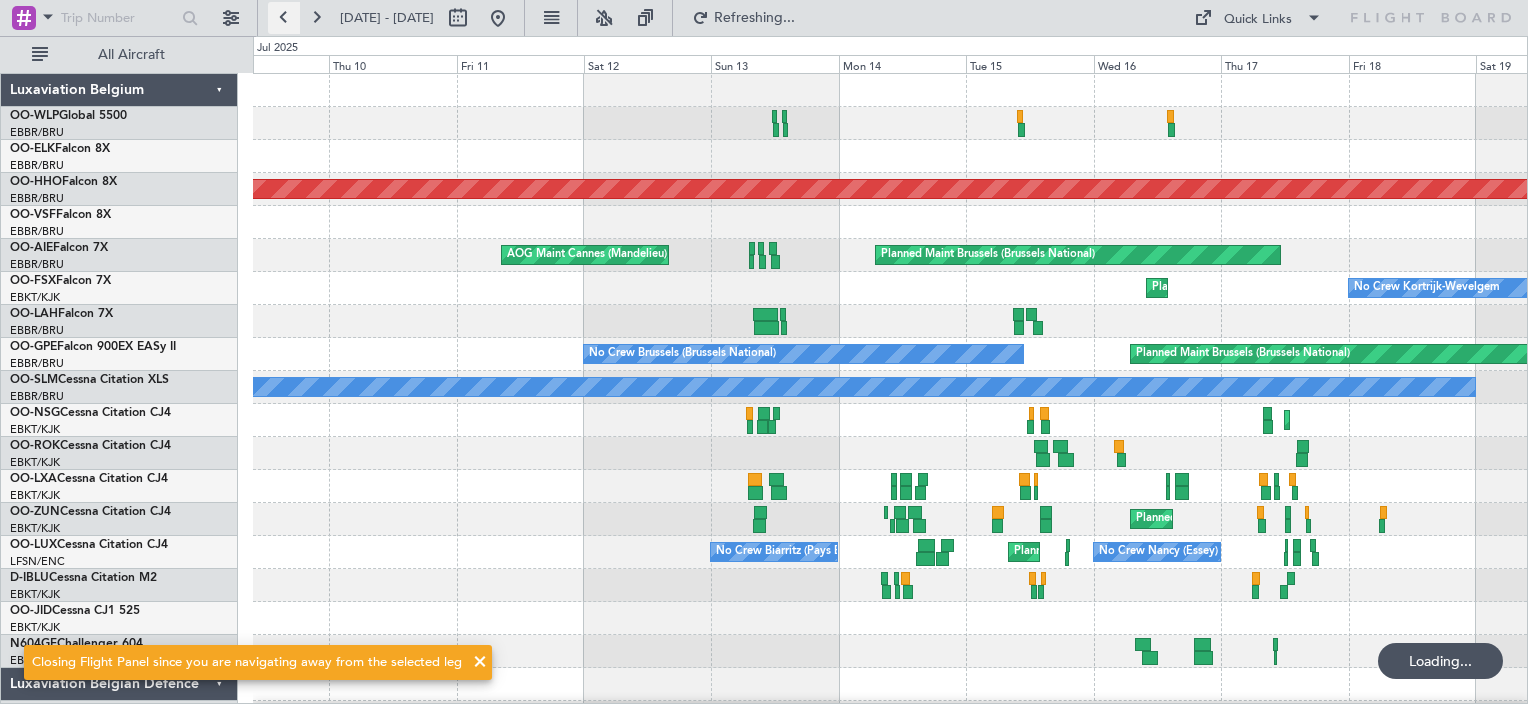 click at bounding box center [284, 18] 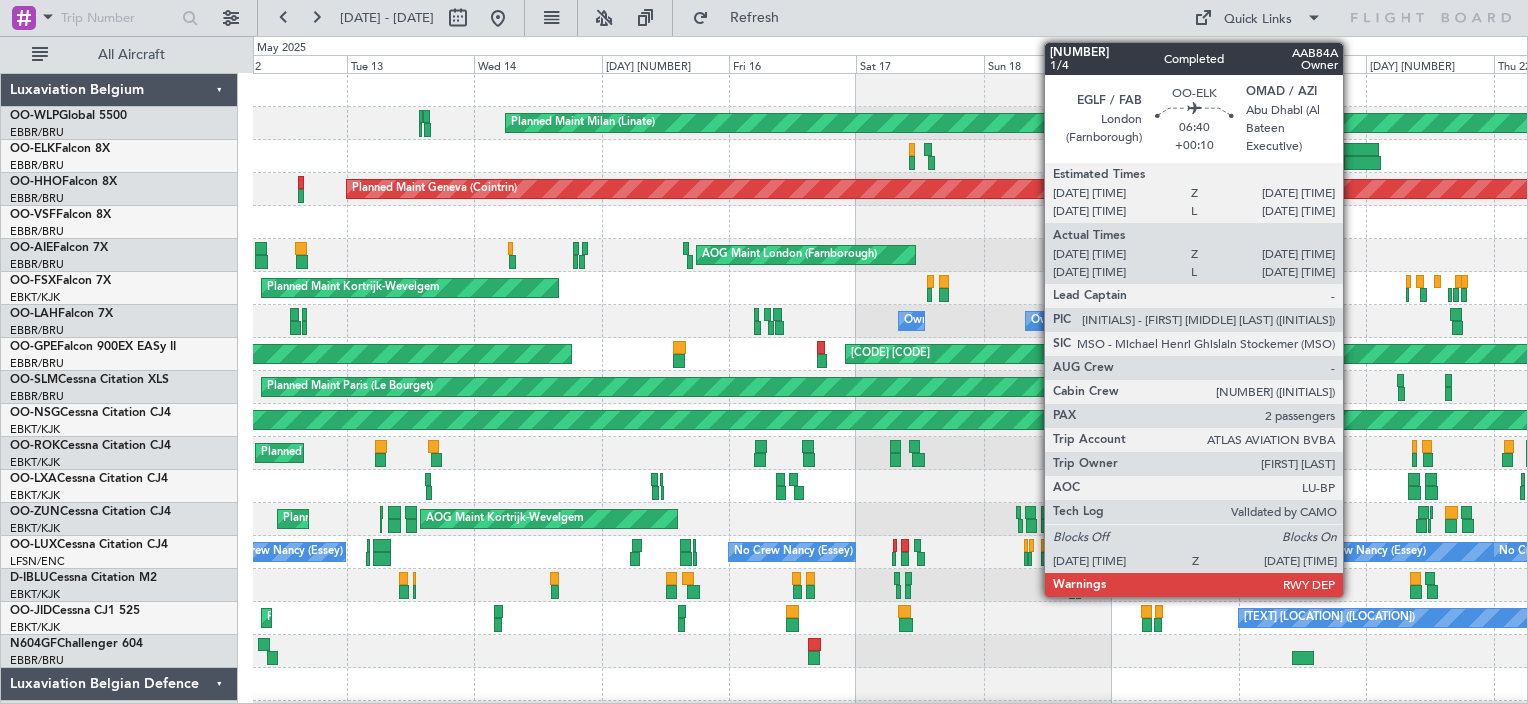 click 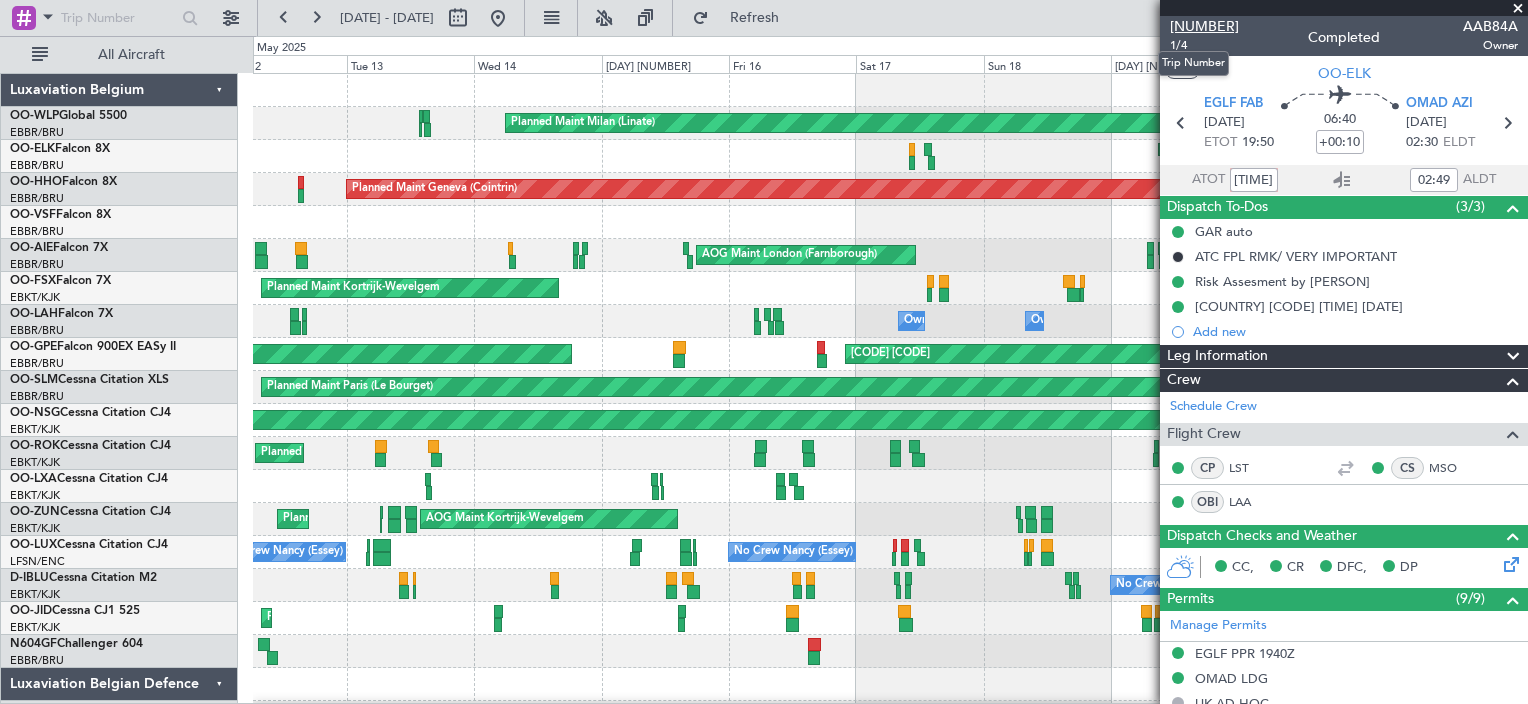 click on "[NUMBER]" at bounding box center (1204, 26) 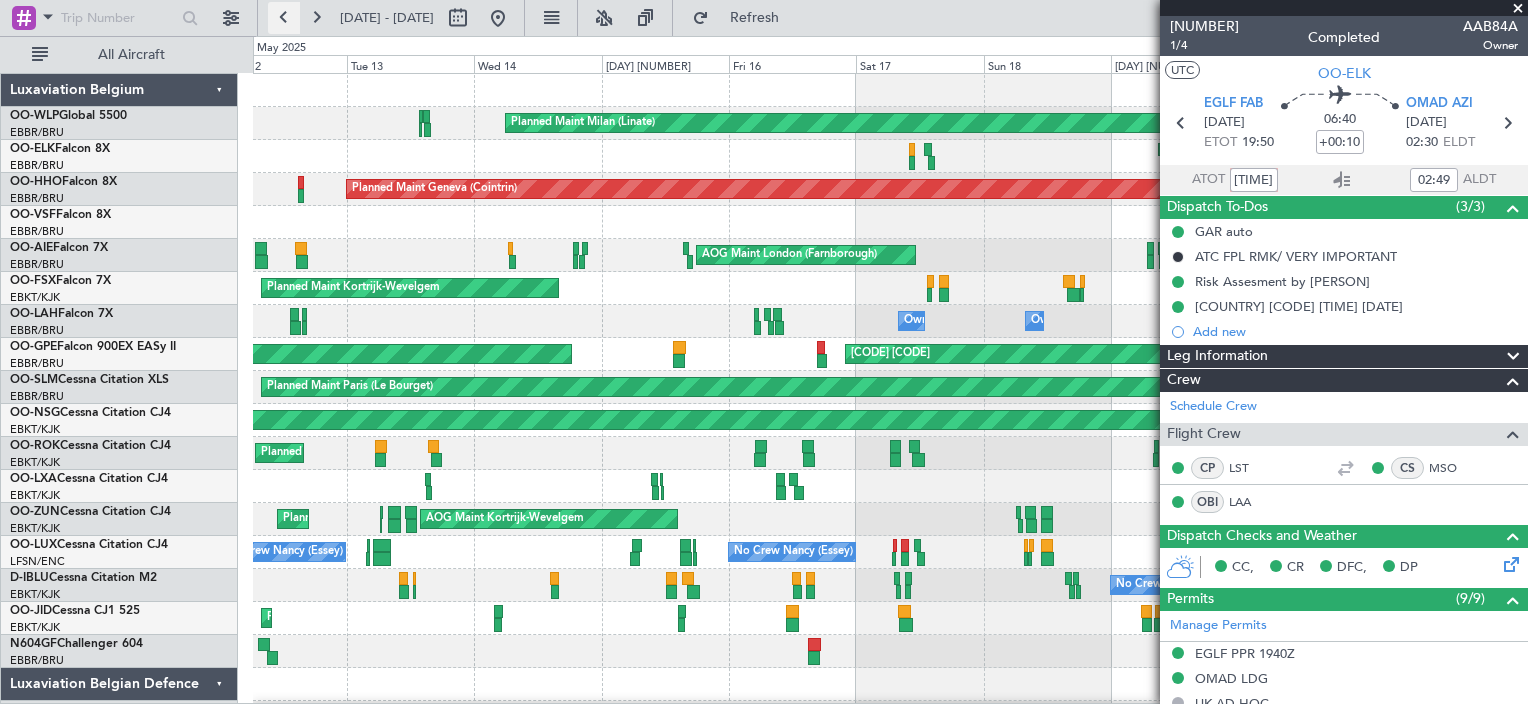 click at bounding box center (284, 18) 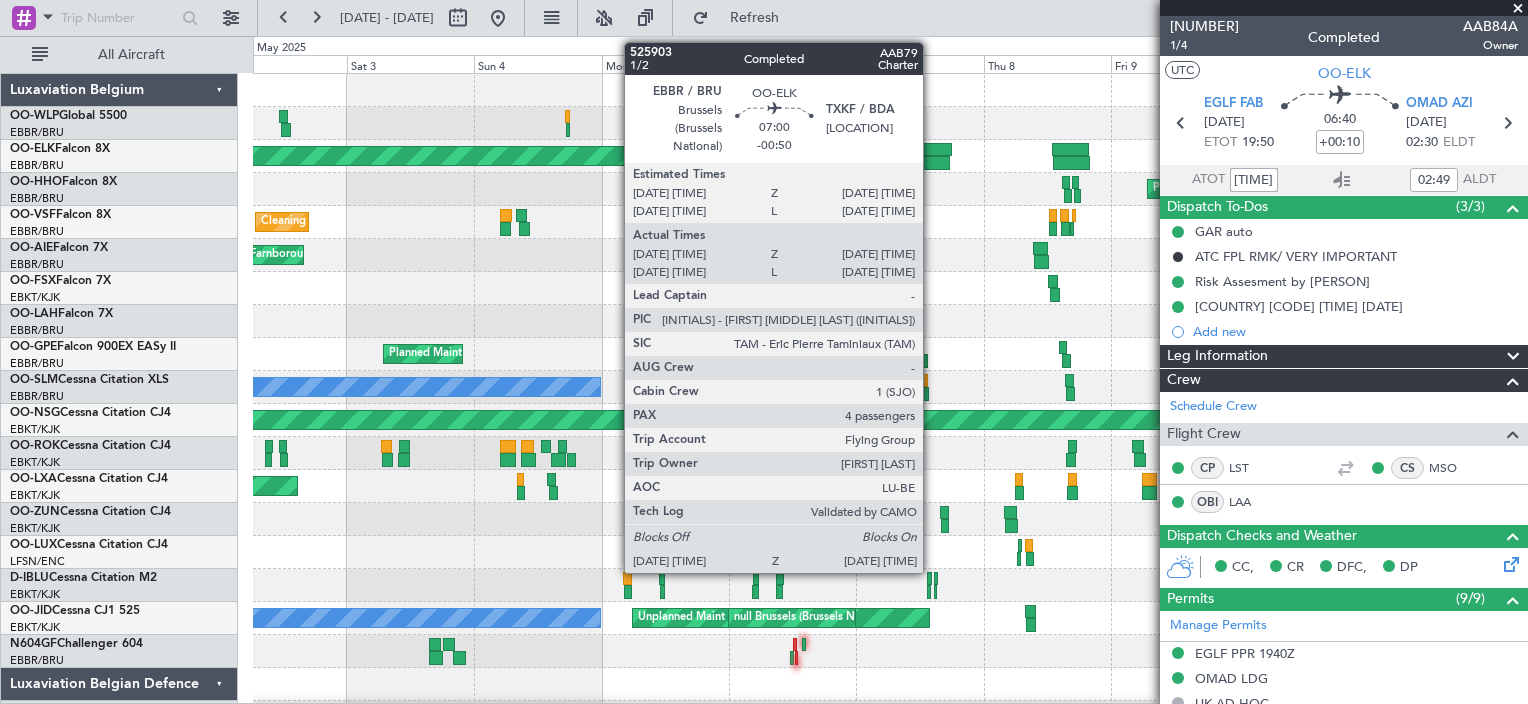 click 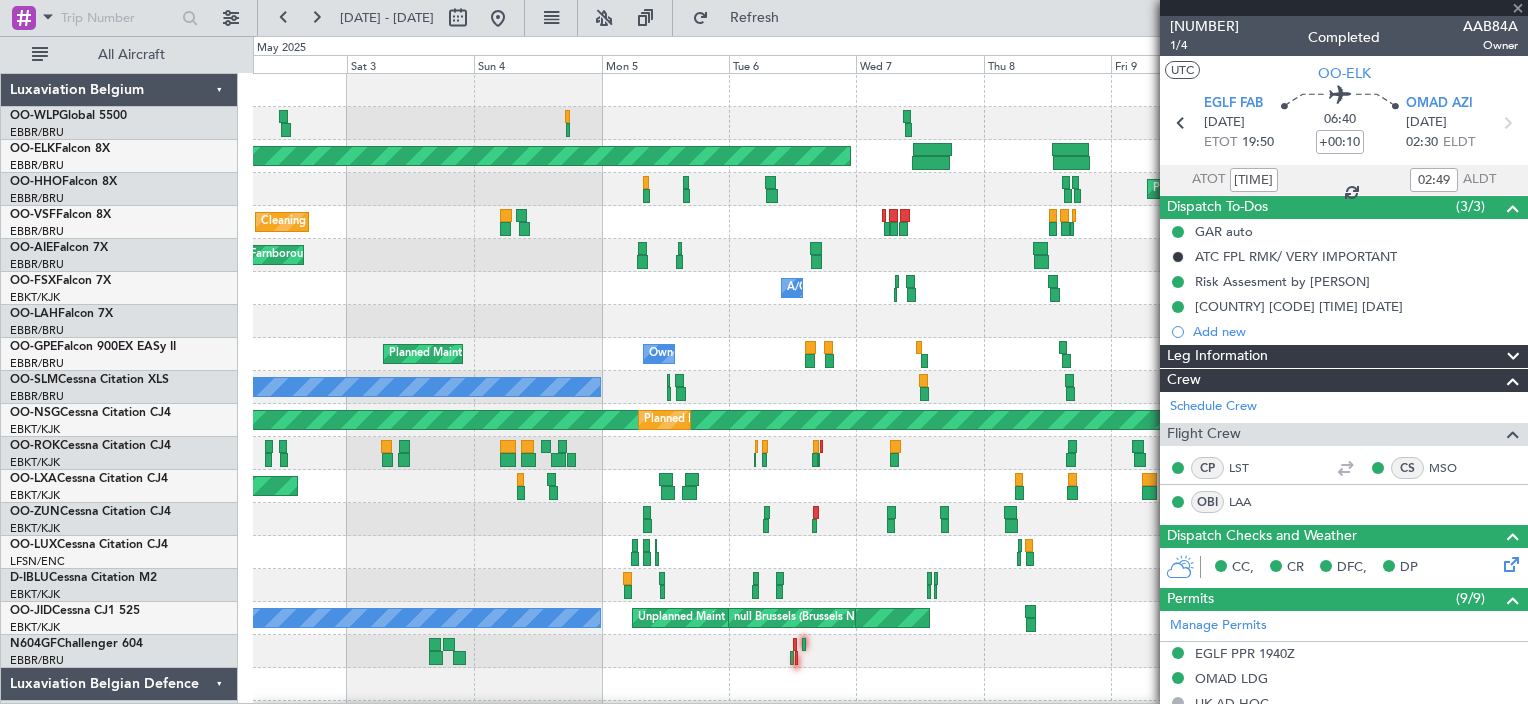 type on "-00:50" 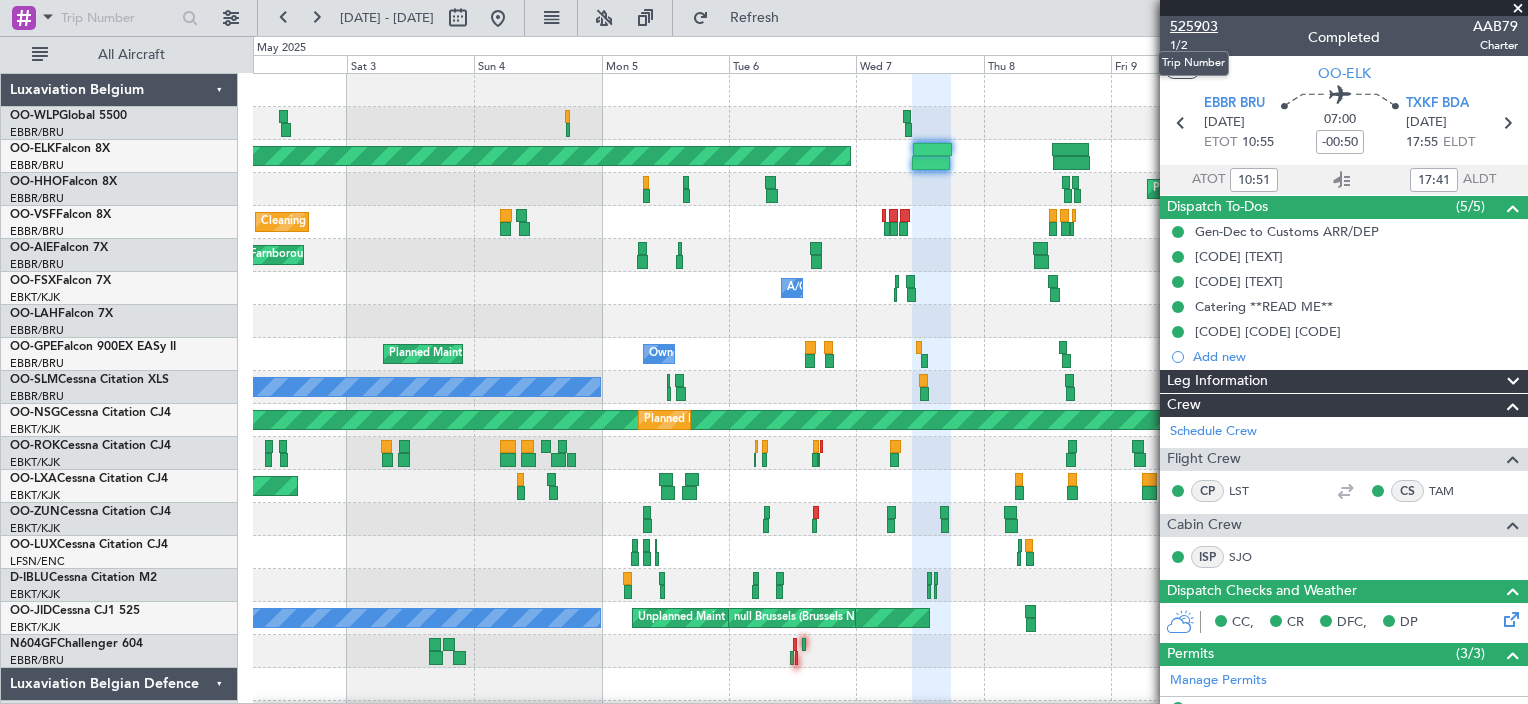 click on "525903" at bounding box center (1194, 26) 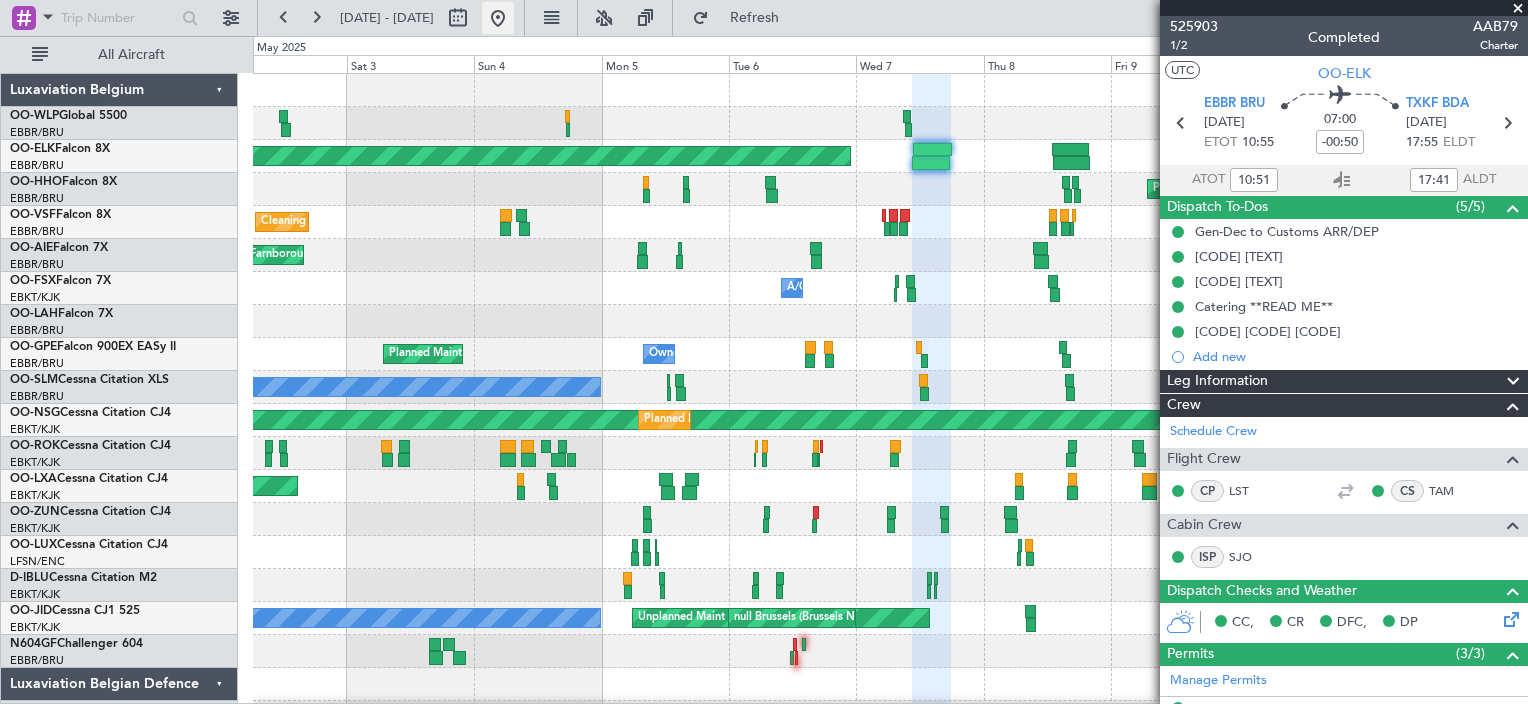 click at bounding box center (498, 18) 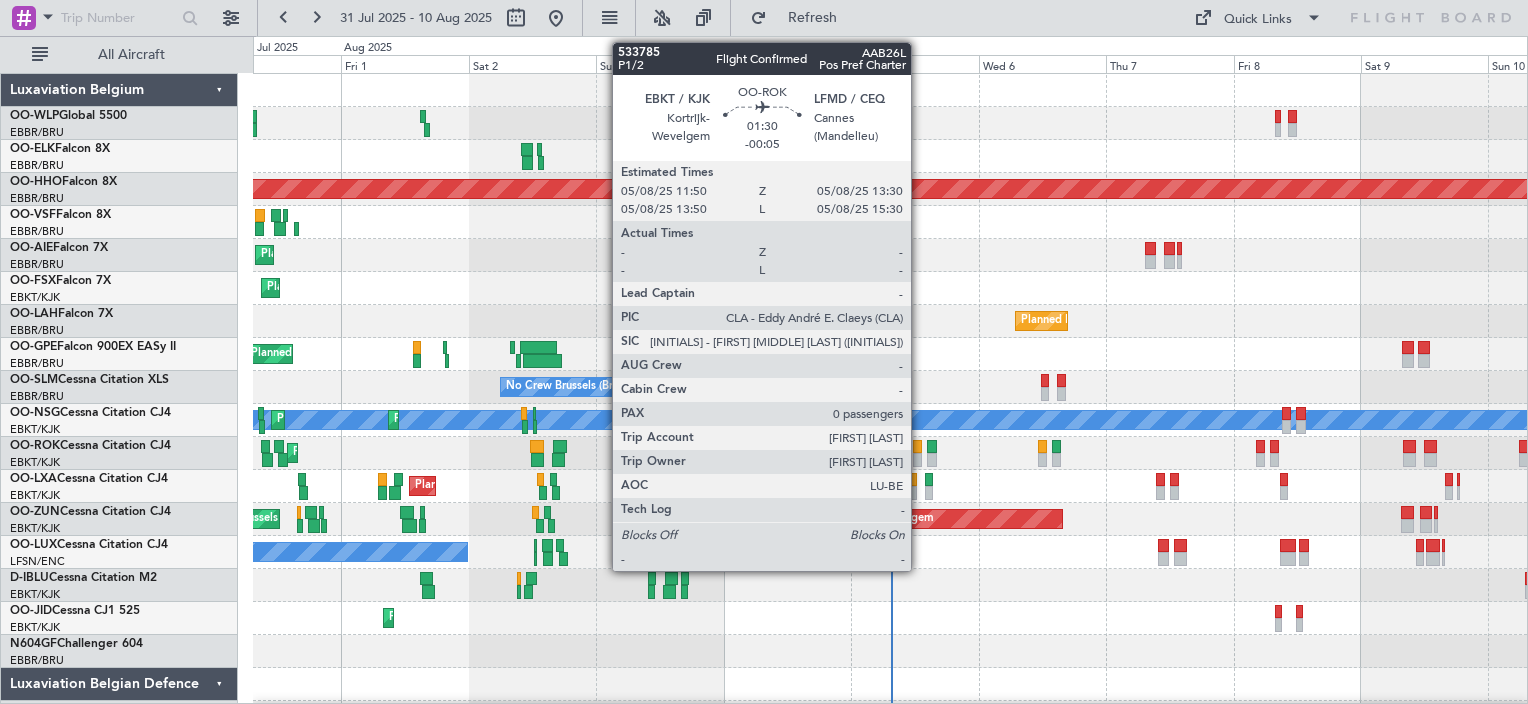 click 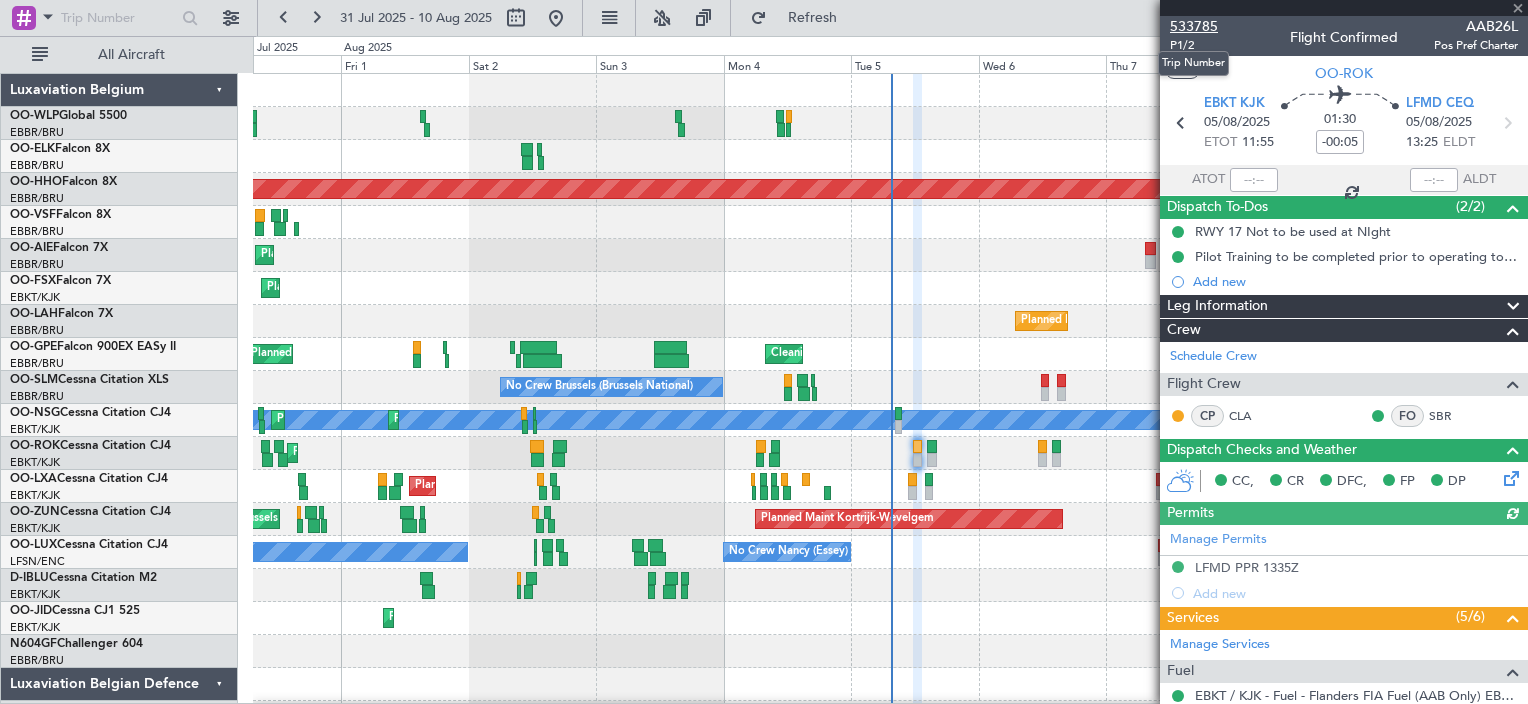 click on "533785" at bounding box center [1194, 26] 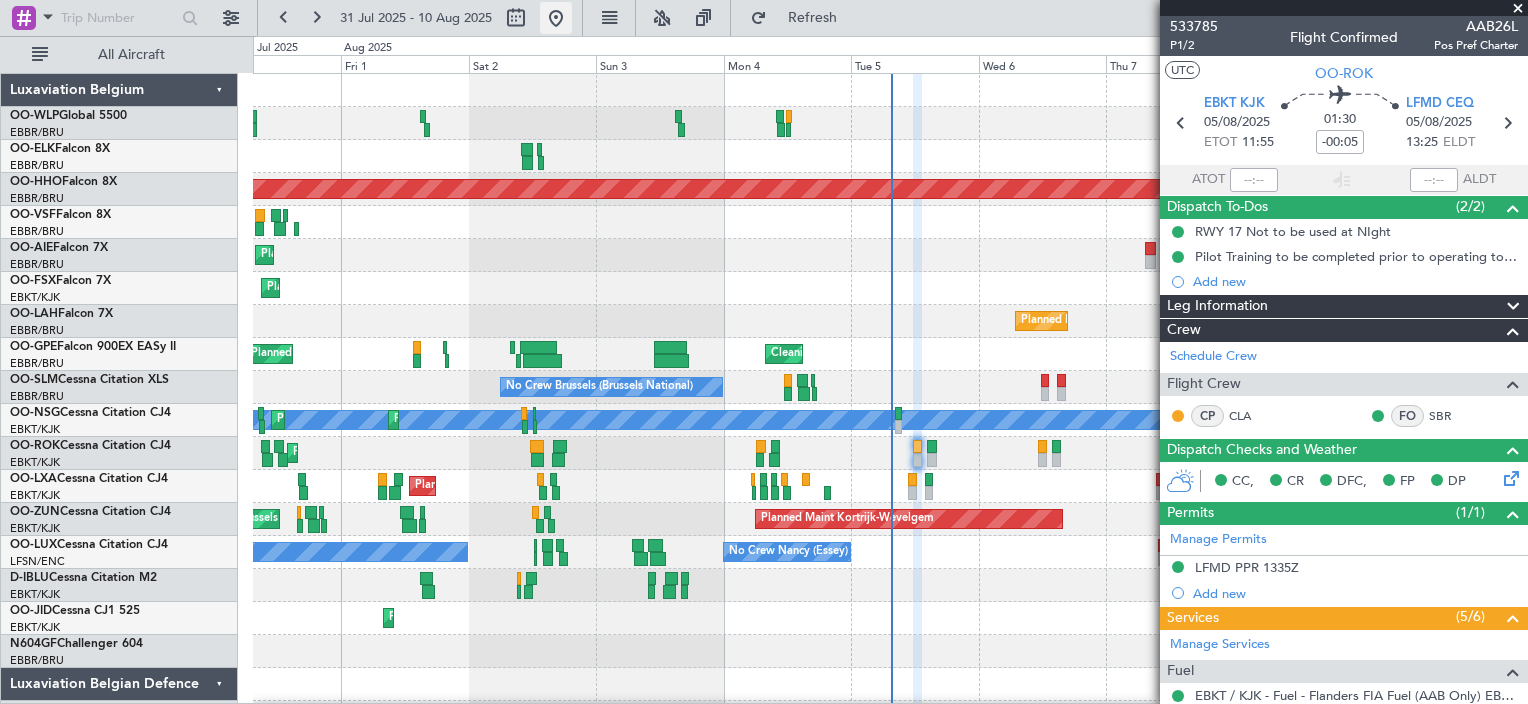 click at bounding box center [556, 18] 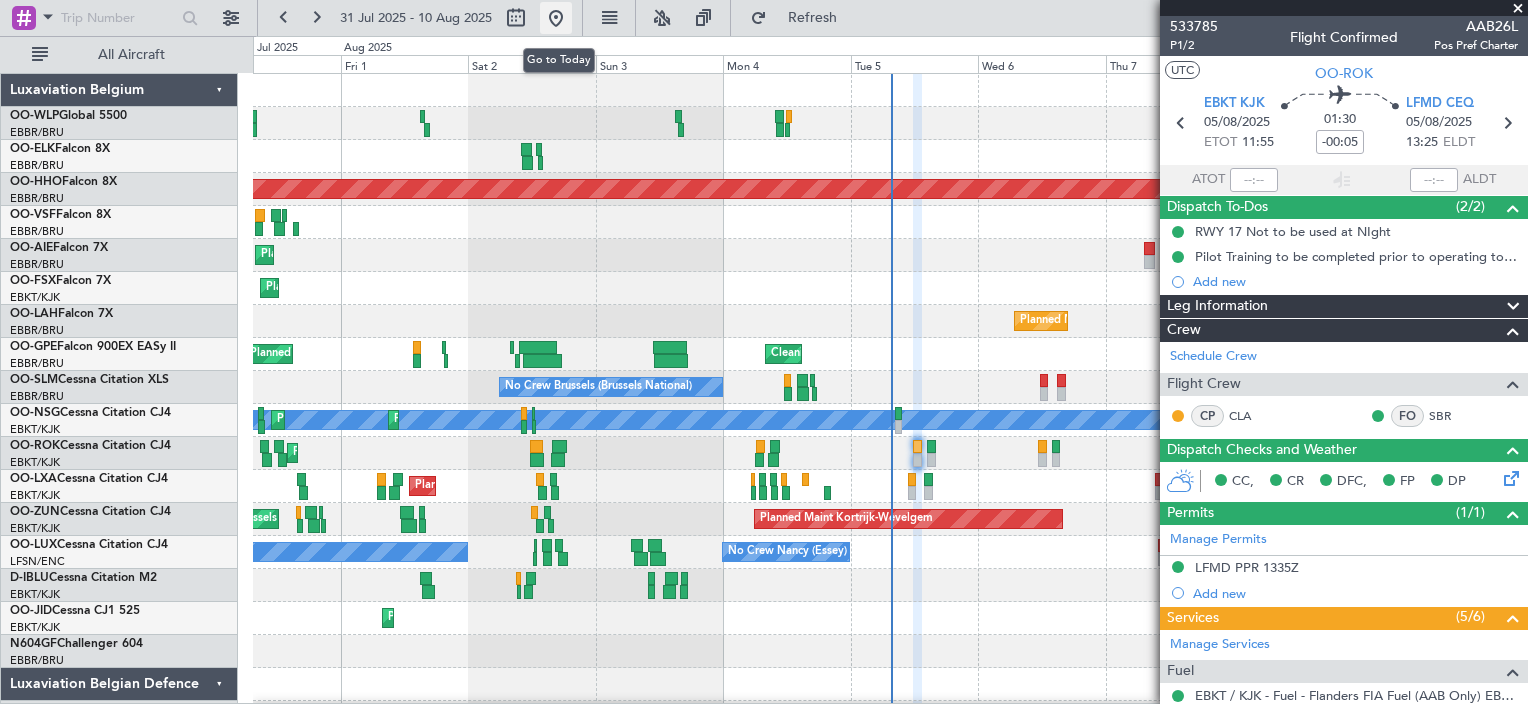 click at bounding box center [556, 18] 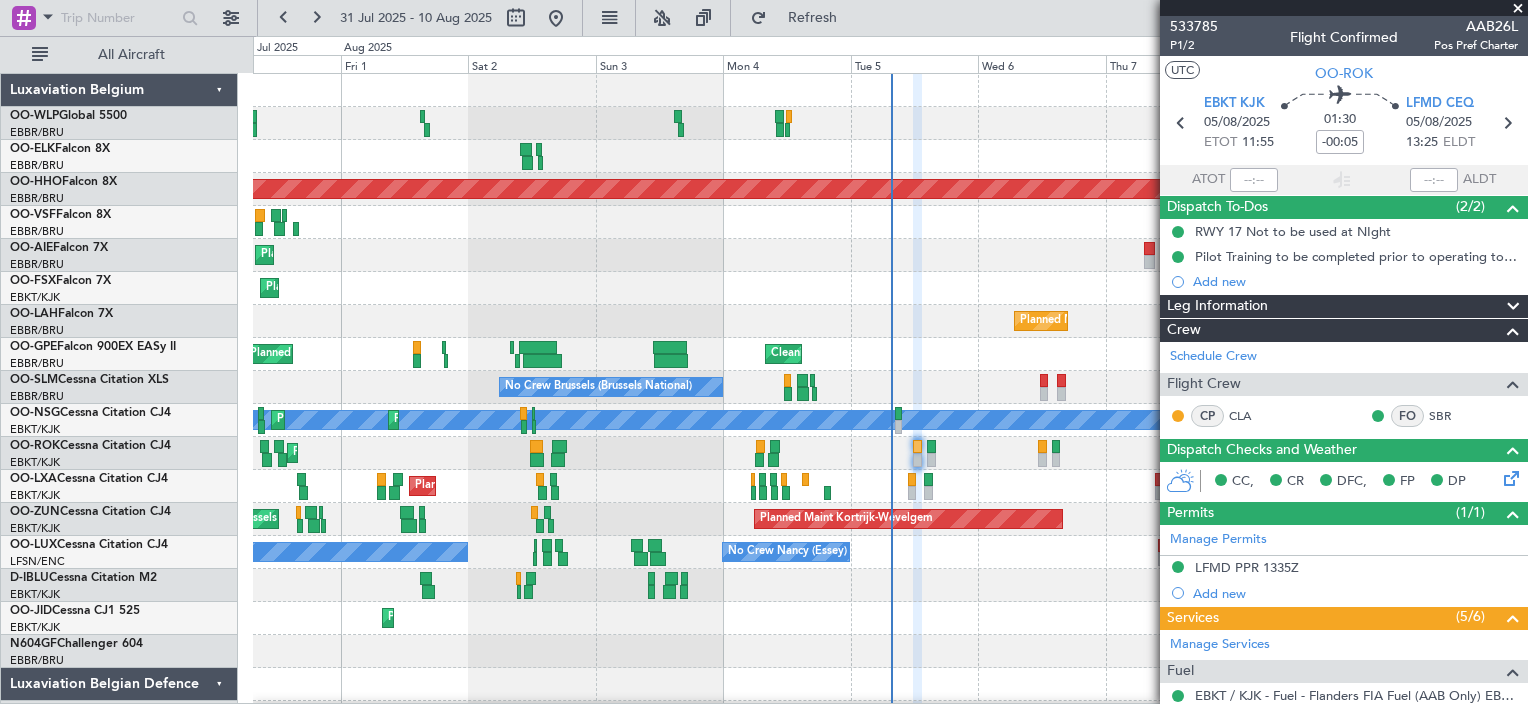 click at bounding box center [1518, 9] 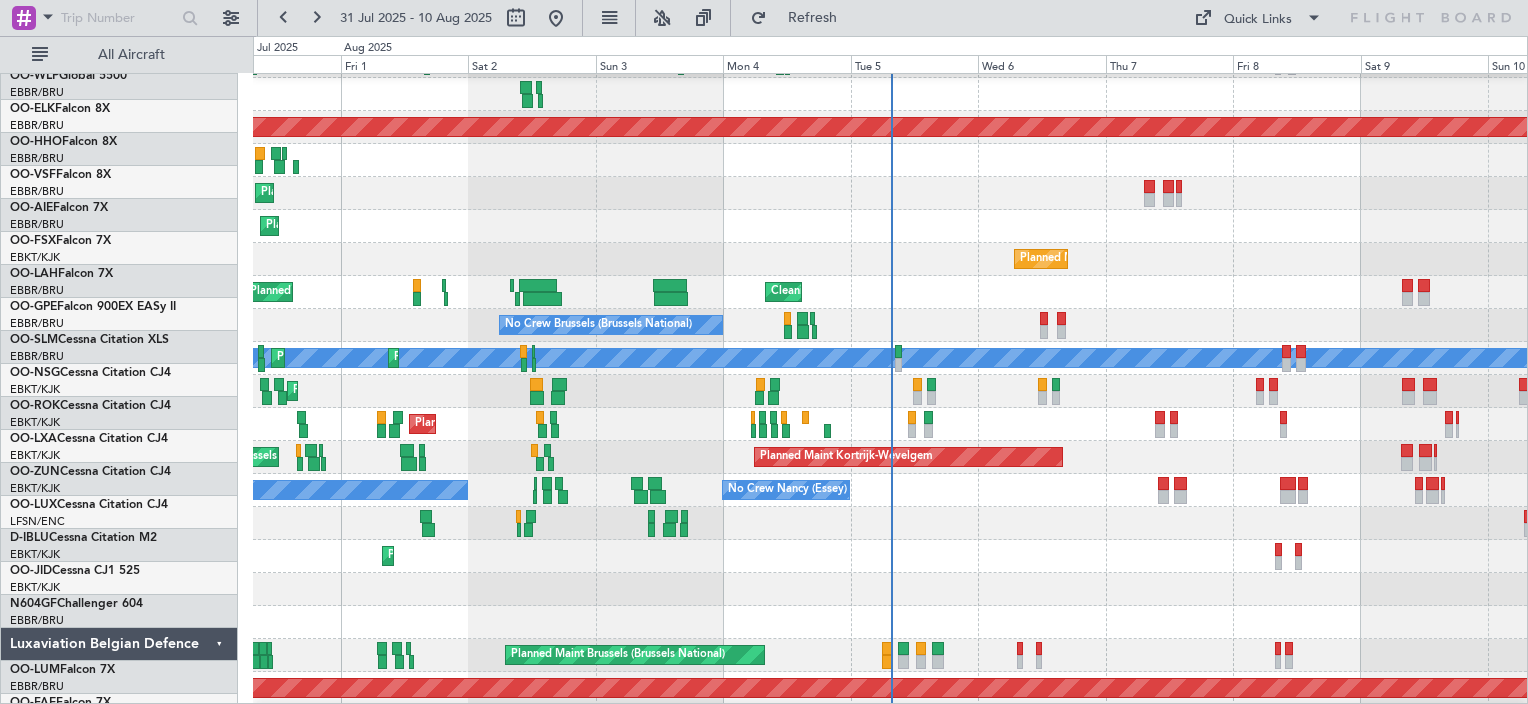 scroll, scrollTop: 0, scrollLeft: 0, axis: both 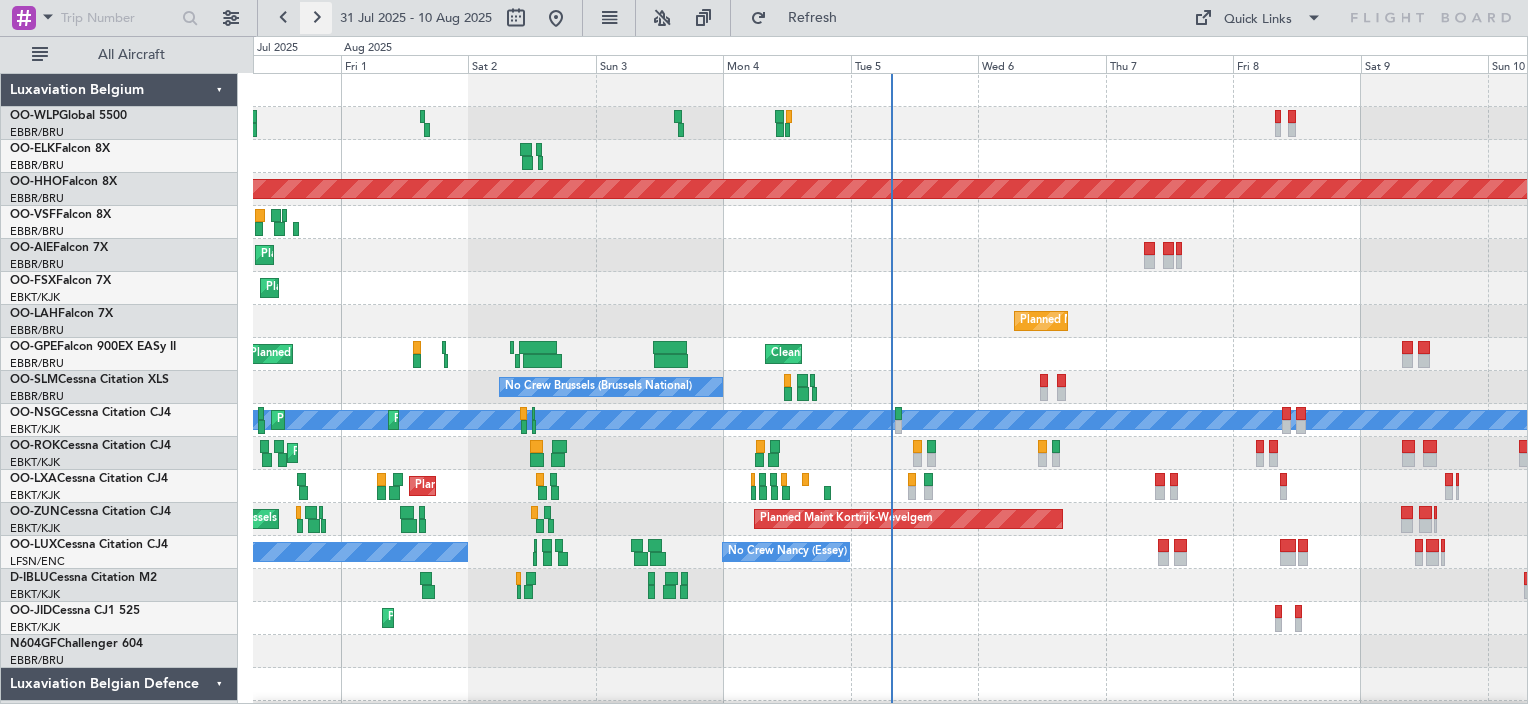 click at bounding box center [316, 18] 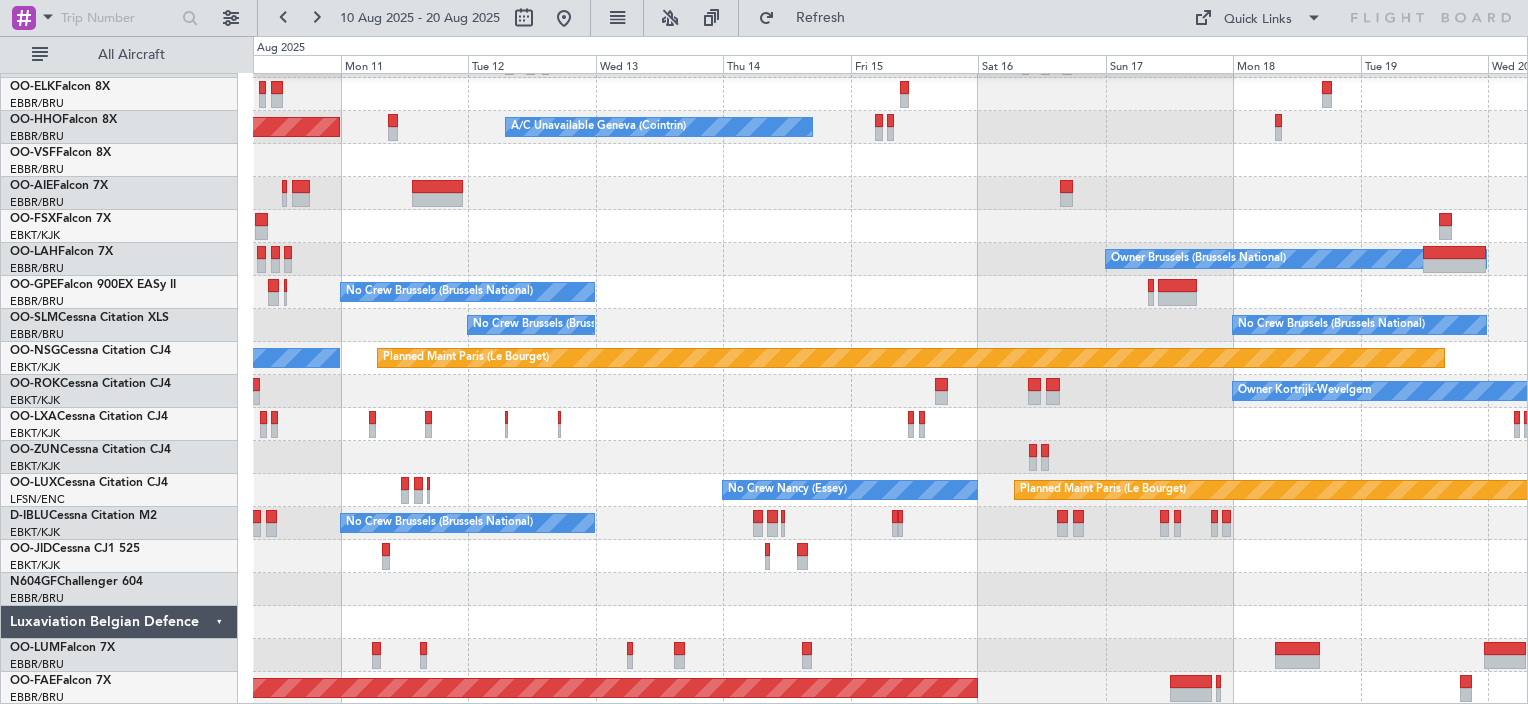 scroll, scrollTop: 0, scrollLeft: 0, axis: both 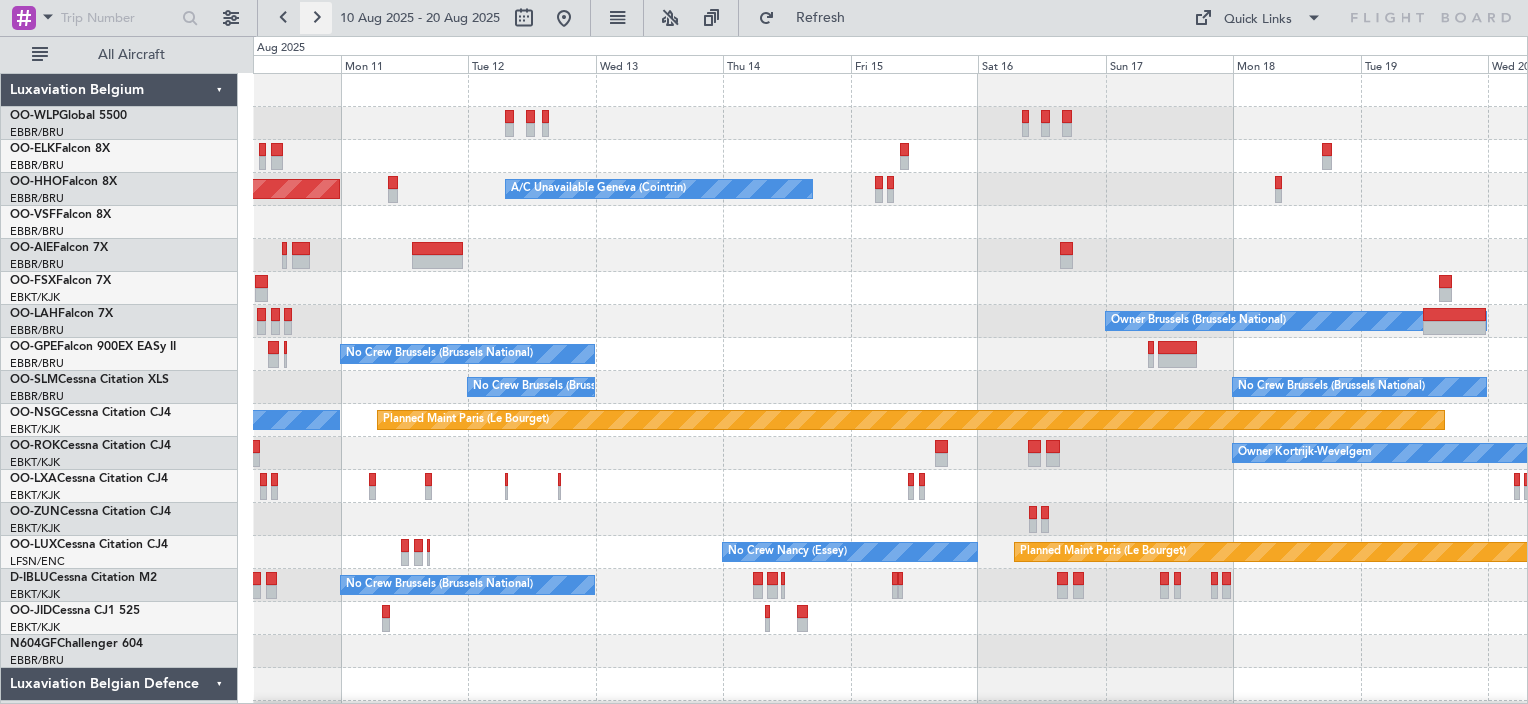 click at bounding box center (316, 18) 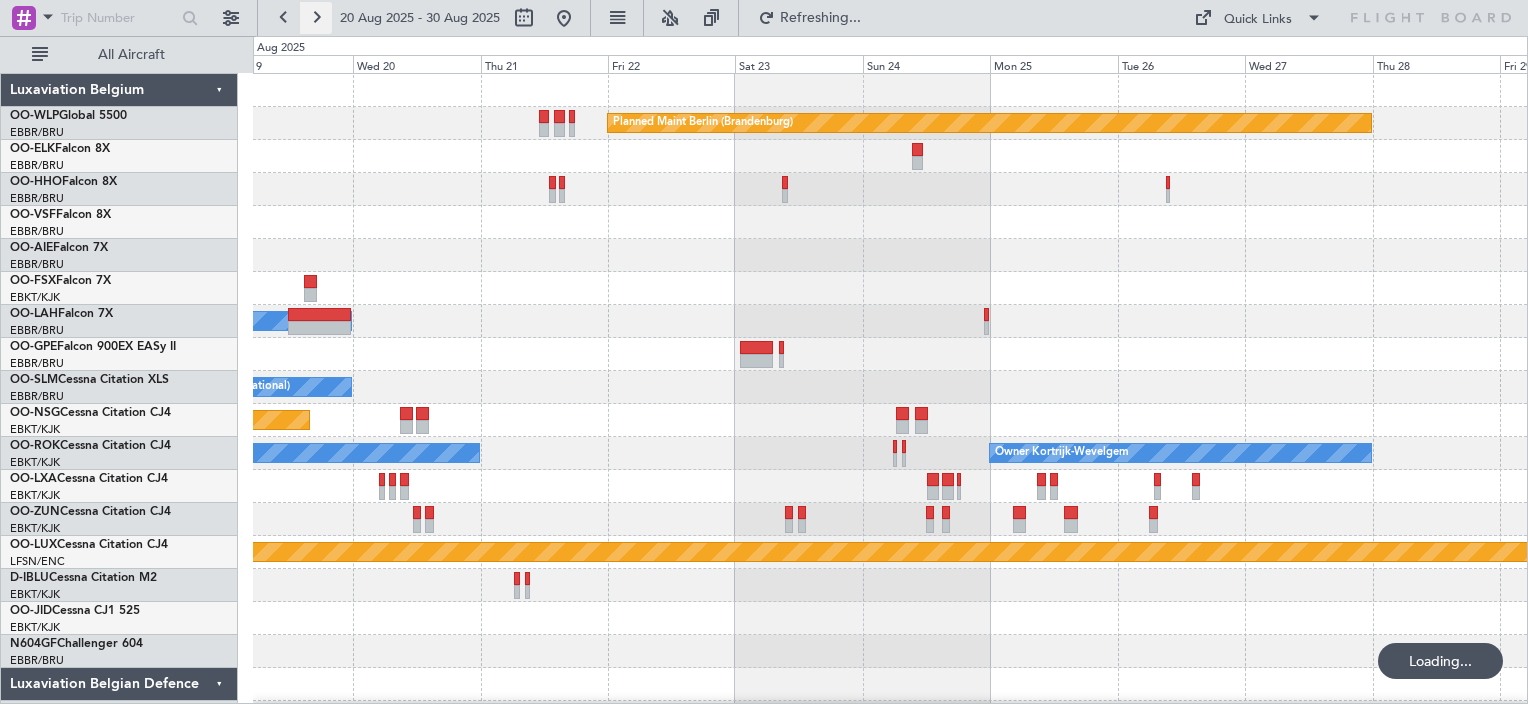 click at bounding box center [316, 18] 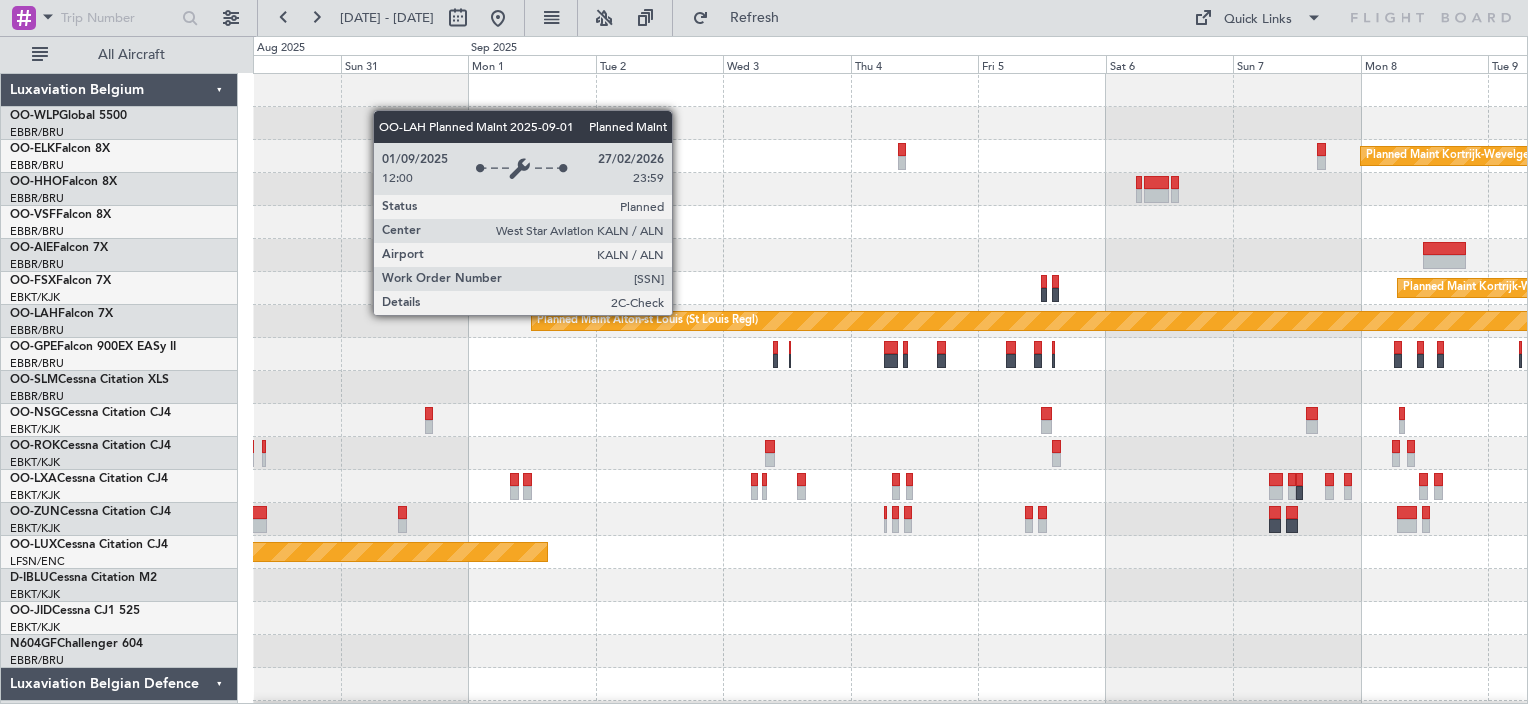 scroll, scrollTop: 0, scrollLeft: 0, axis: both 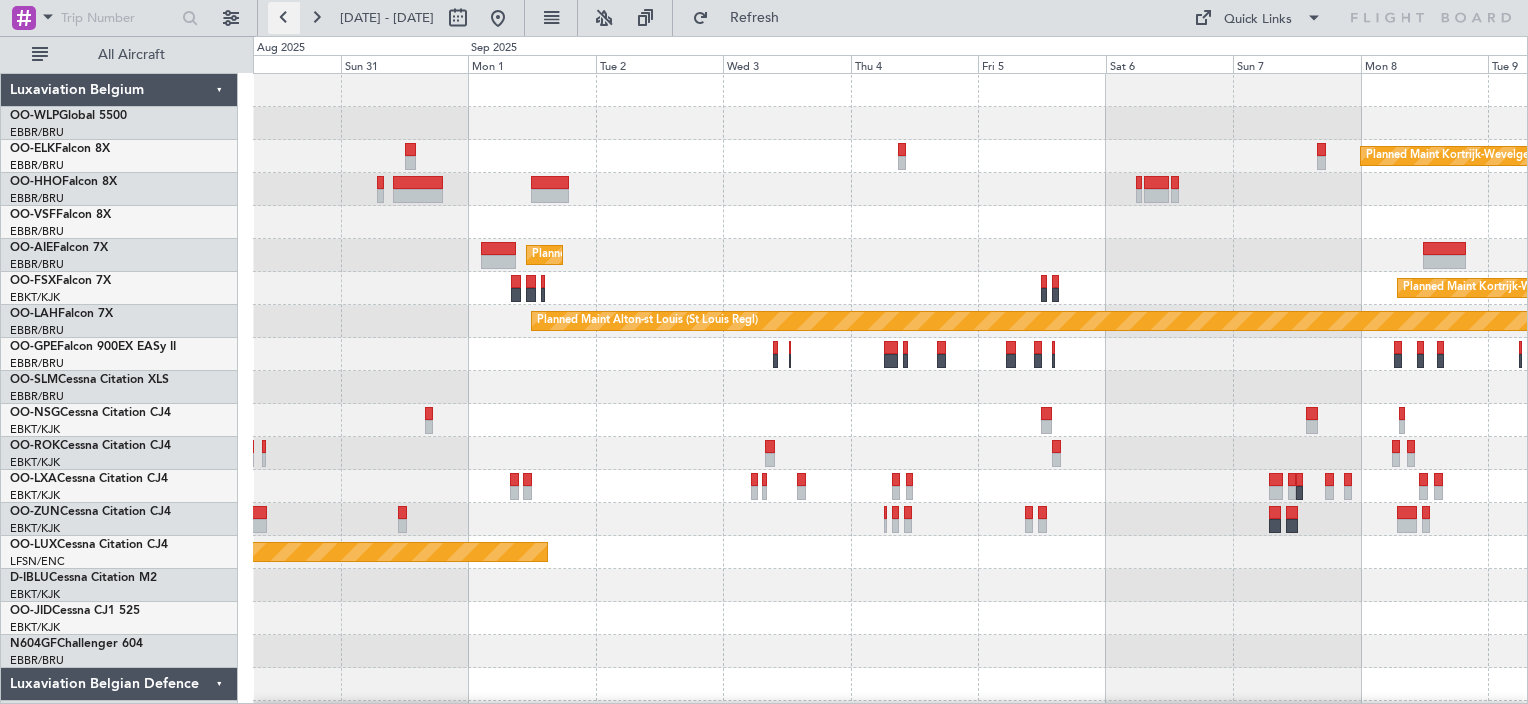 click at bounding box center [284, 18] 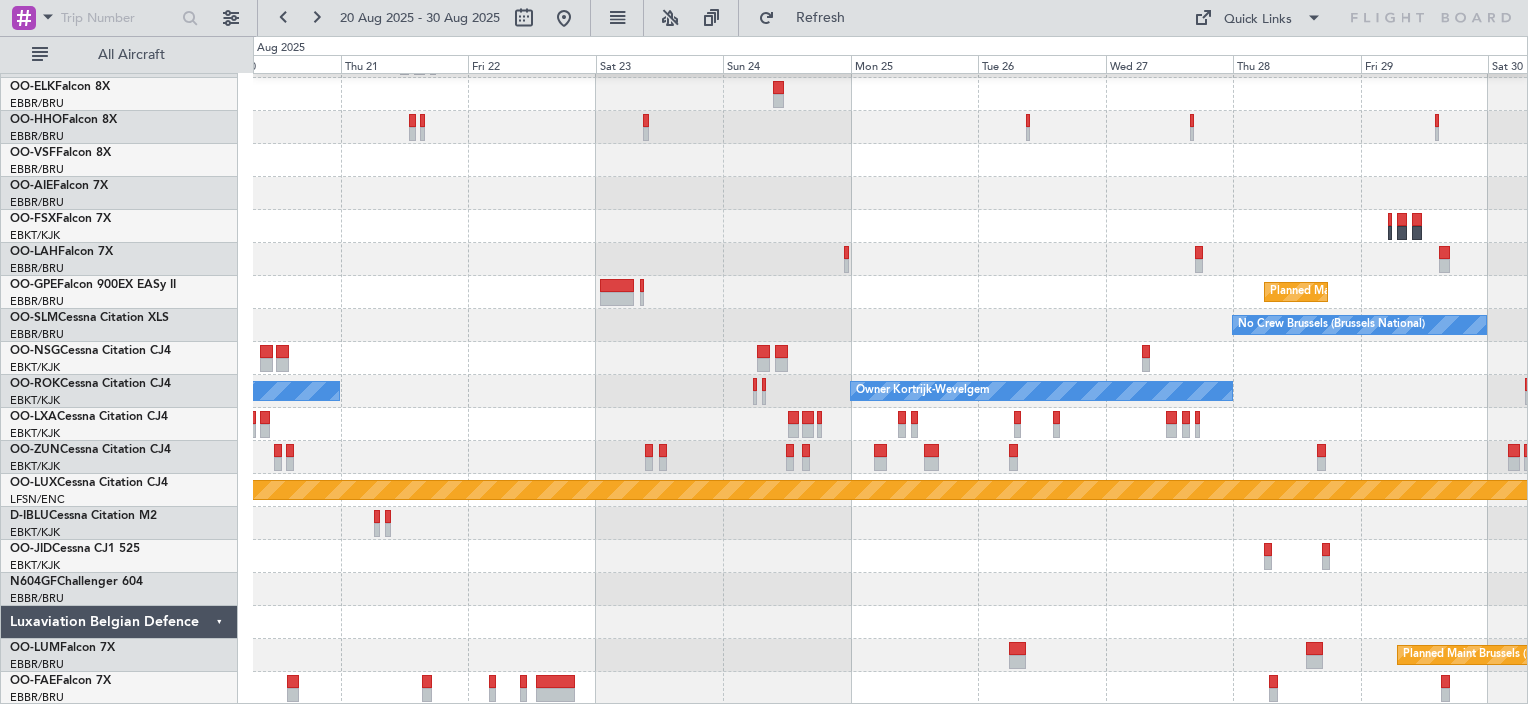 scroll, scrollTop: 62, scrollLeft: 0, axis: vertical 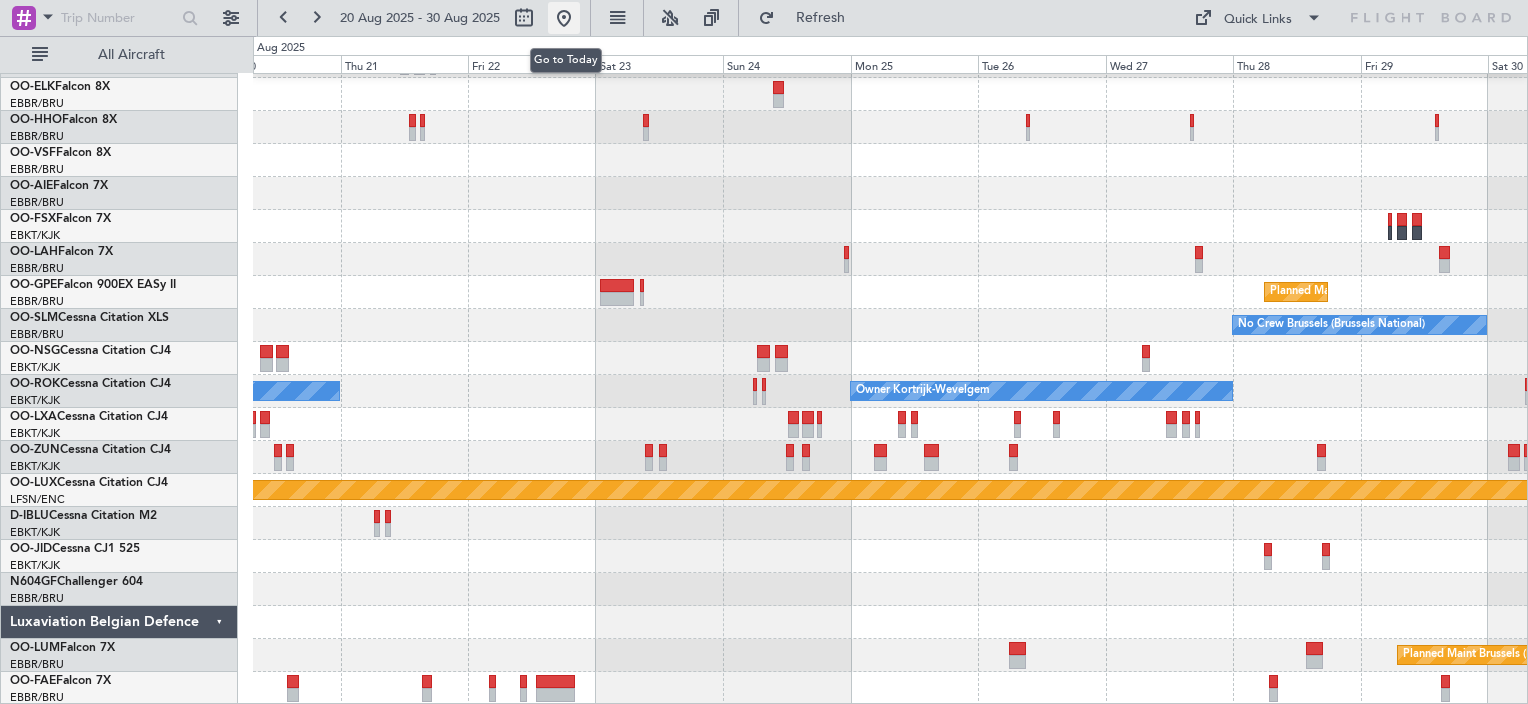 click at bounding box center [564, 18] 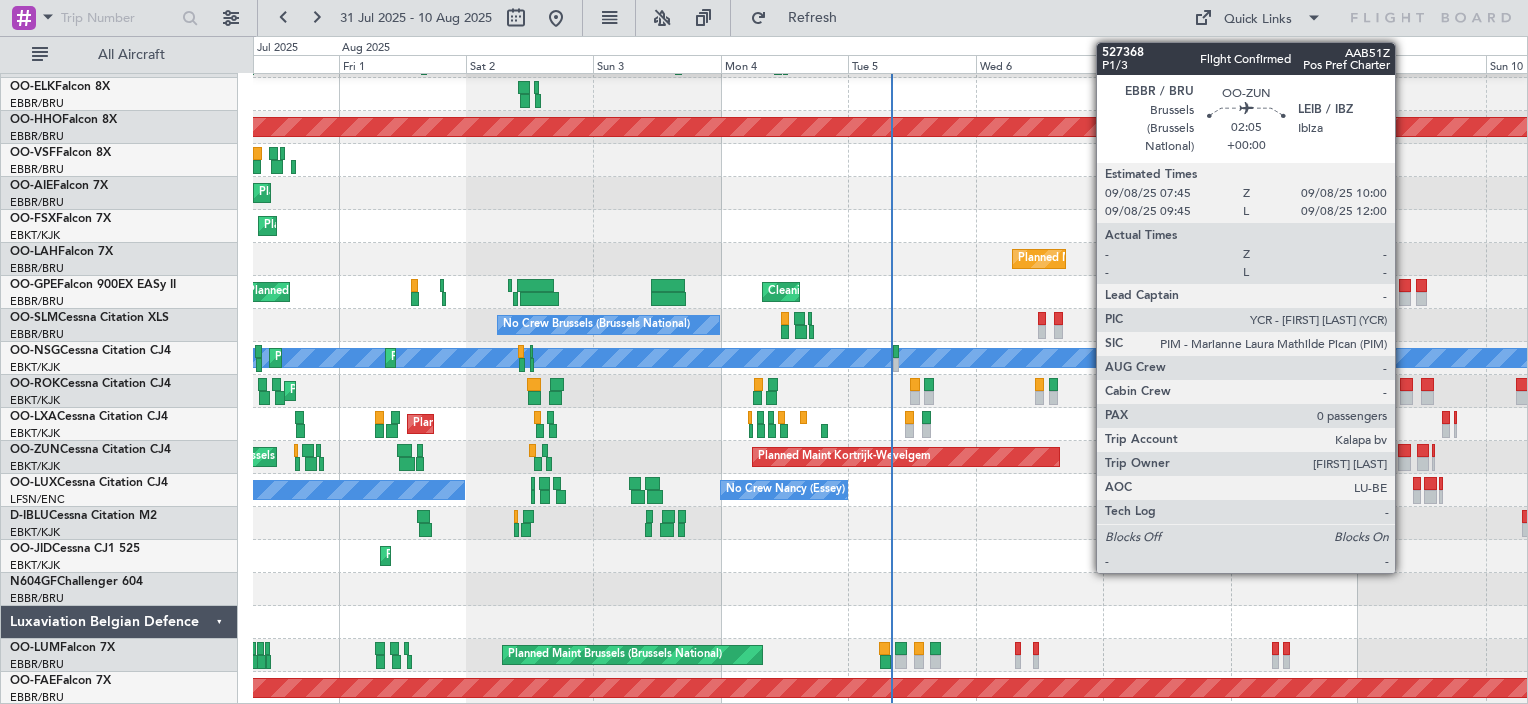 click 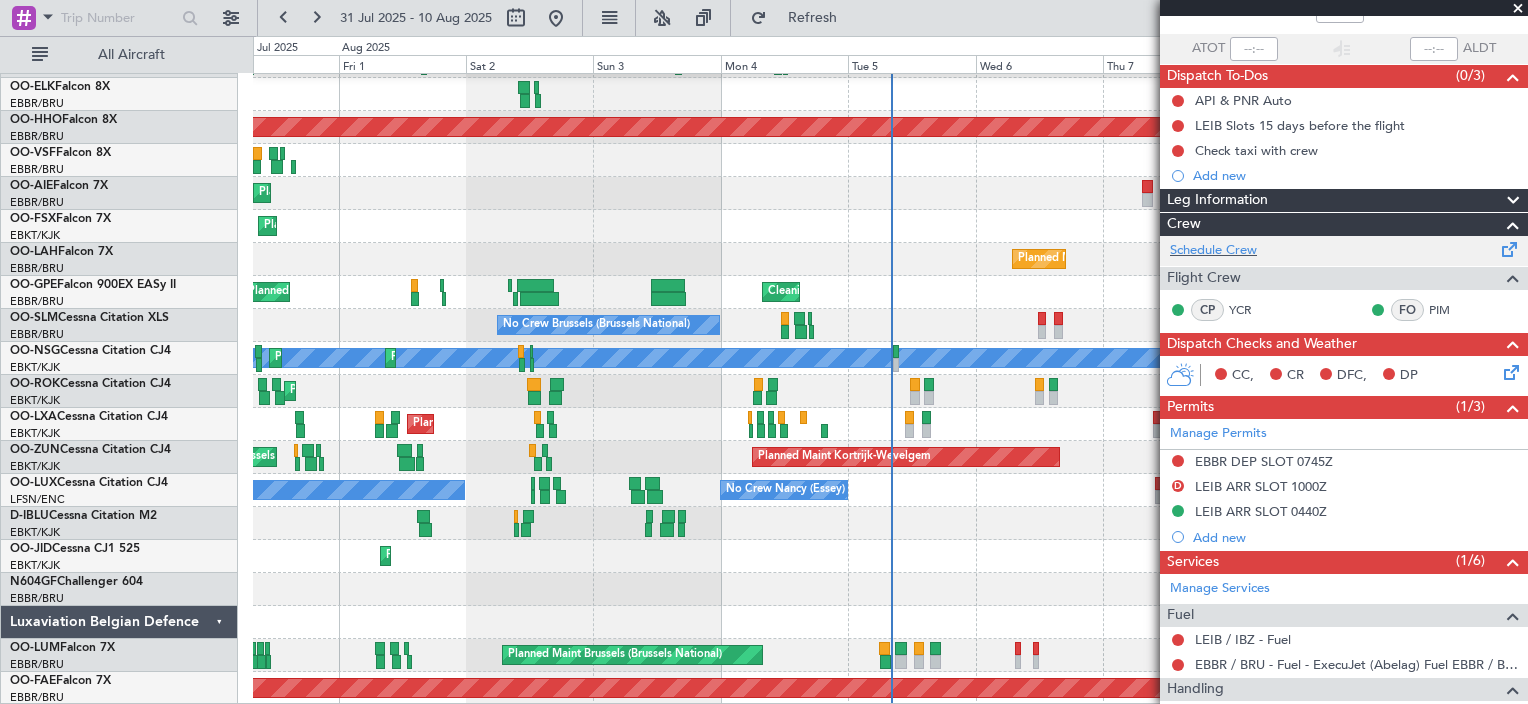 scroll, scrollTop: 0, scrollLeft: 0, axis: both 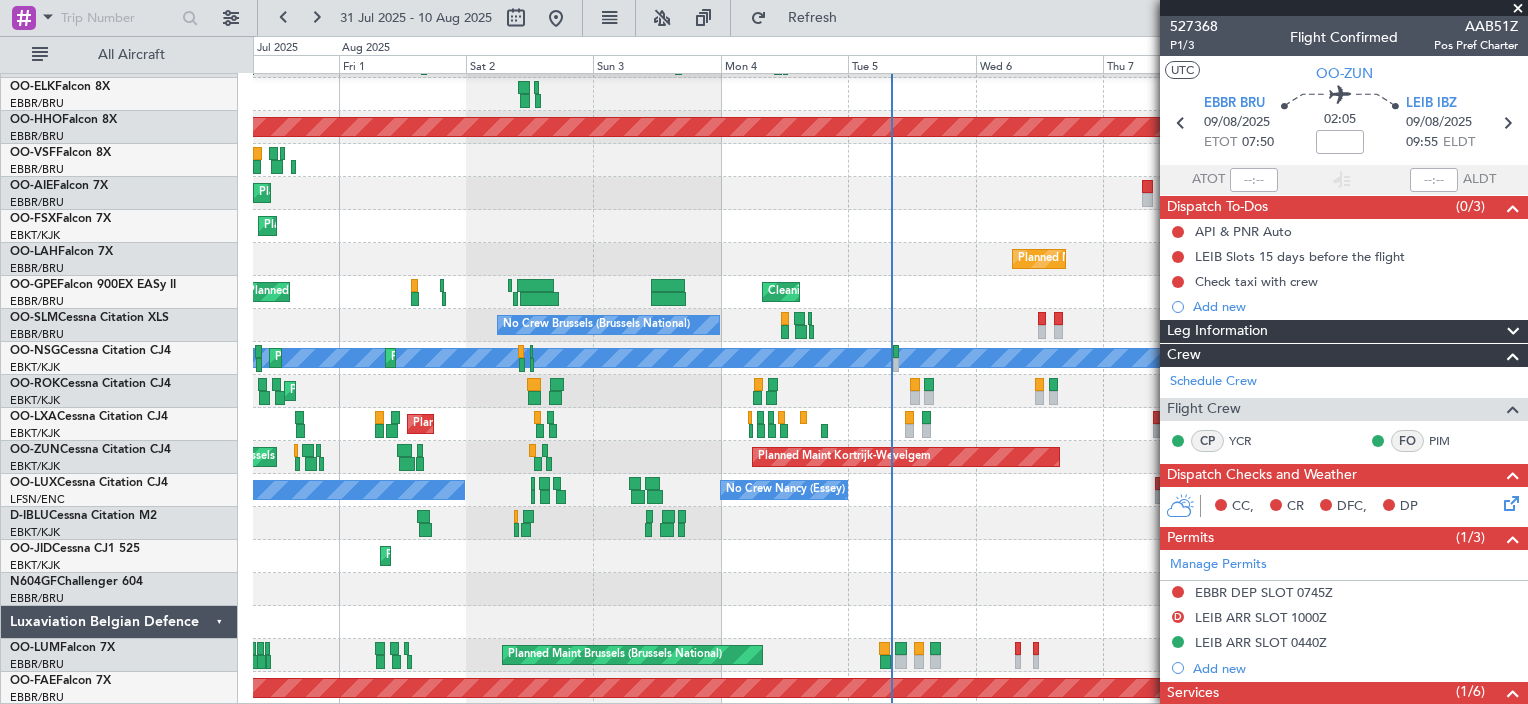 click at bounding box center [1518, 9] 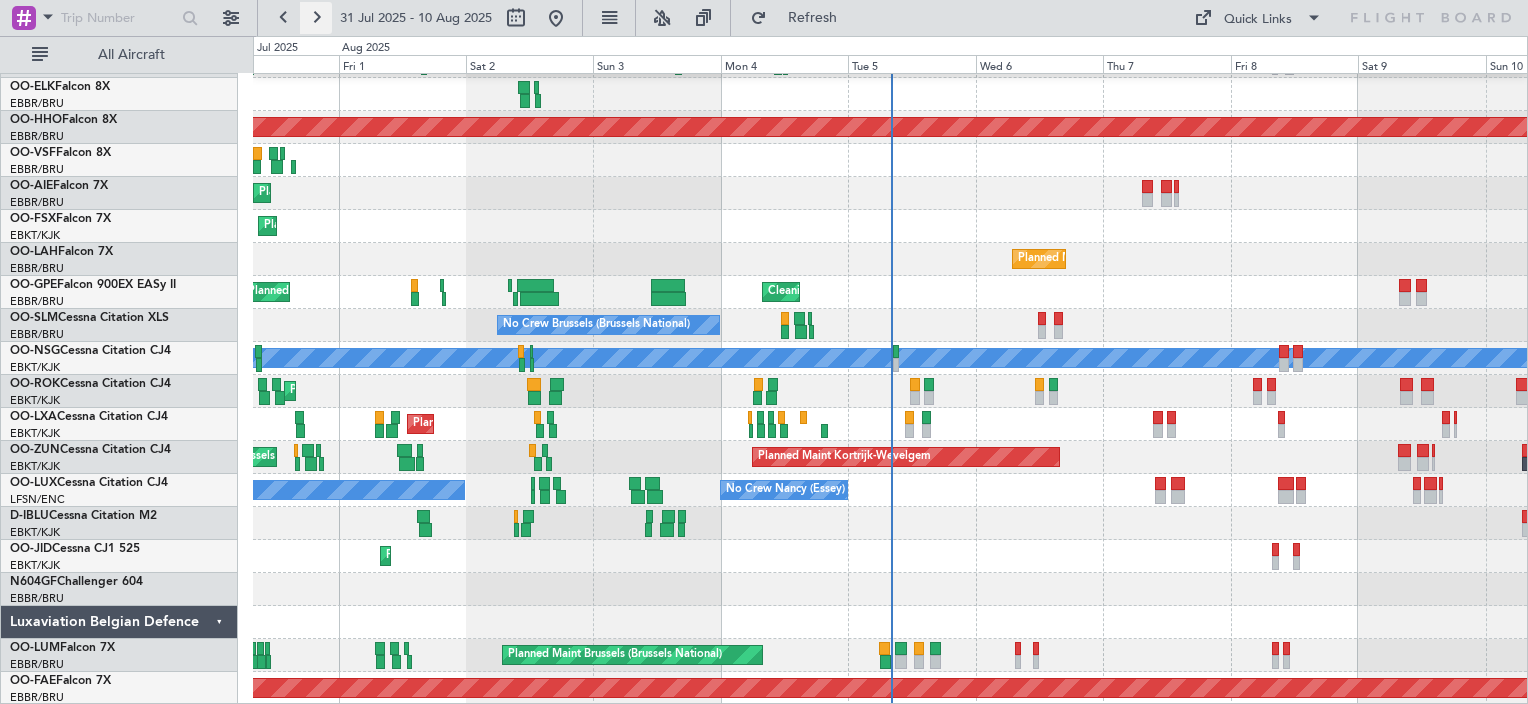 click at bounding box center [316, 18] 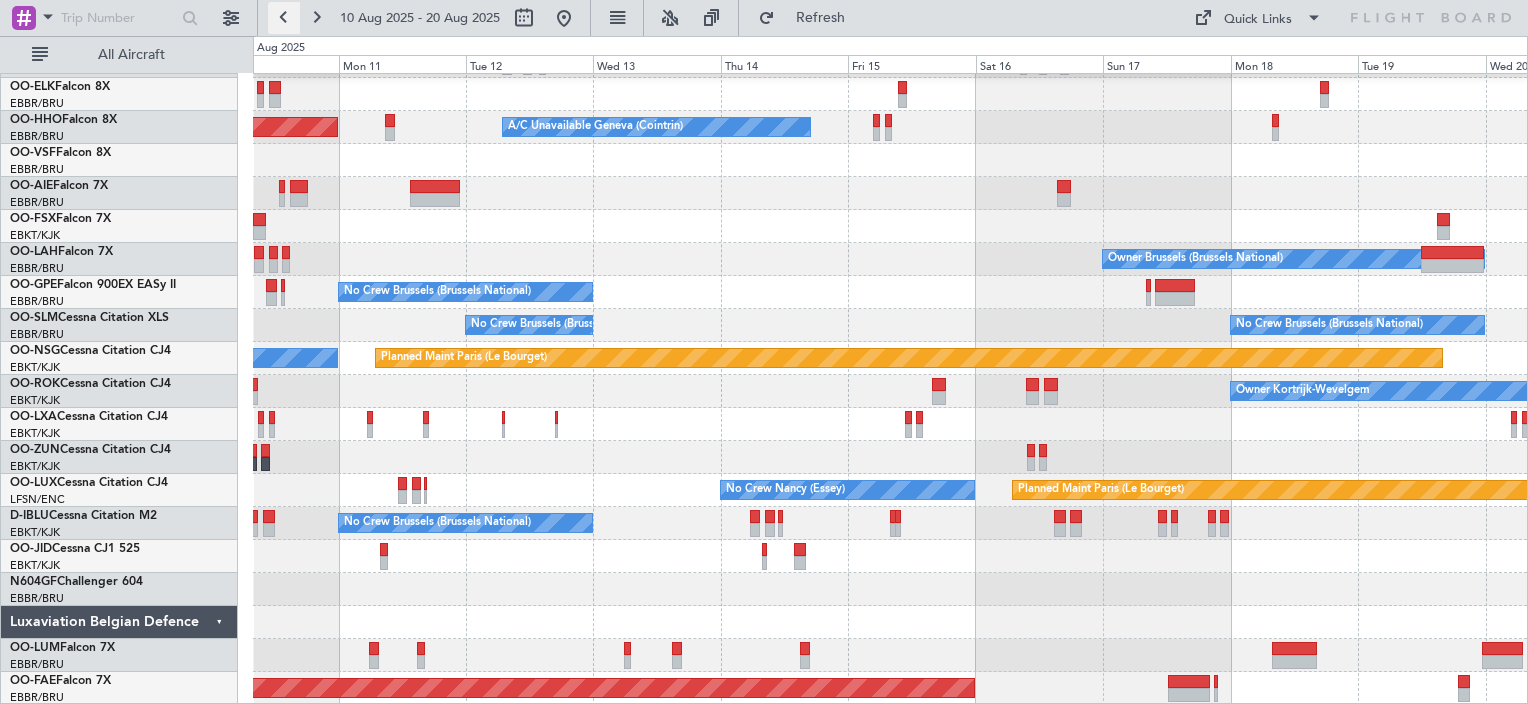 click at bounding box center [284, 18] 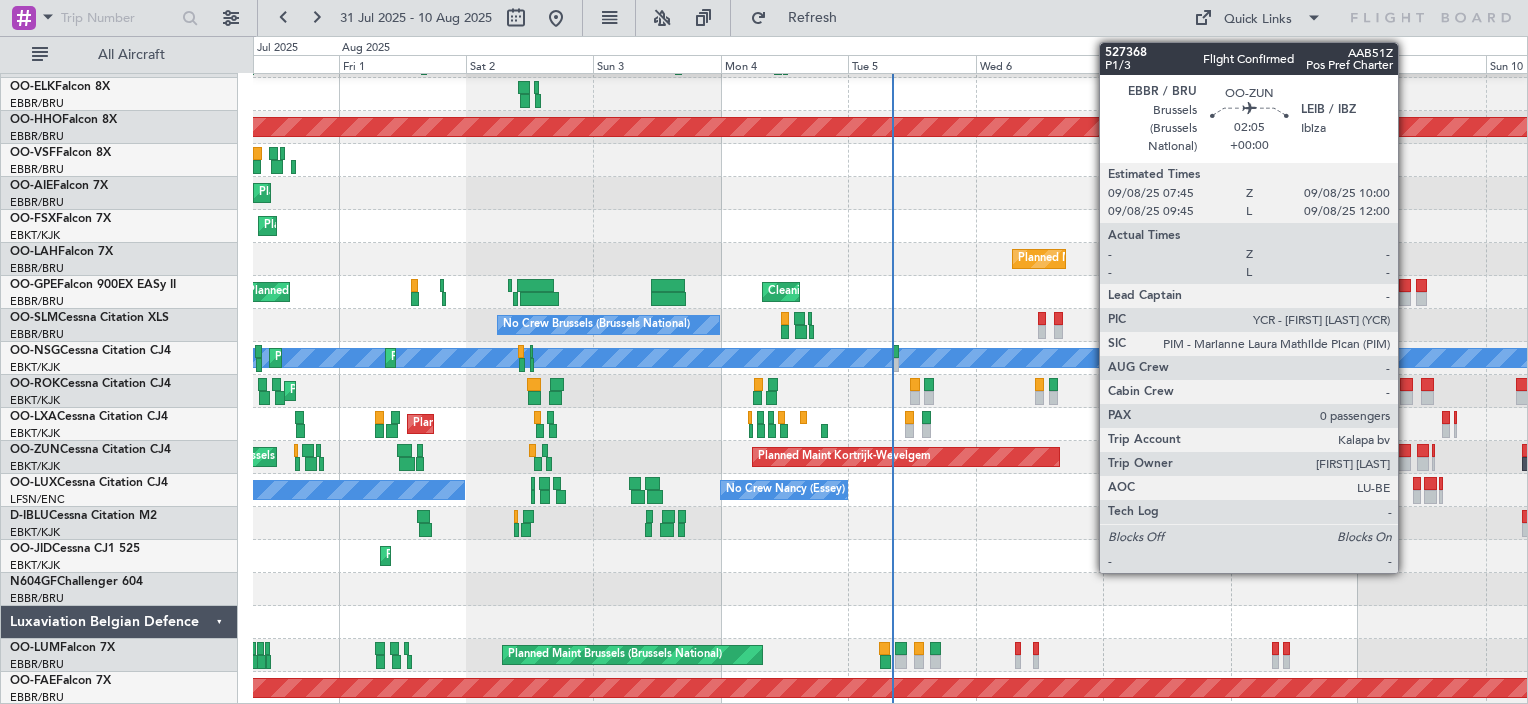 click 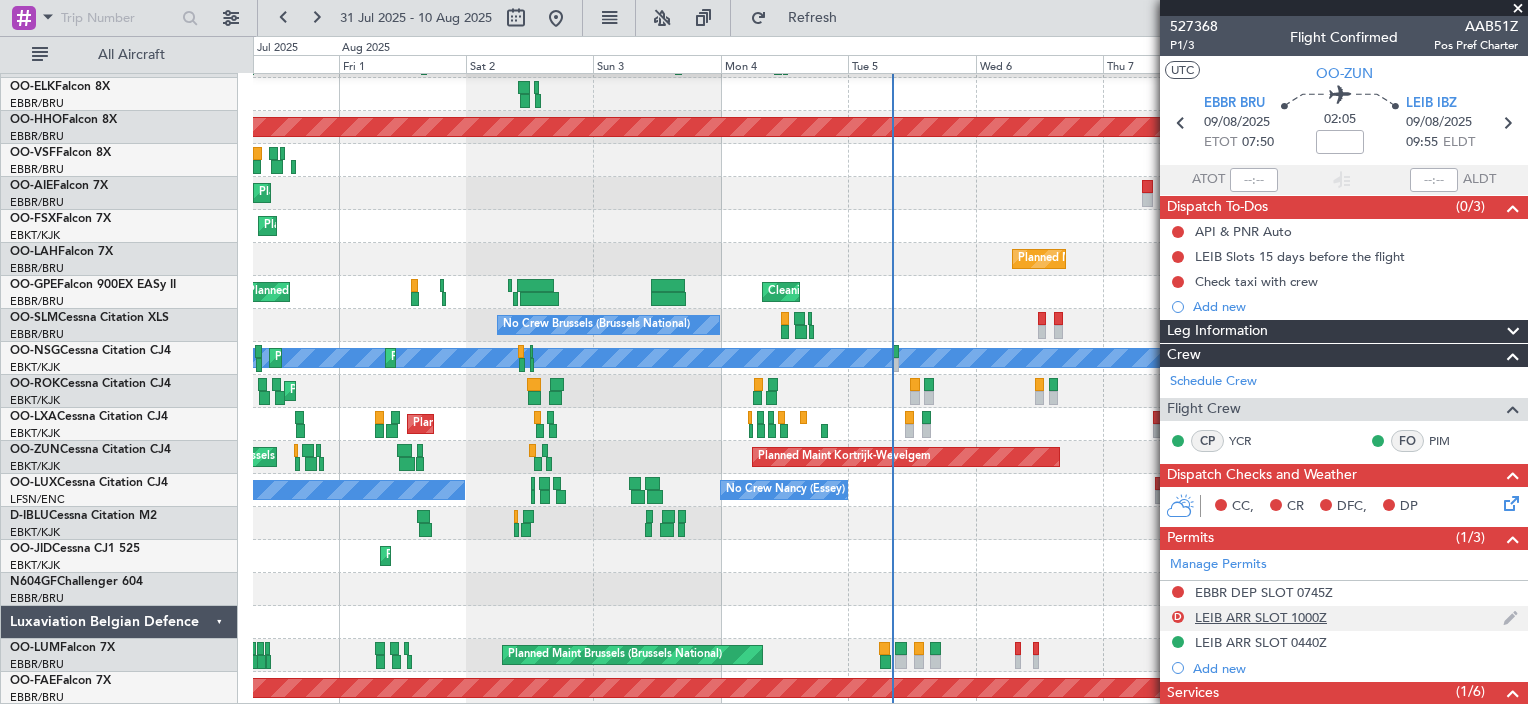 scroll, scrollTop: 316, scrollLeft: 0, axis: vertical 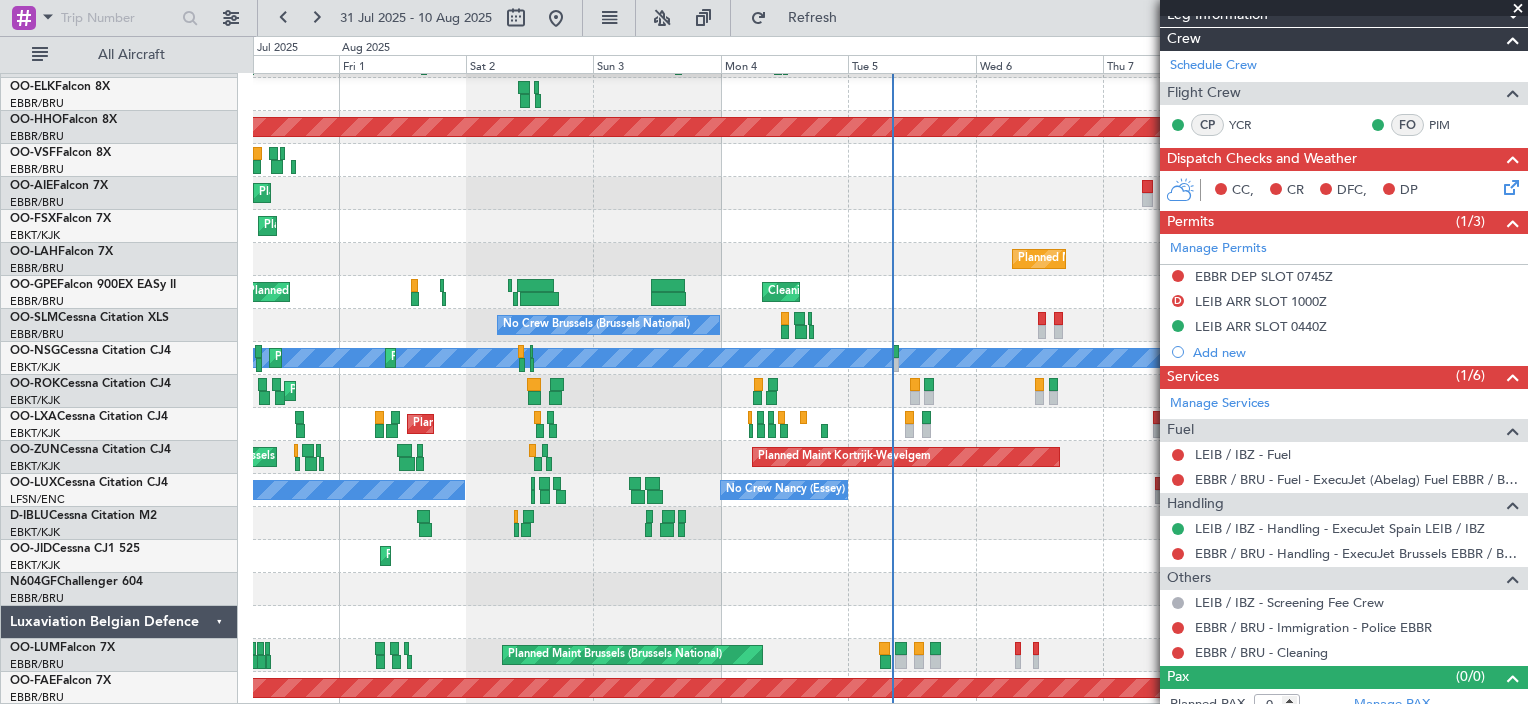 click at bounding box center [1518, 9] 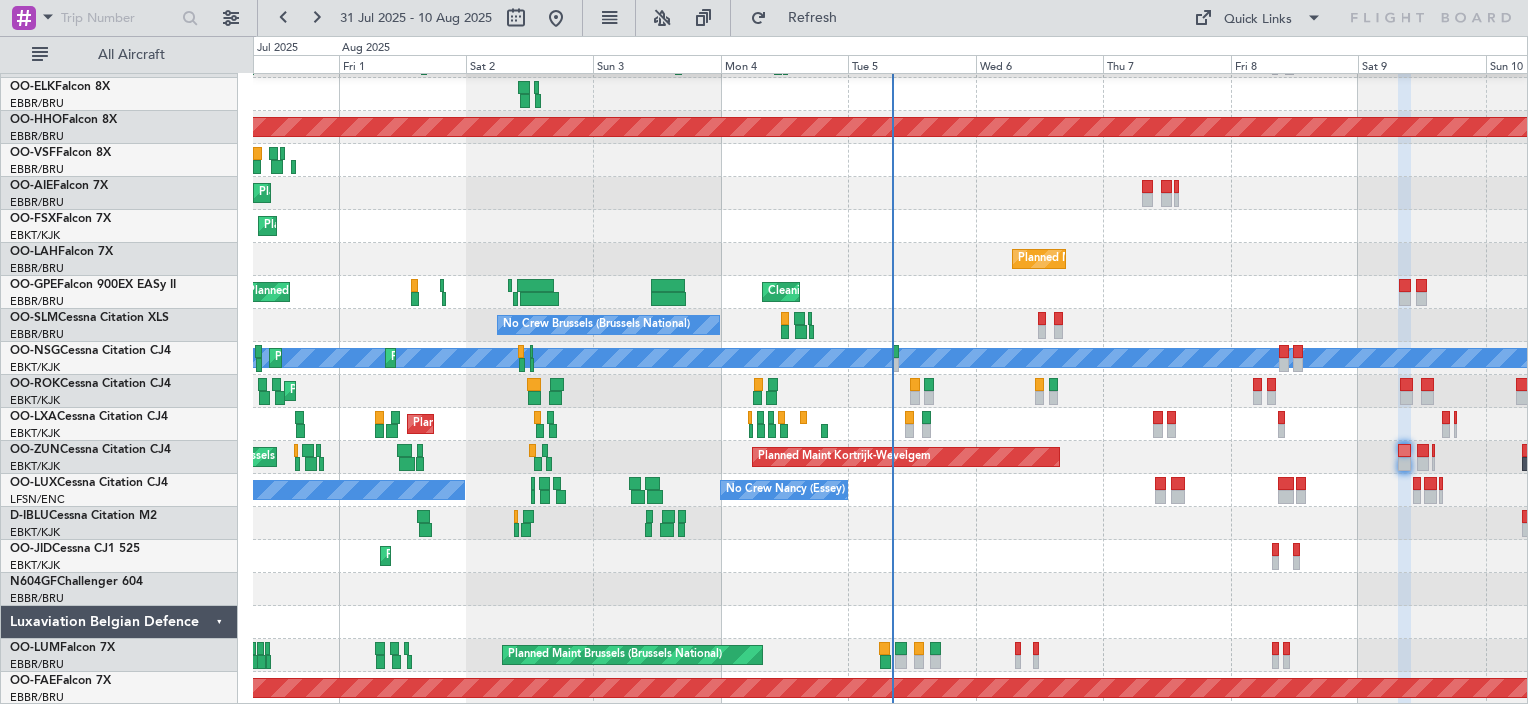 scroll, scrollTop: 0, scrollLeft: 0, axis: both 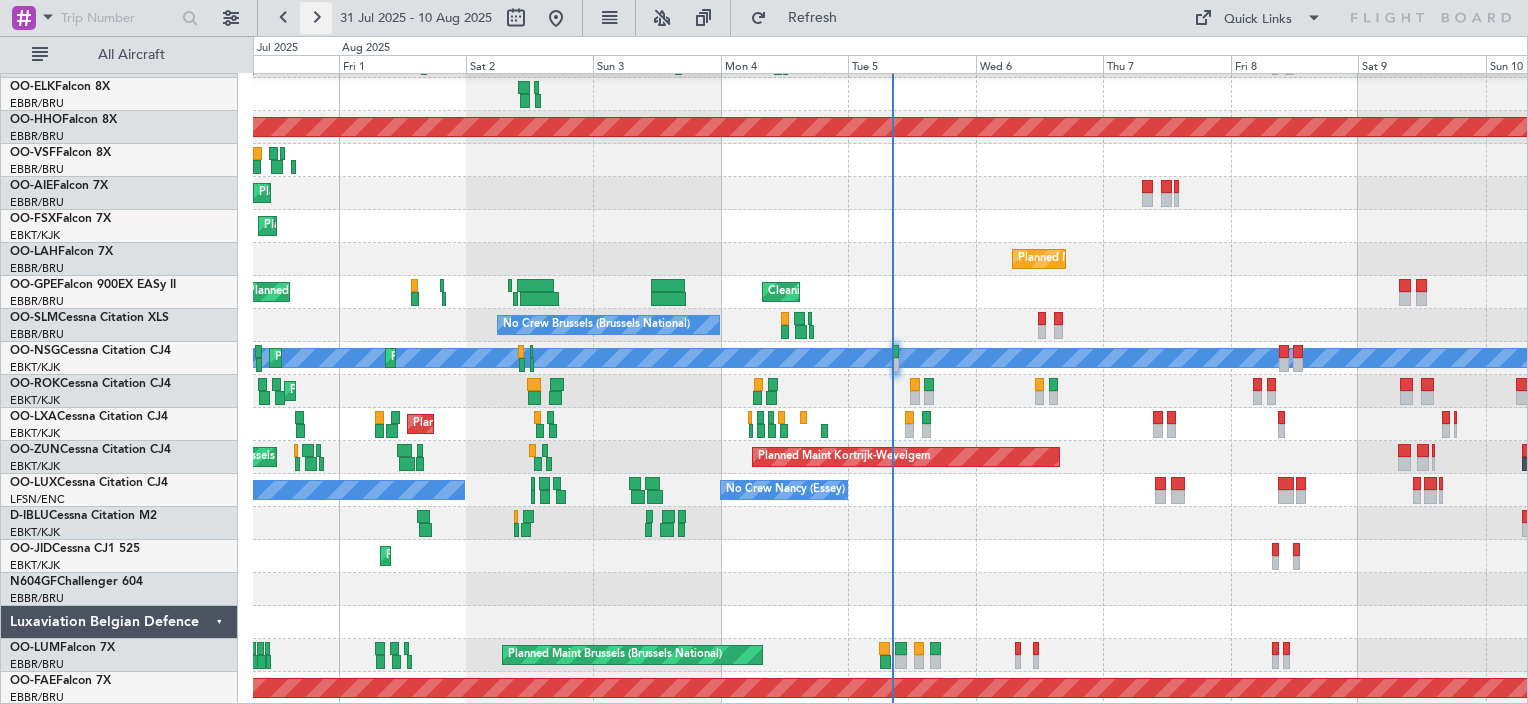 click at bounding box center (316, 18) 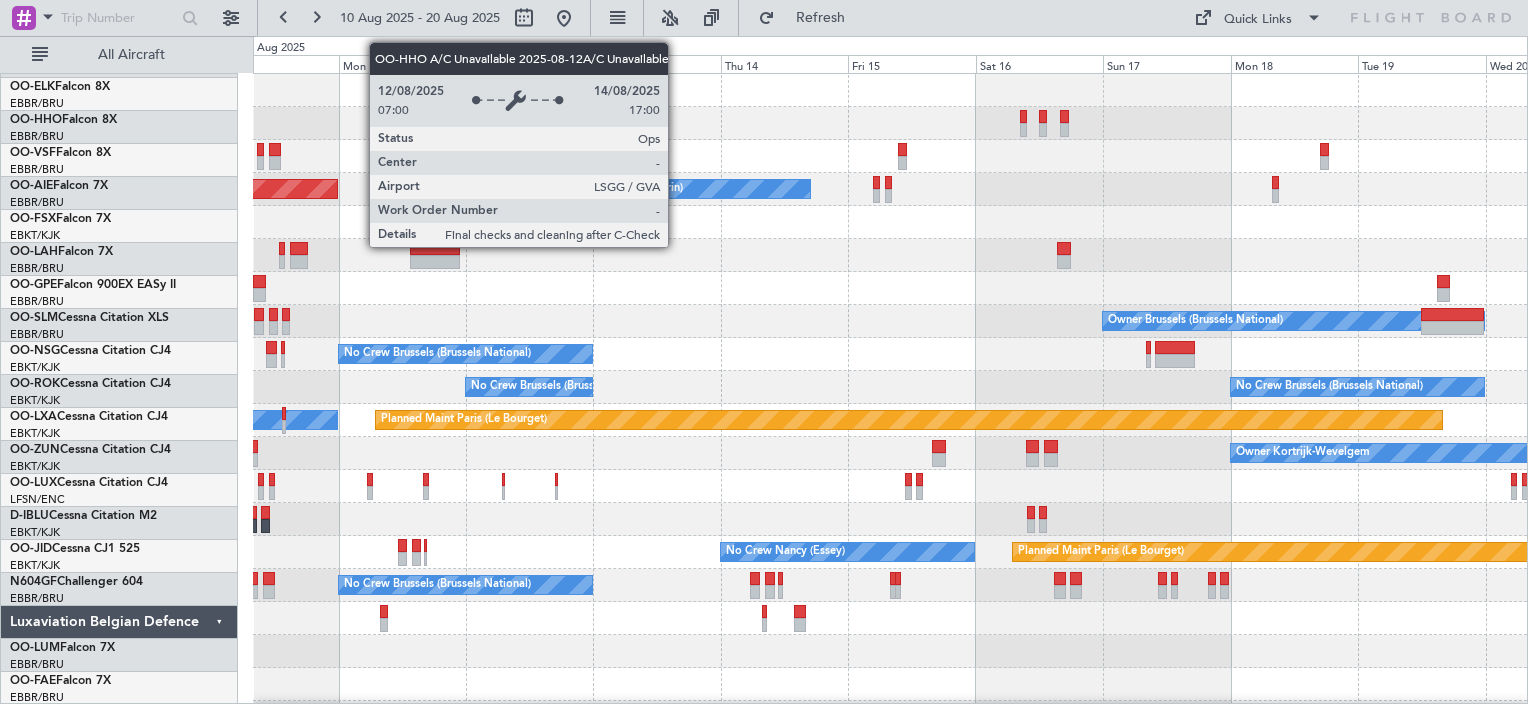 scroll, scrollTop: 0, scrollLeft: 0, axis: both 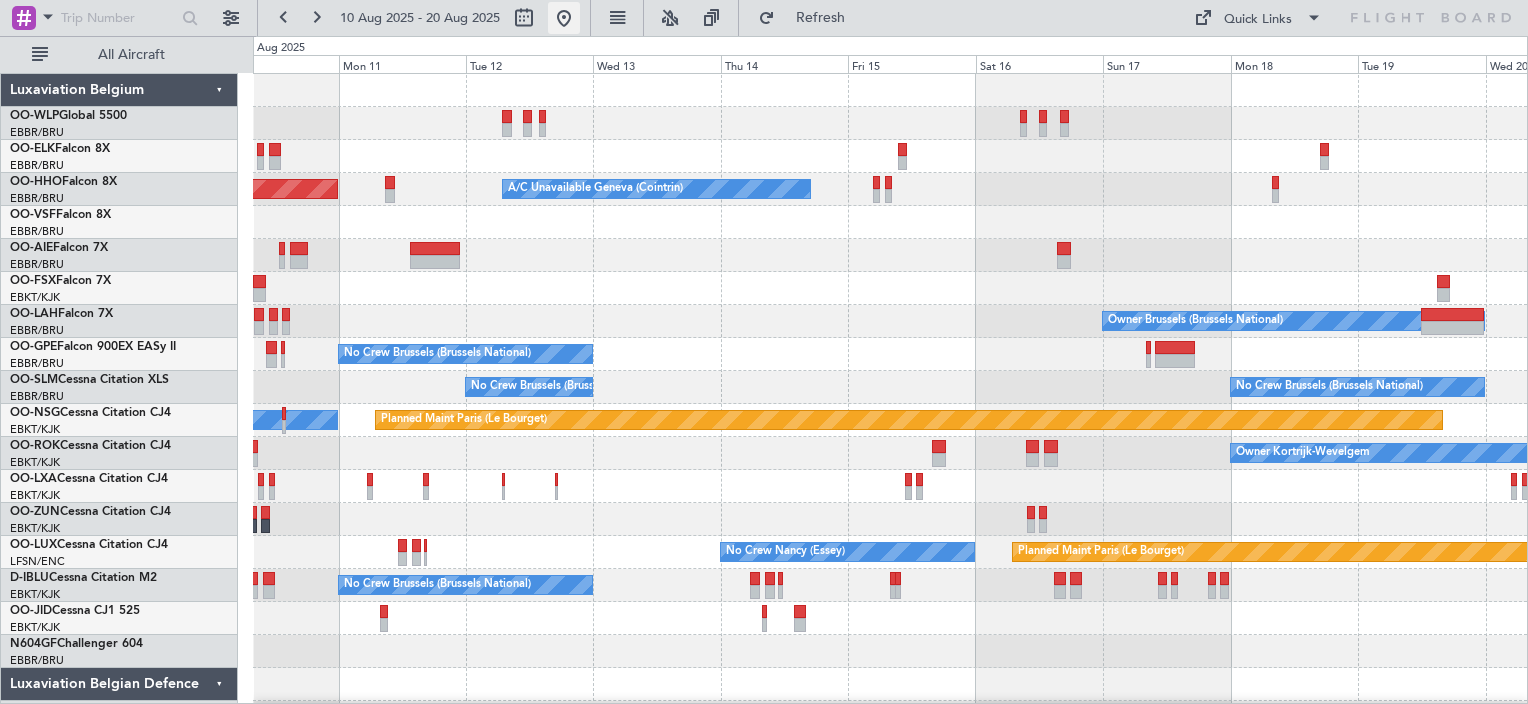 click at bounding box center (564, 18) 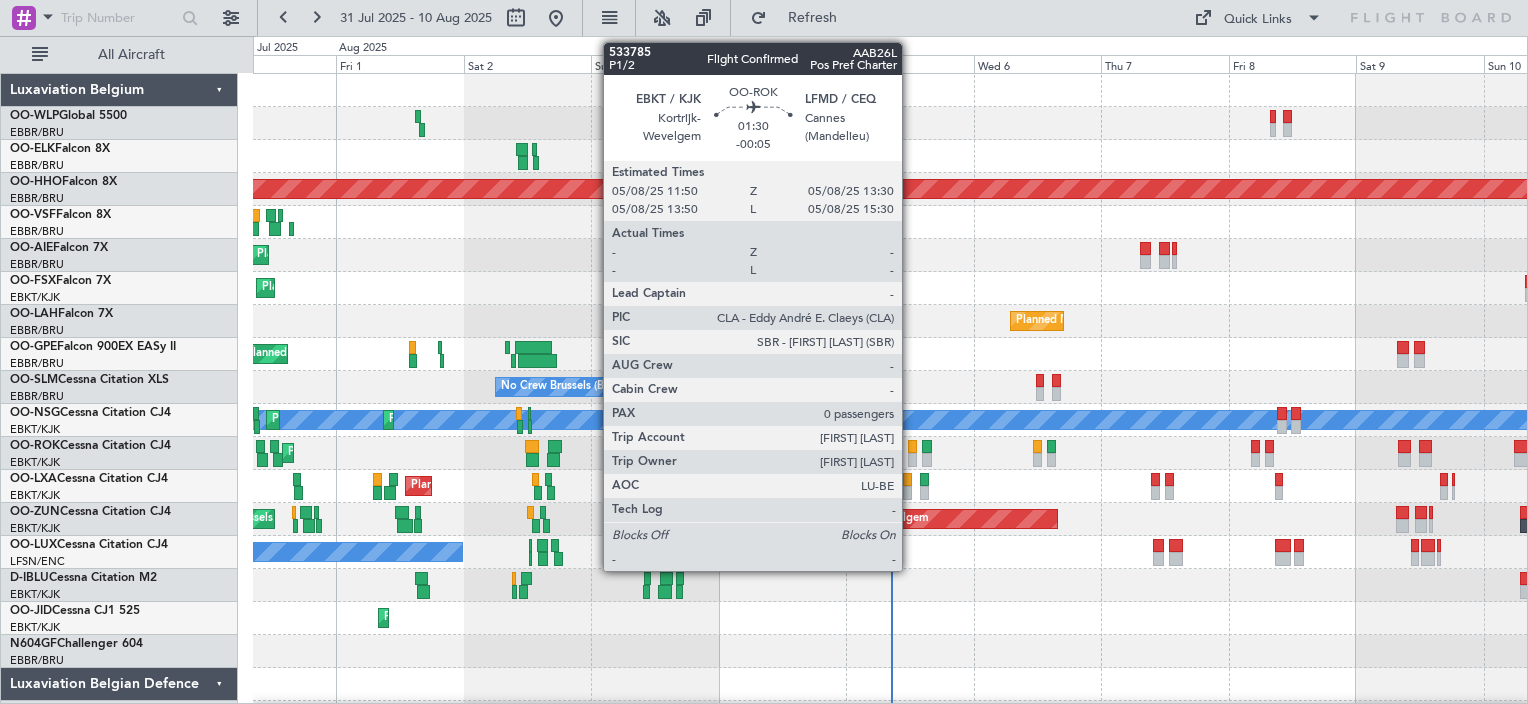 click 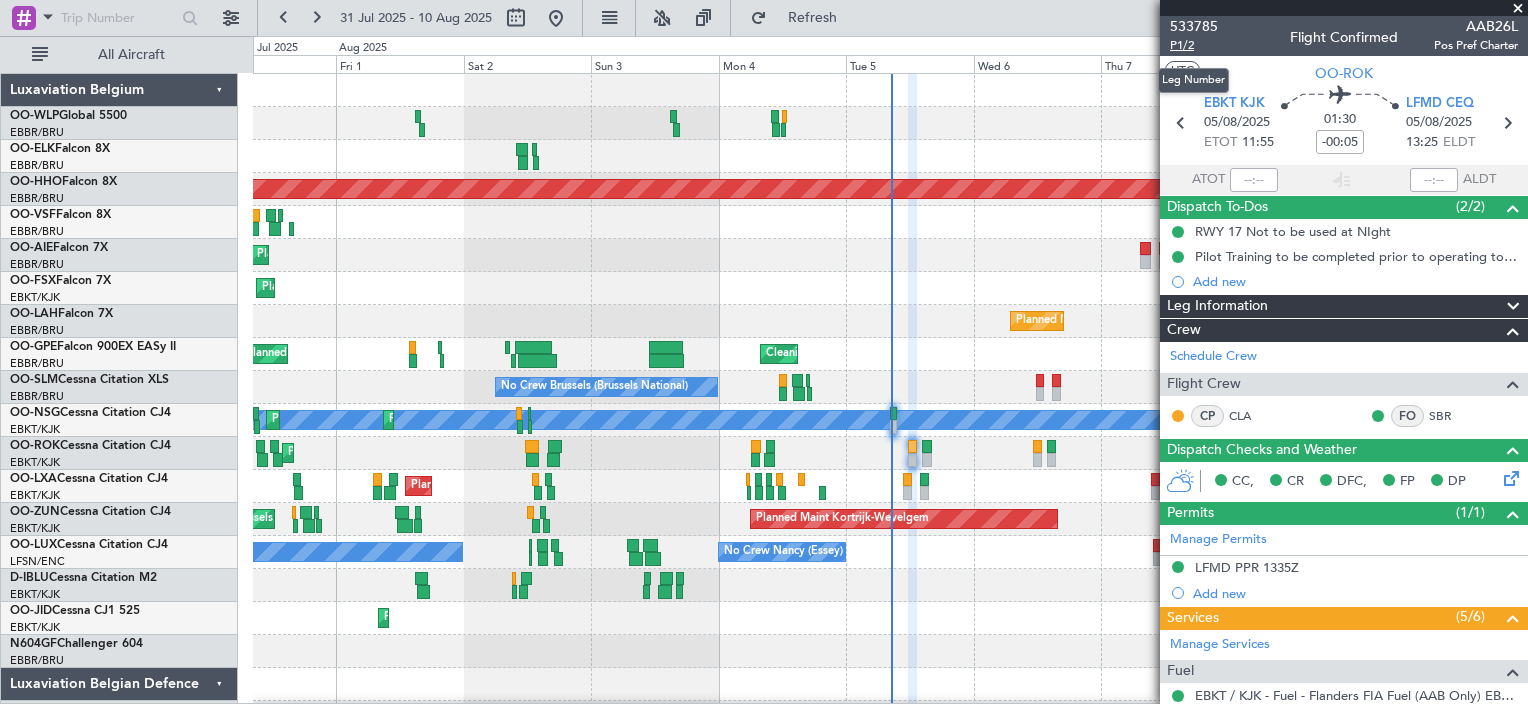 click on "P1/2" at bounding box center (1194, 45) 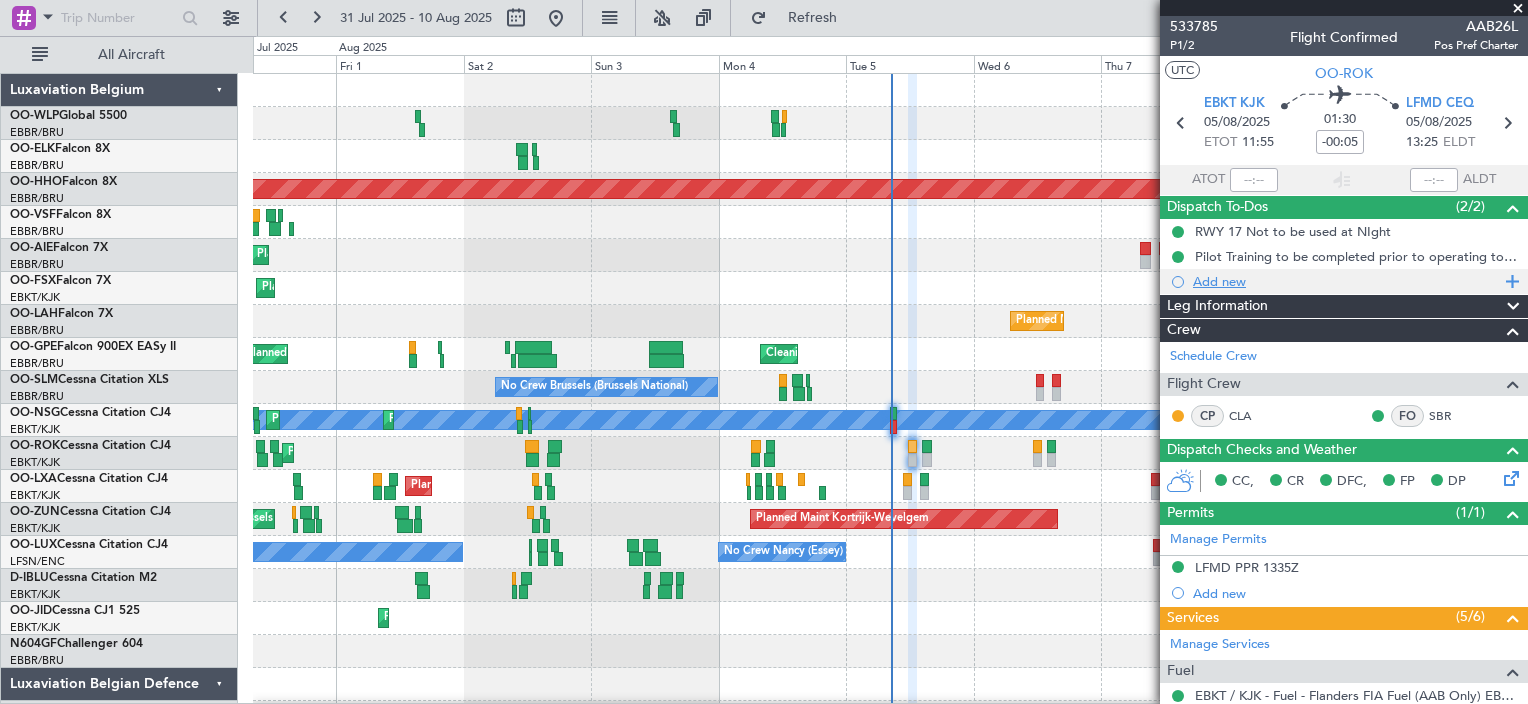 click on "Add new" 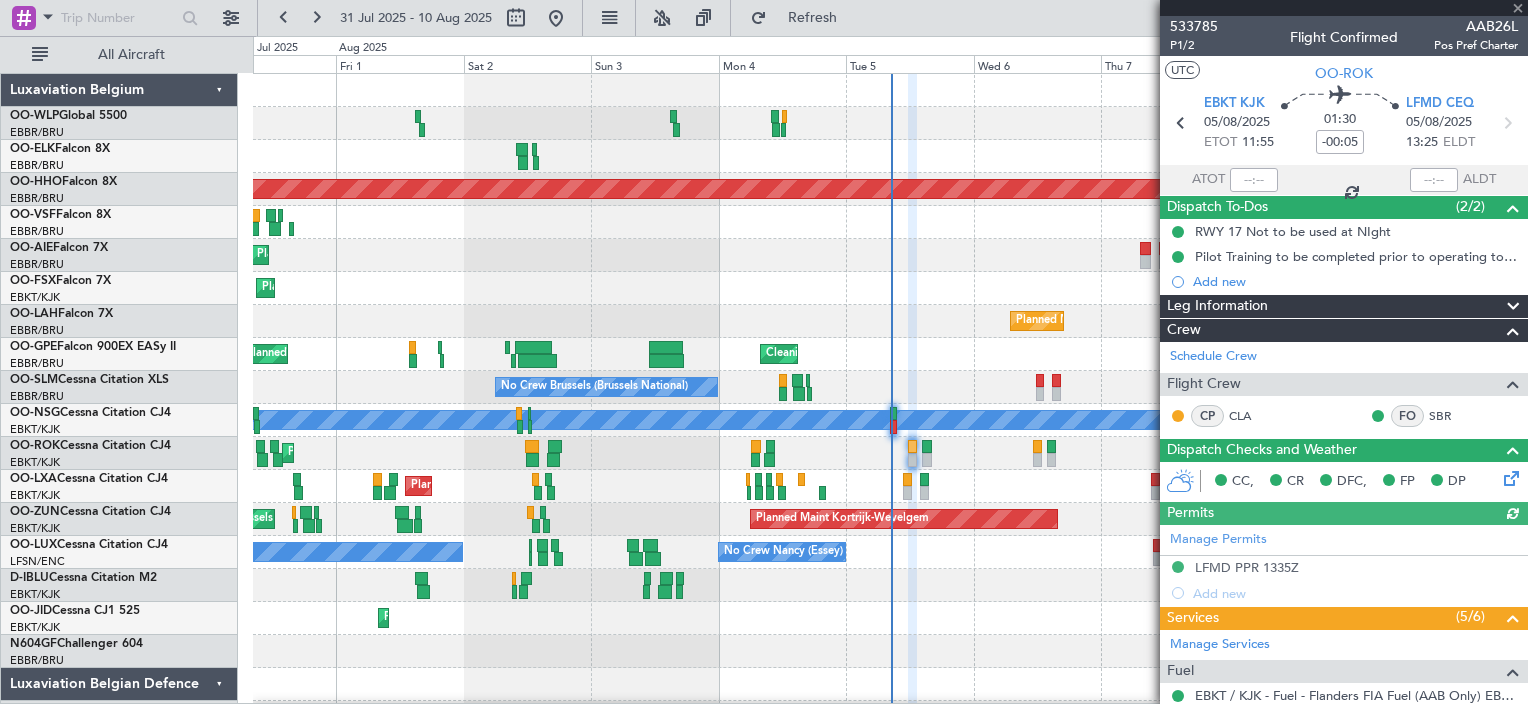 click on "Add new" 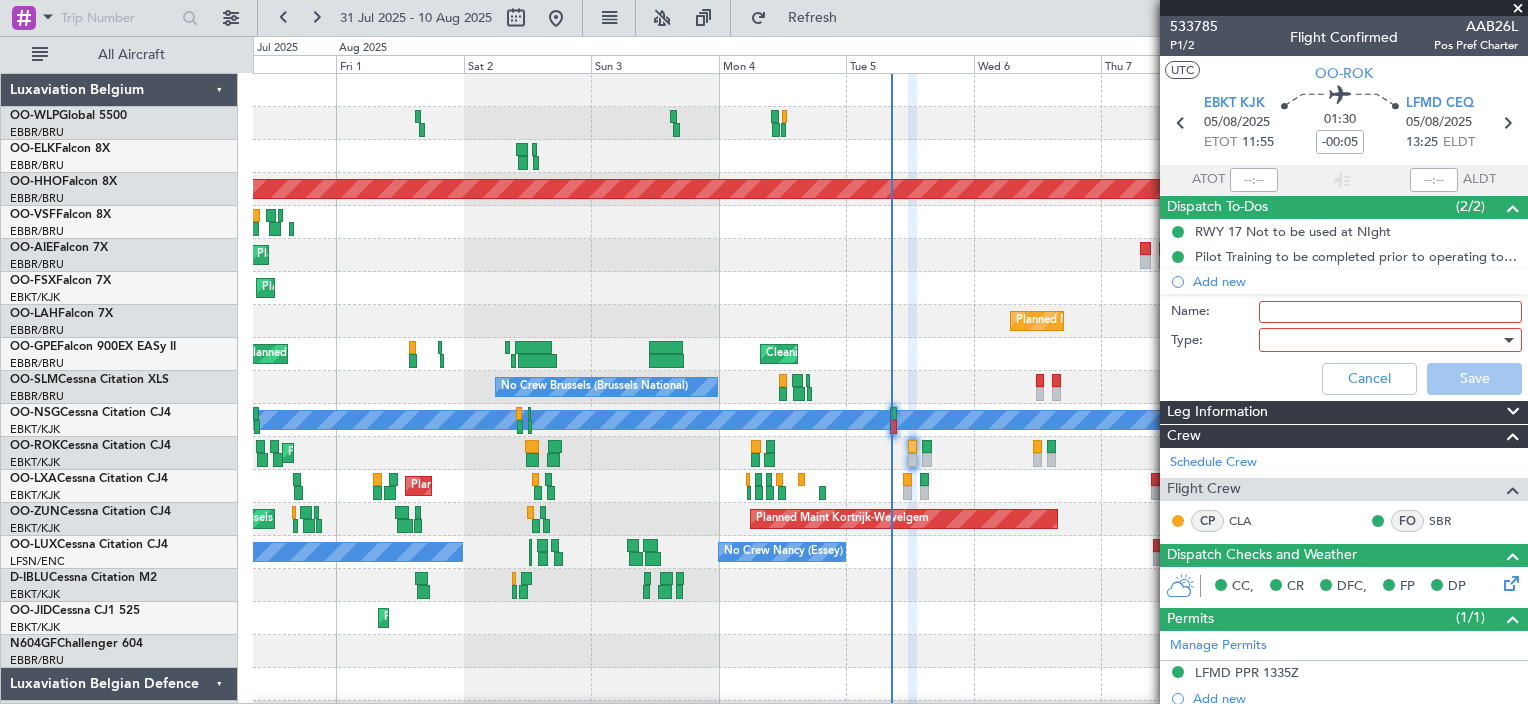 click at bounding box center [1383, 340] 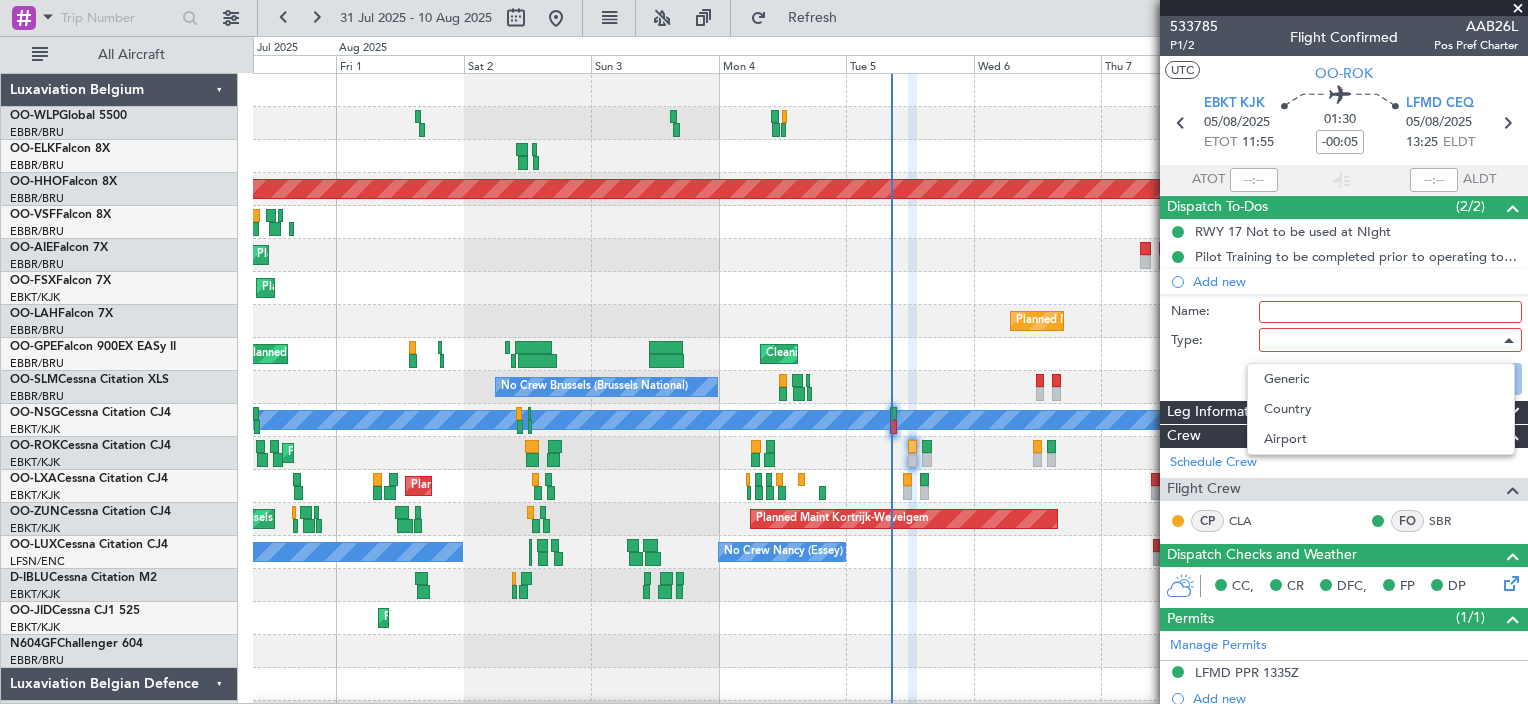 click at bounding box center (764, 352) 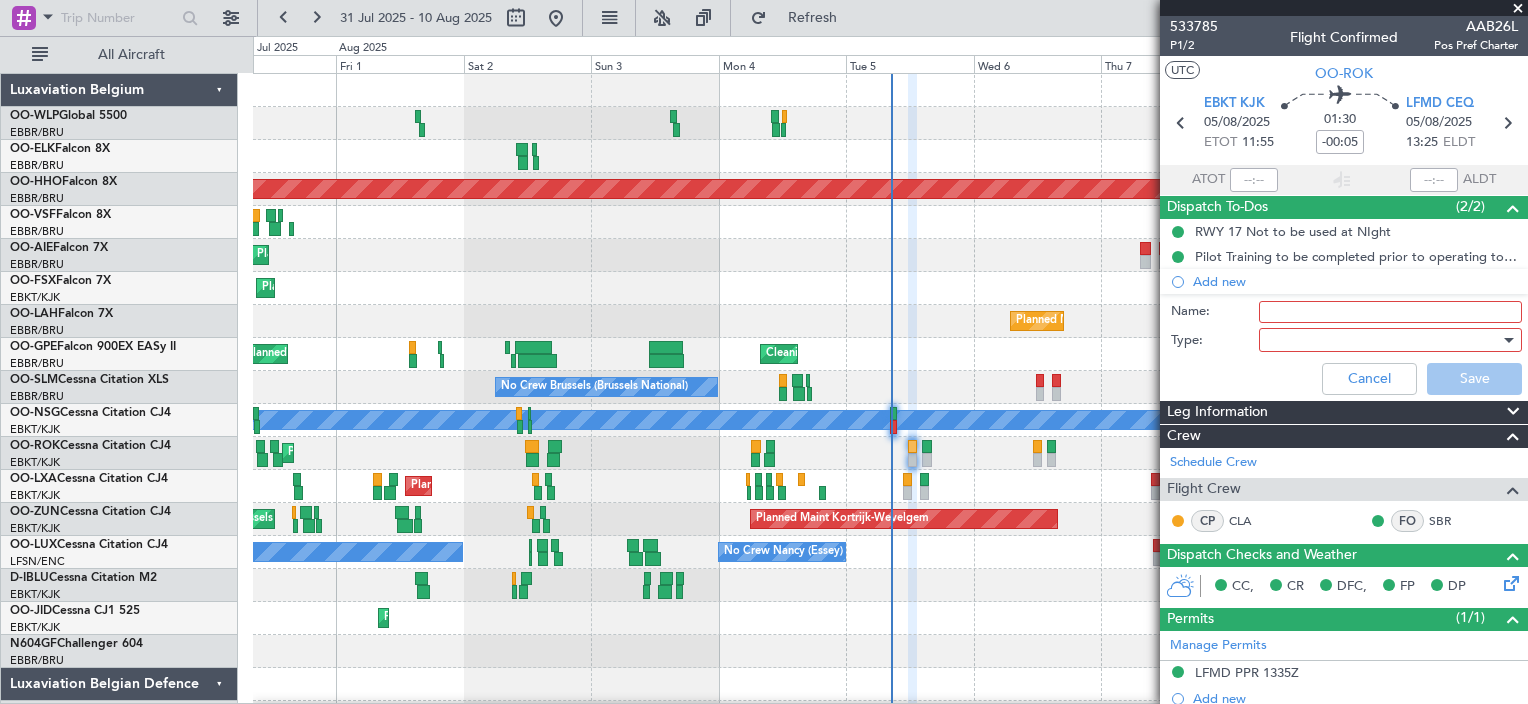 click on "Name:" at bounding box center [1390, 312] 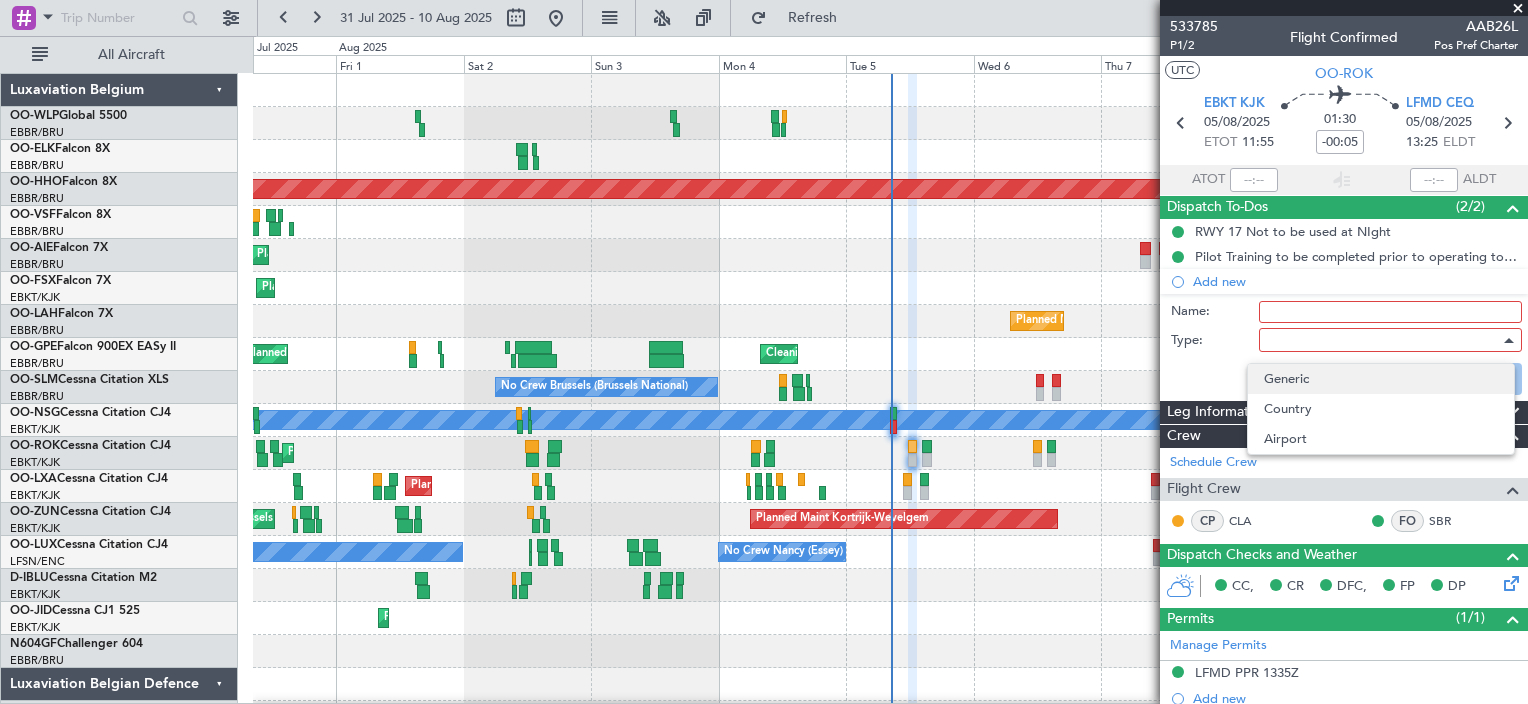 click on "Generic" at bounding box center (1381, 379) 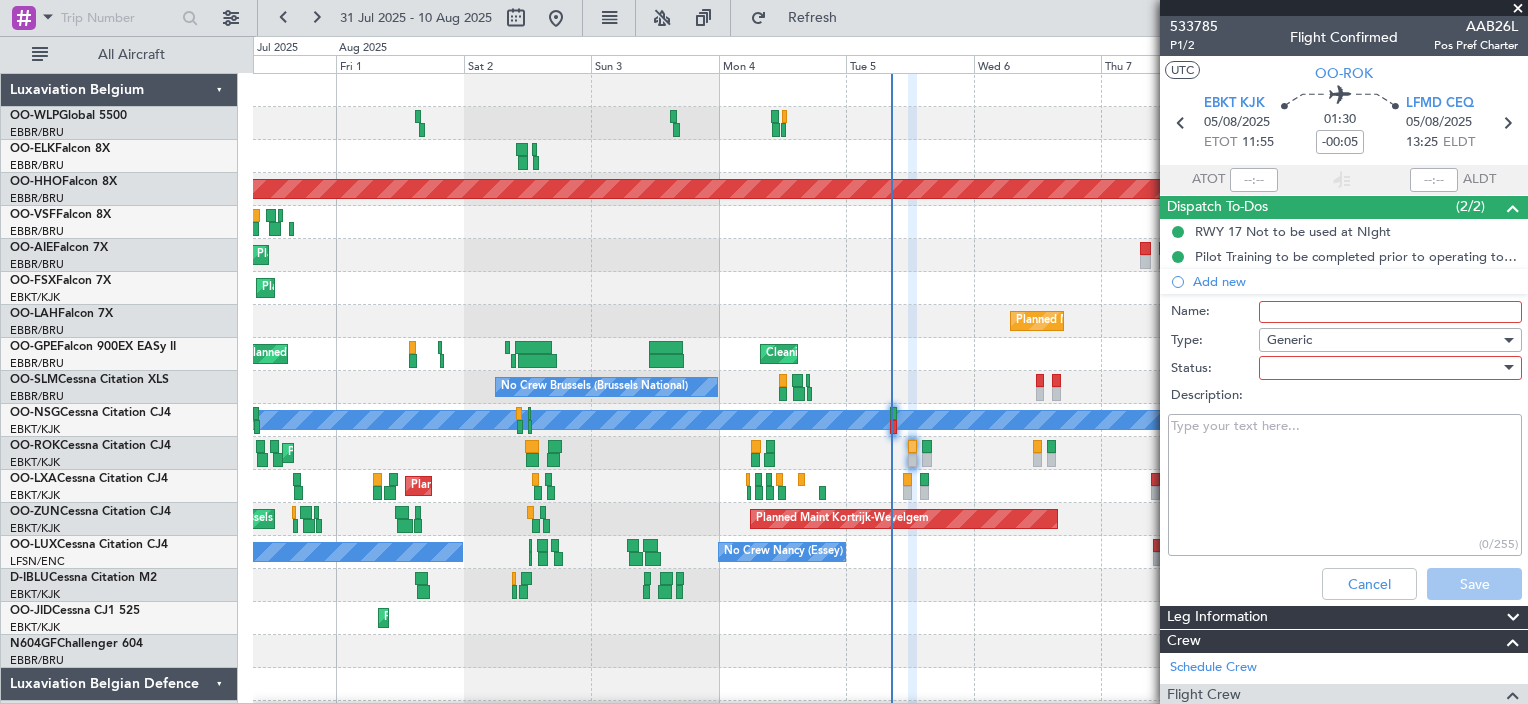 click on "Name:" at bounding box center (1390, 312) 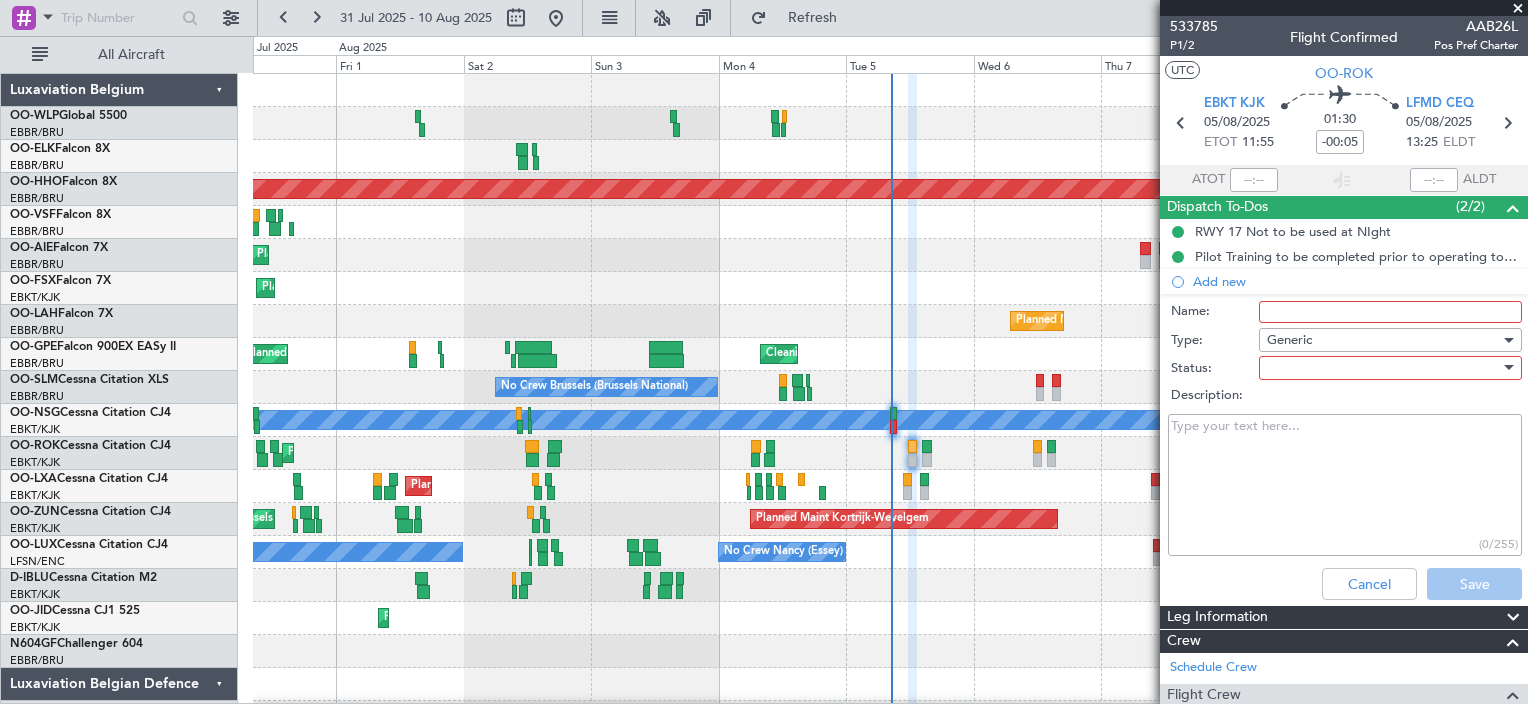 click at bounding box center (1383, 368) 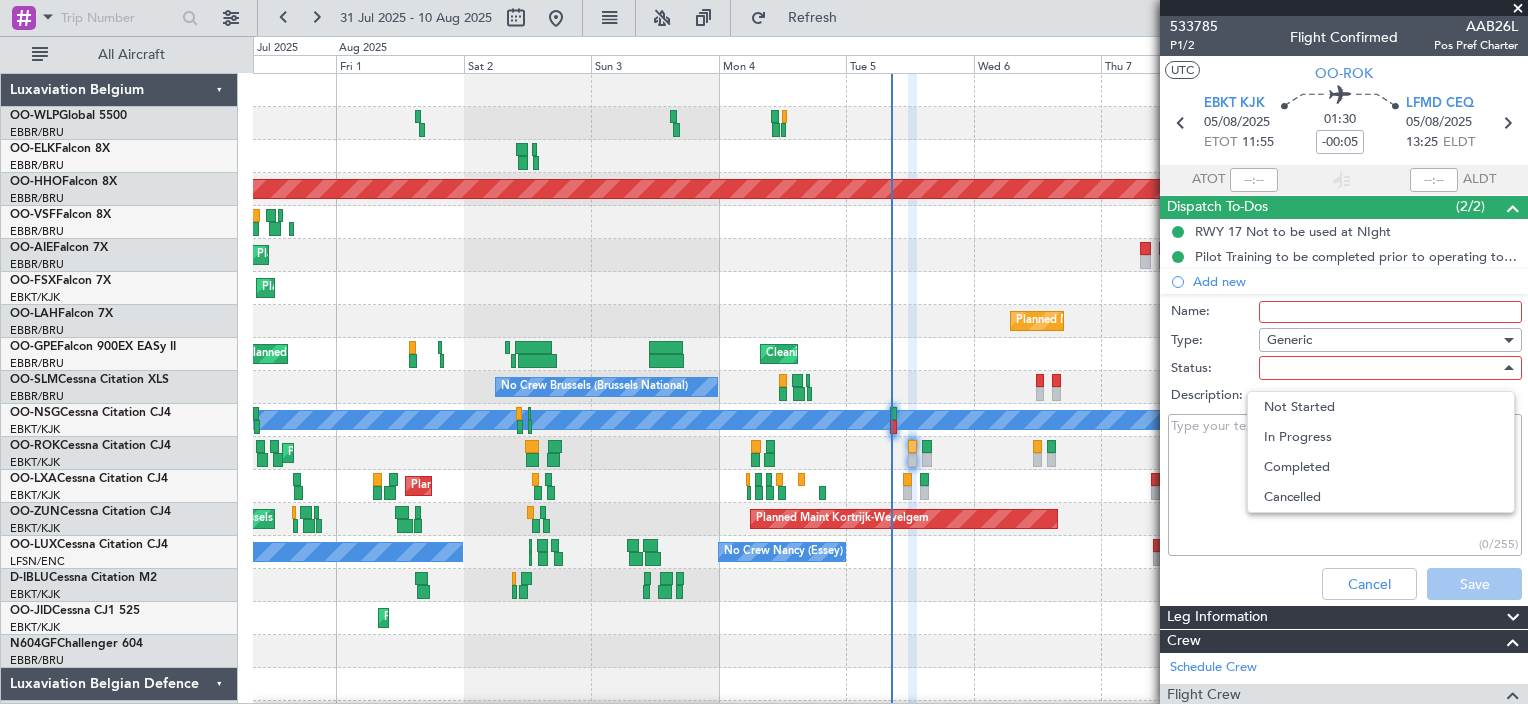 click at bounding box center (764, 352) 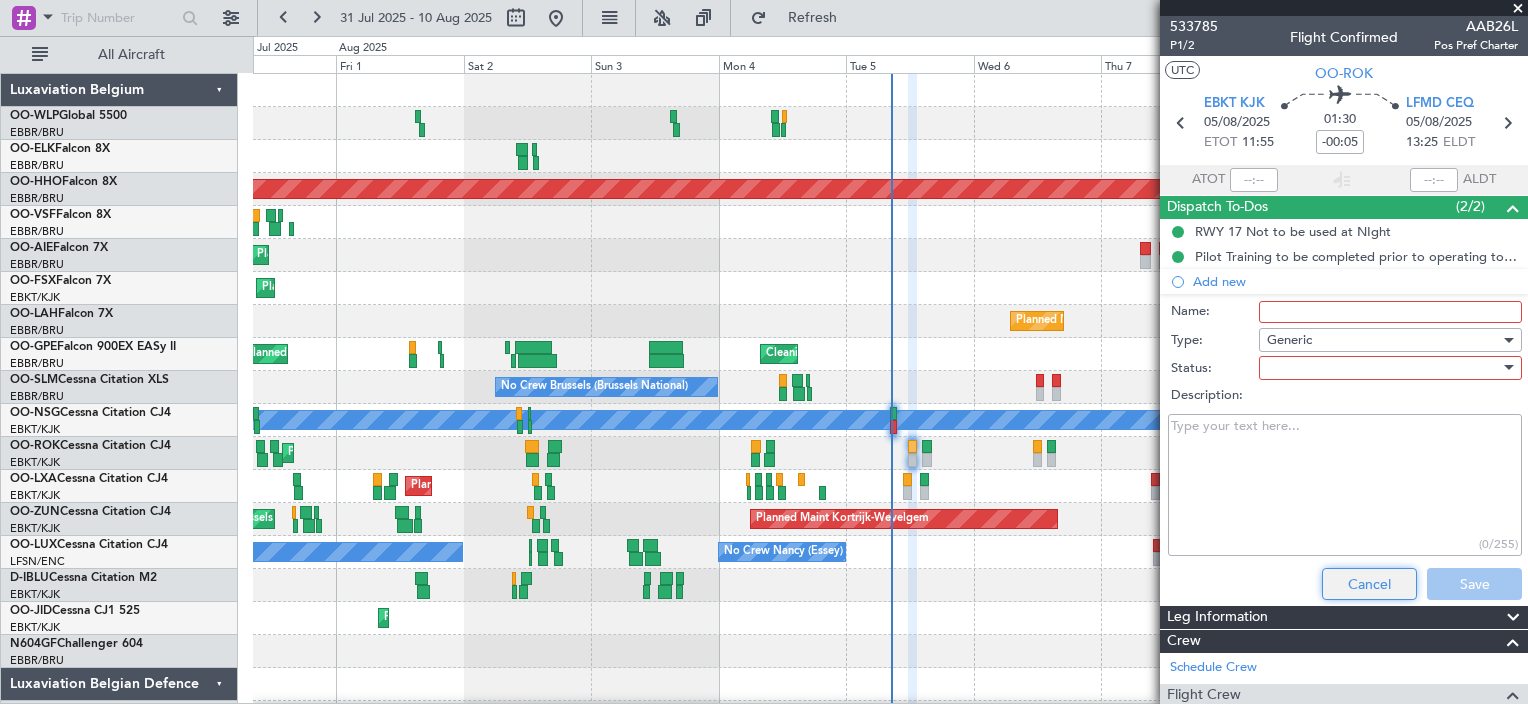 click on "Cancel" 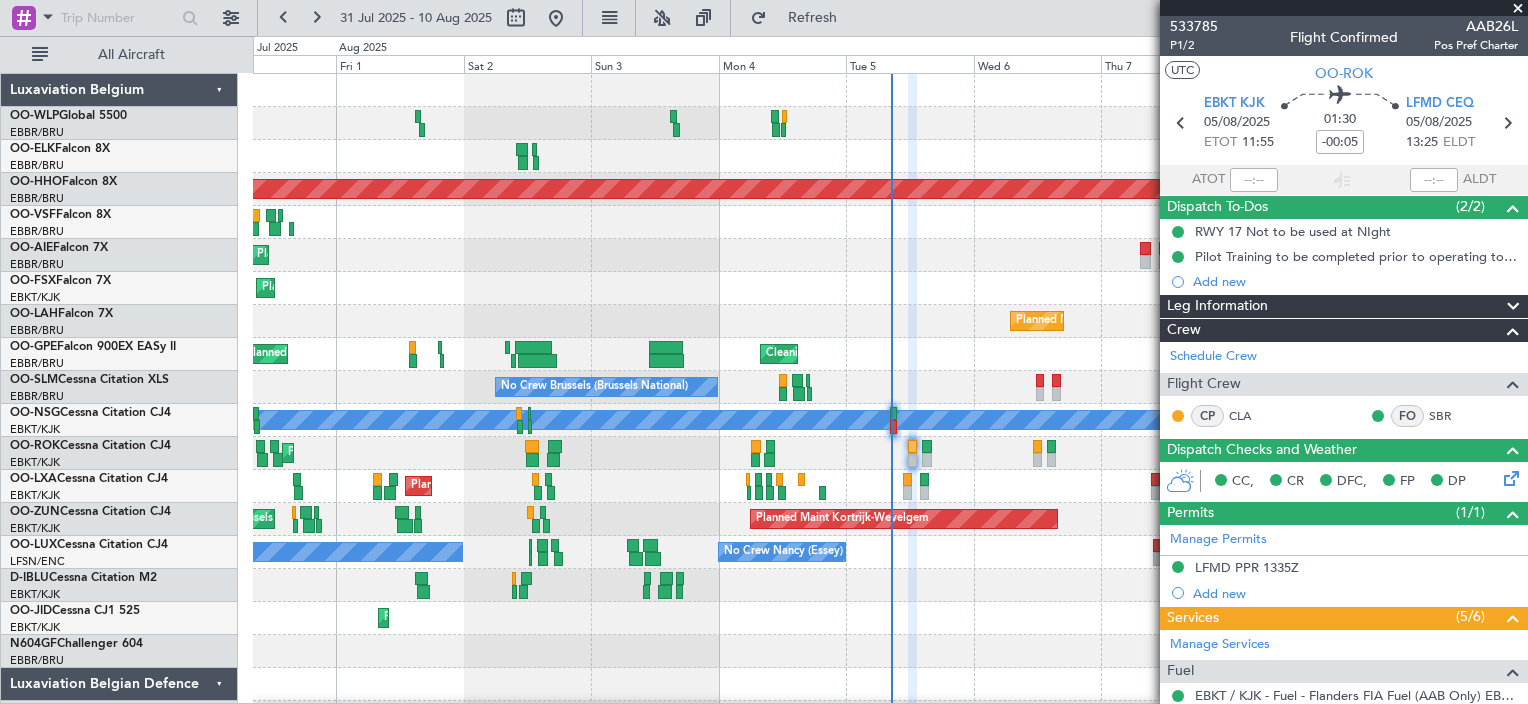 click 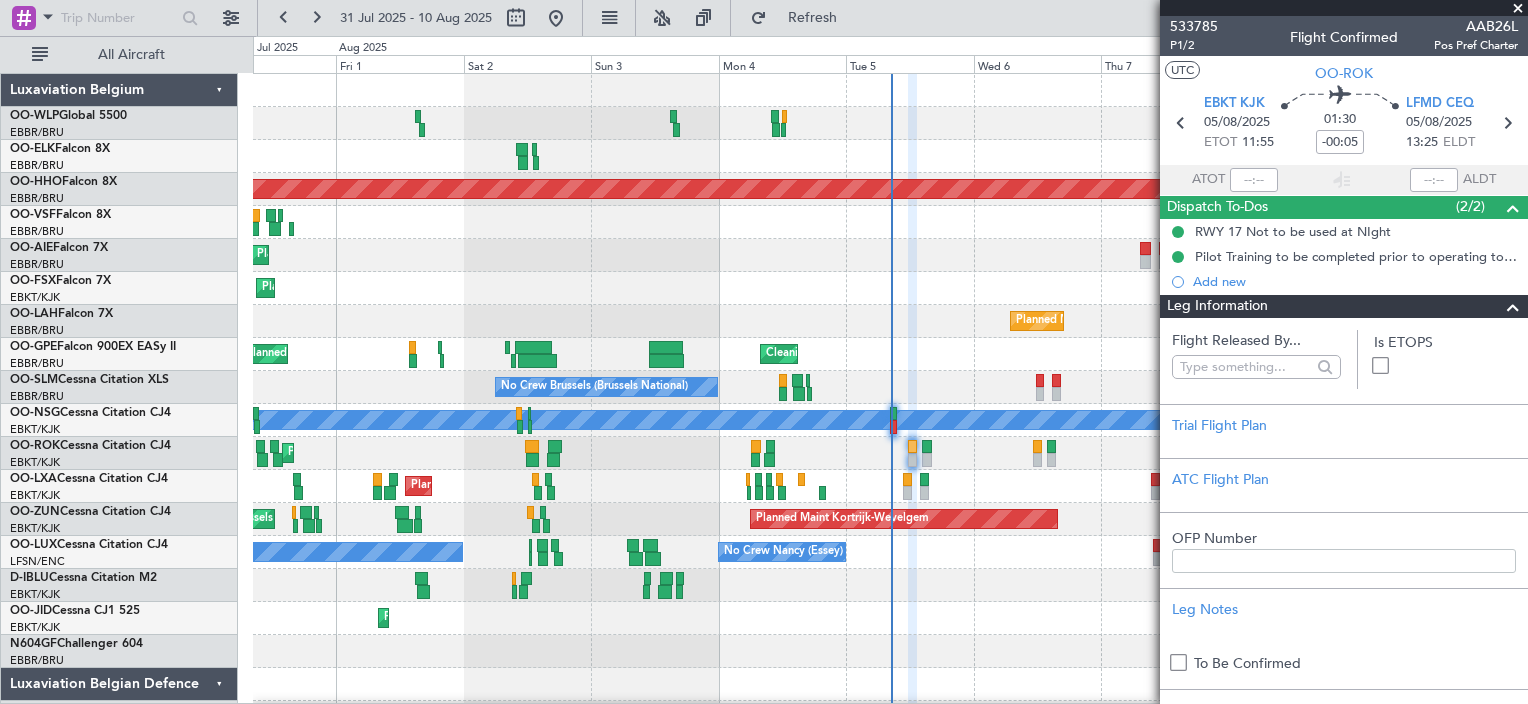 click 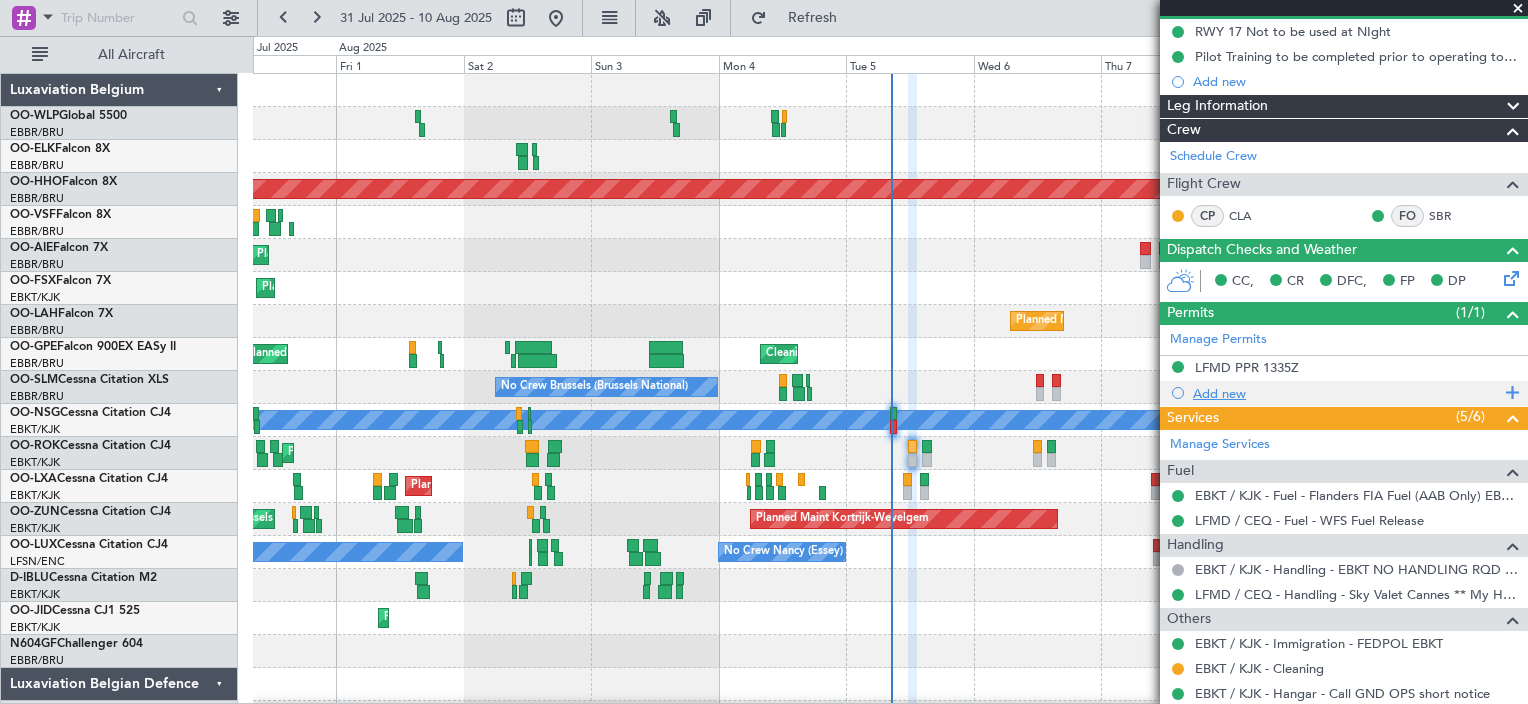 scroll, scrollTop: 0, scrollLeft: 0, axis: both 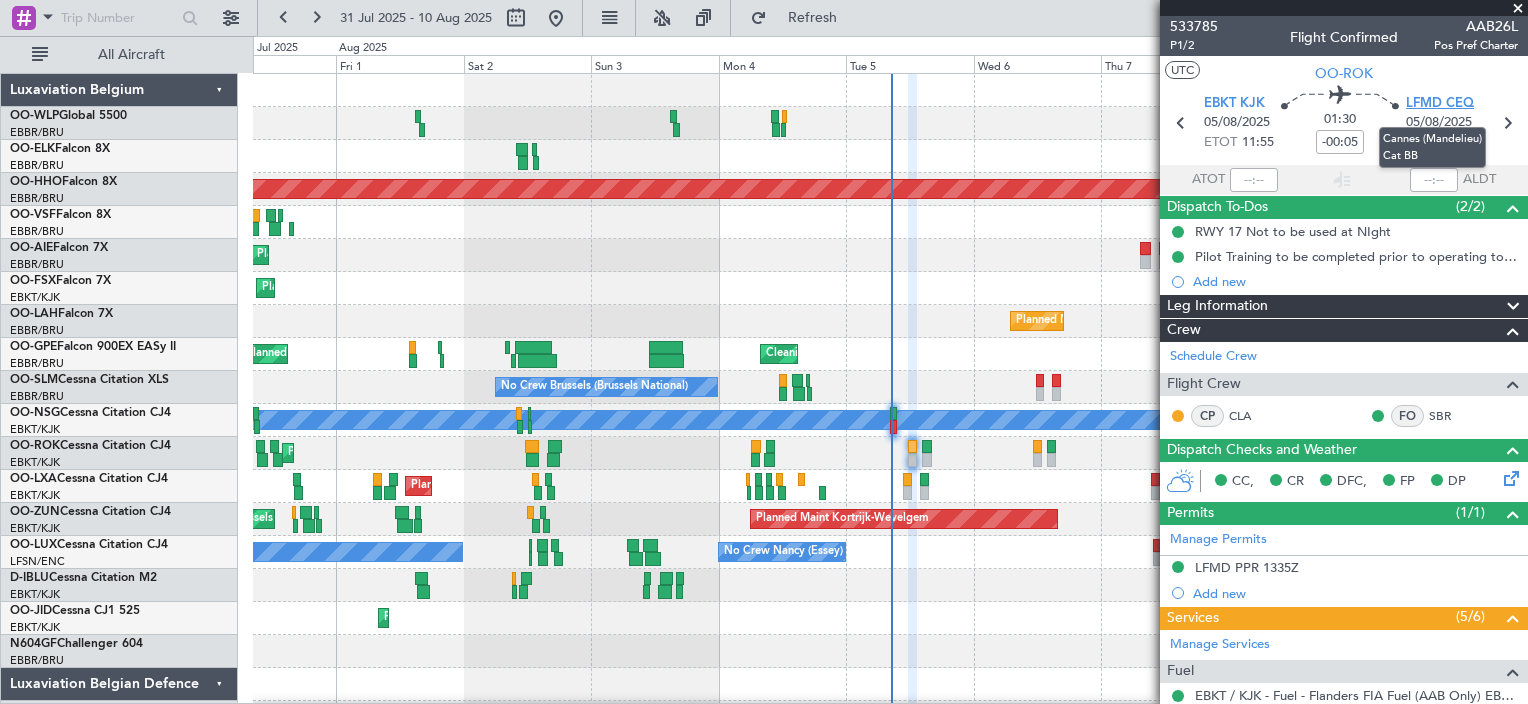 click on "LFMD  CEQ" at bounding box center [1440, 104] 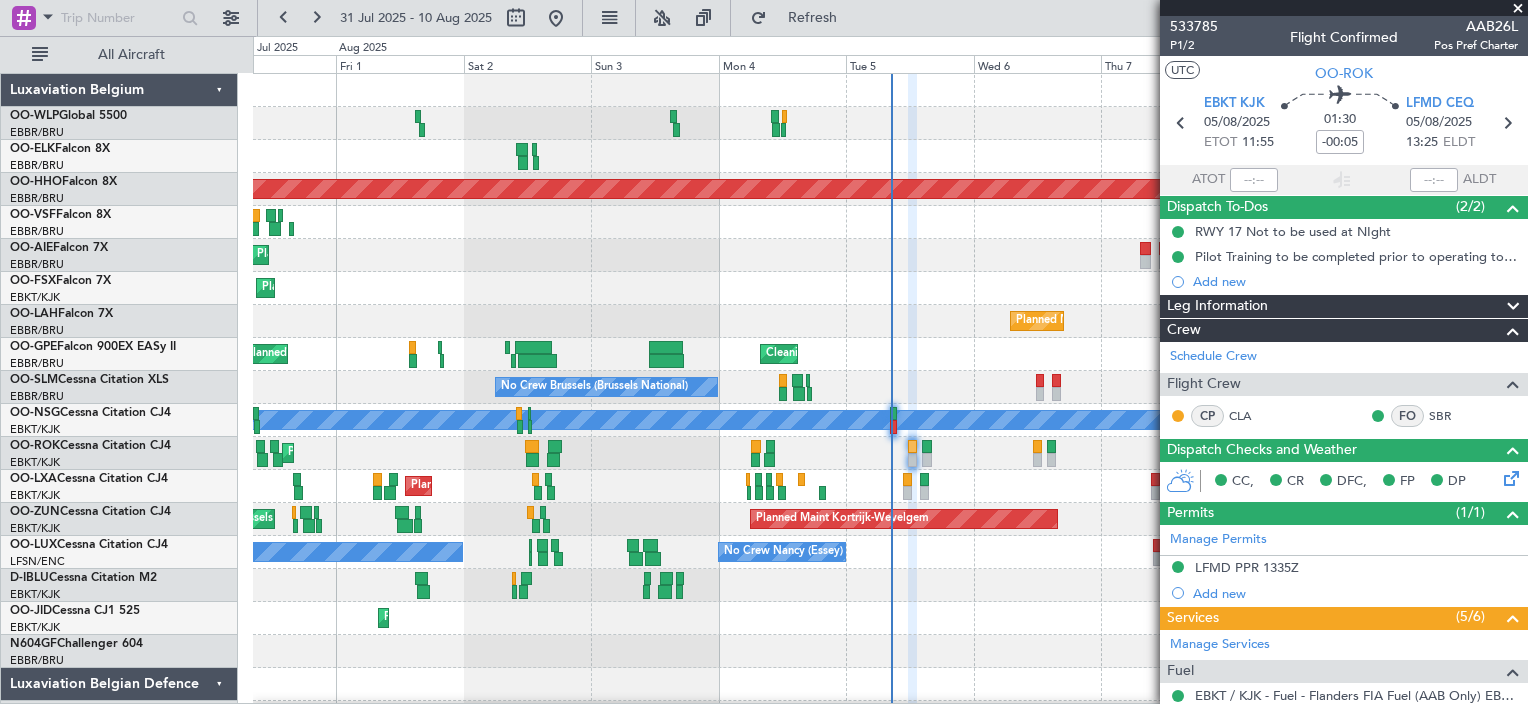 scroll, scrollTop: 100, scrollLeft: 0, axis: vertical 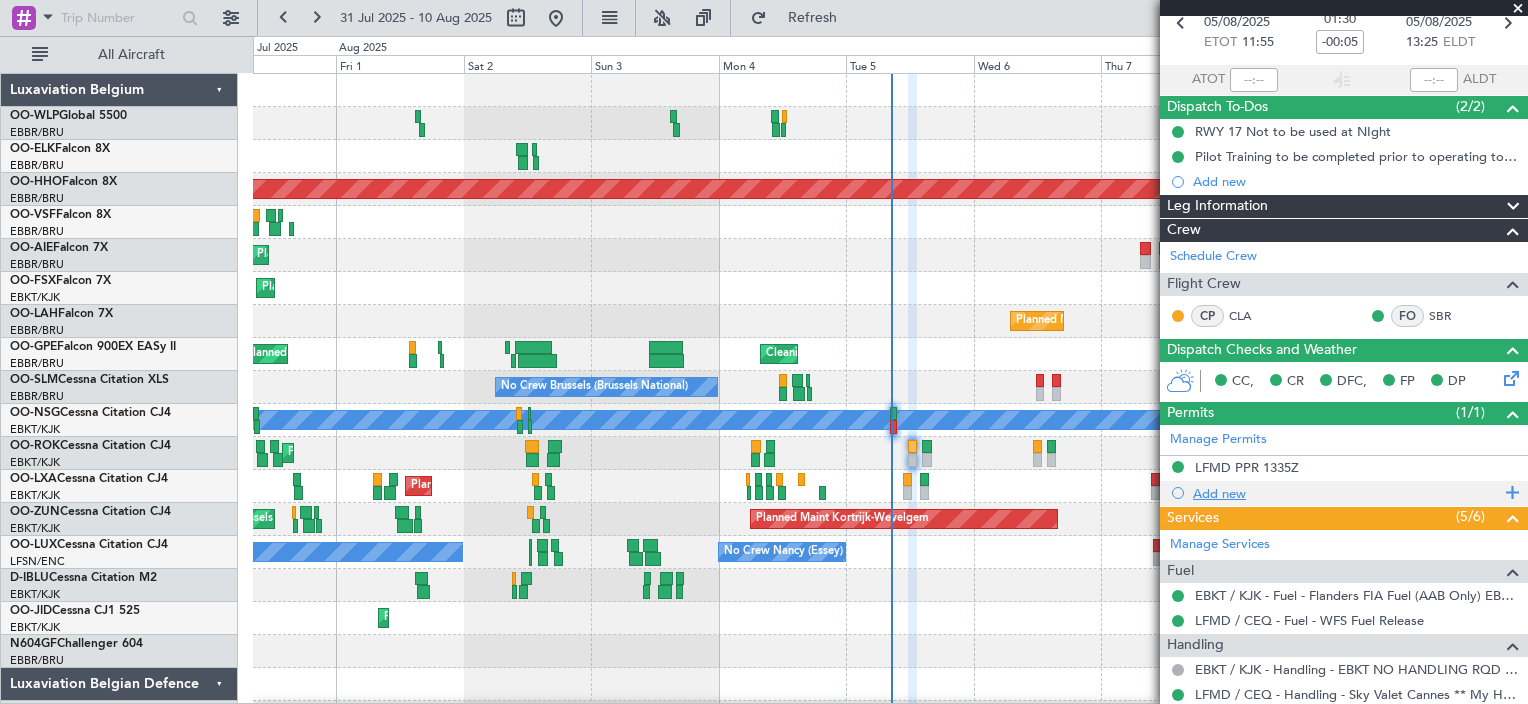 click on "Add new" at bounding box center [1346, 493] 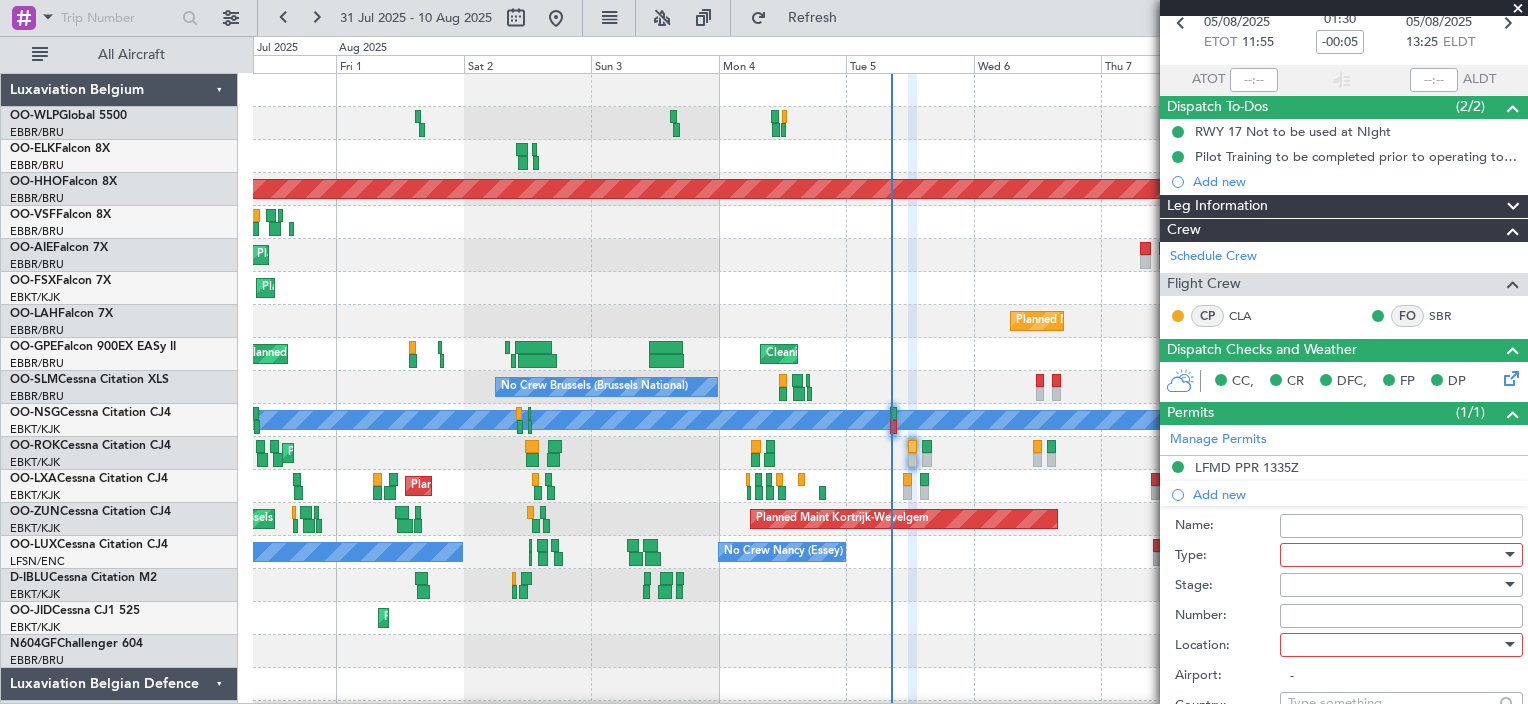 click at bounding box center [1394, 555] 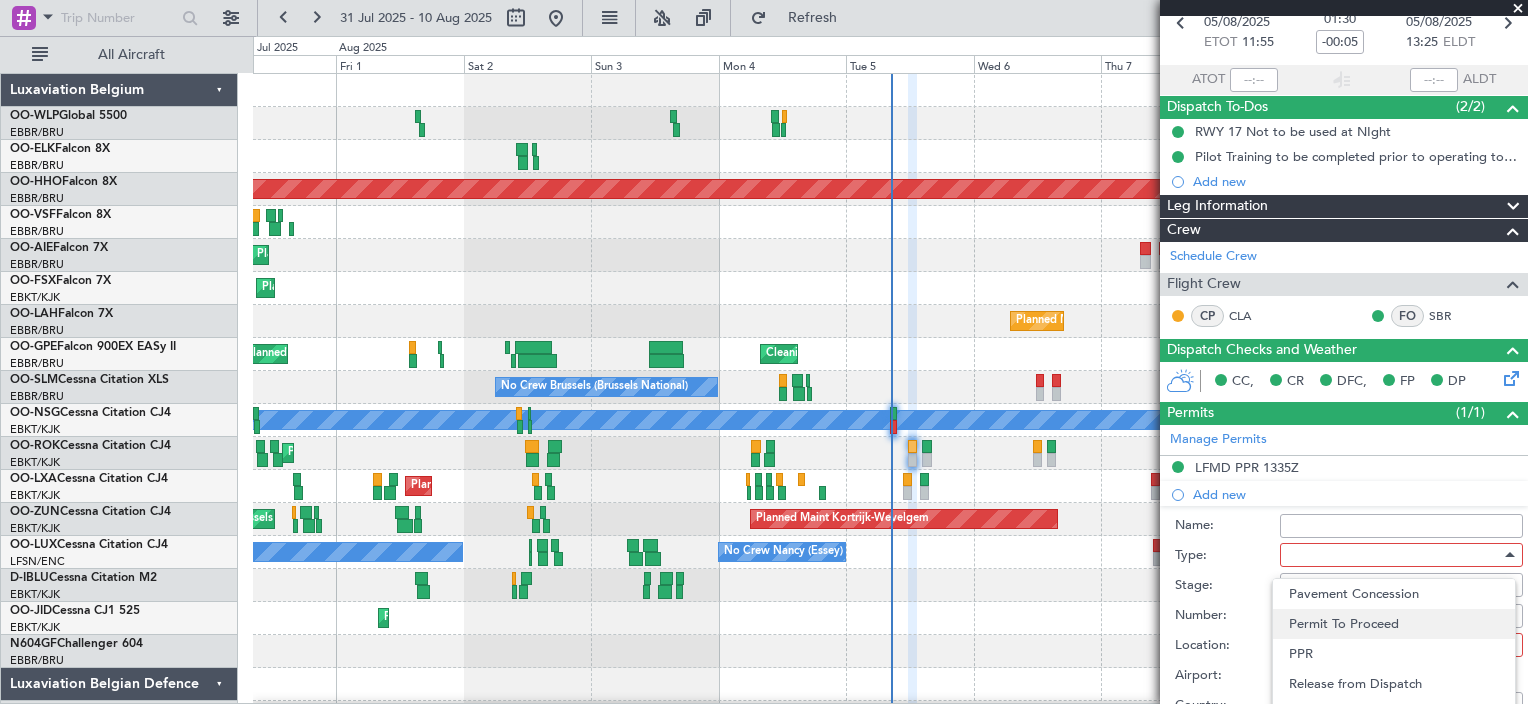 scroll, scrollTop: 601, scrollLeft: 0, axis: vertical 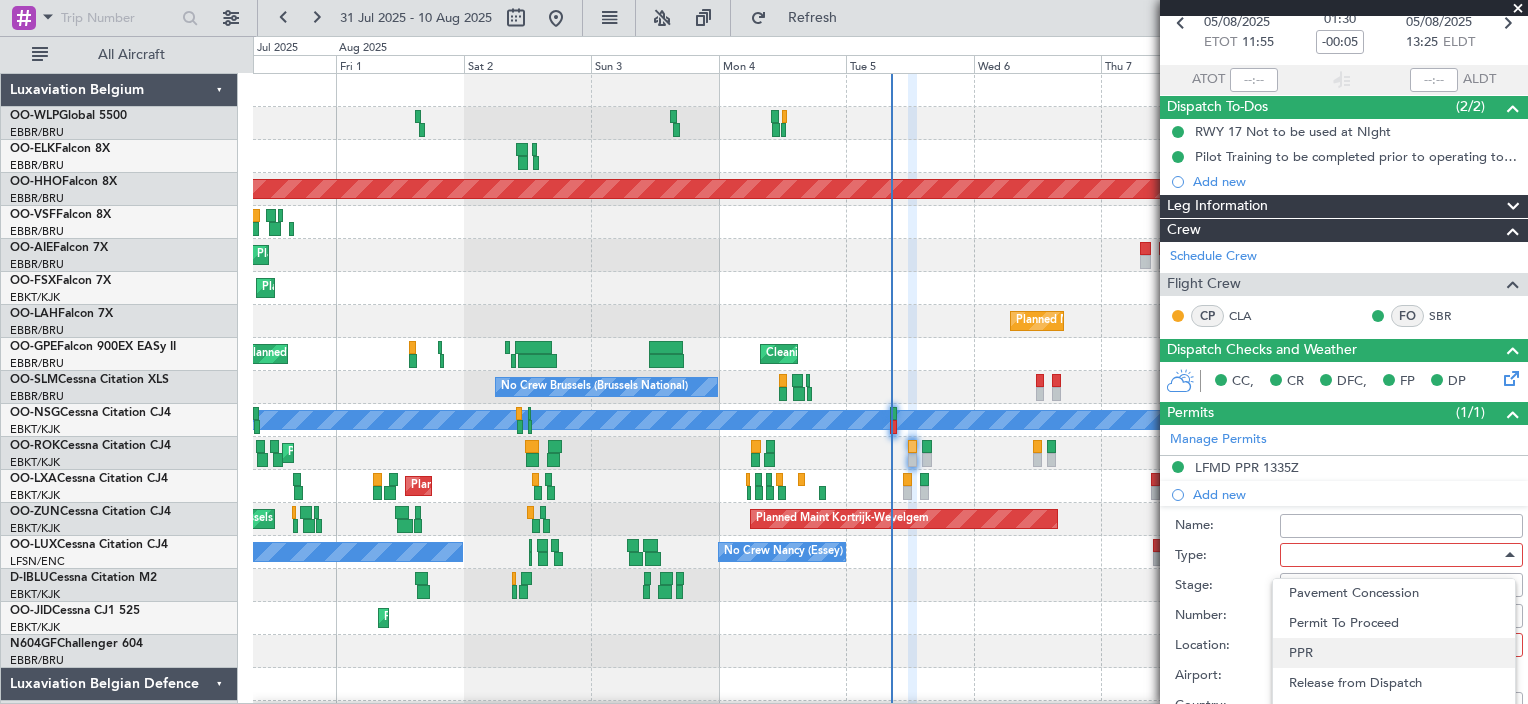click on "PPR" at bounding box center (1394, 653) 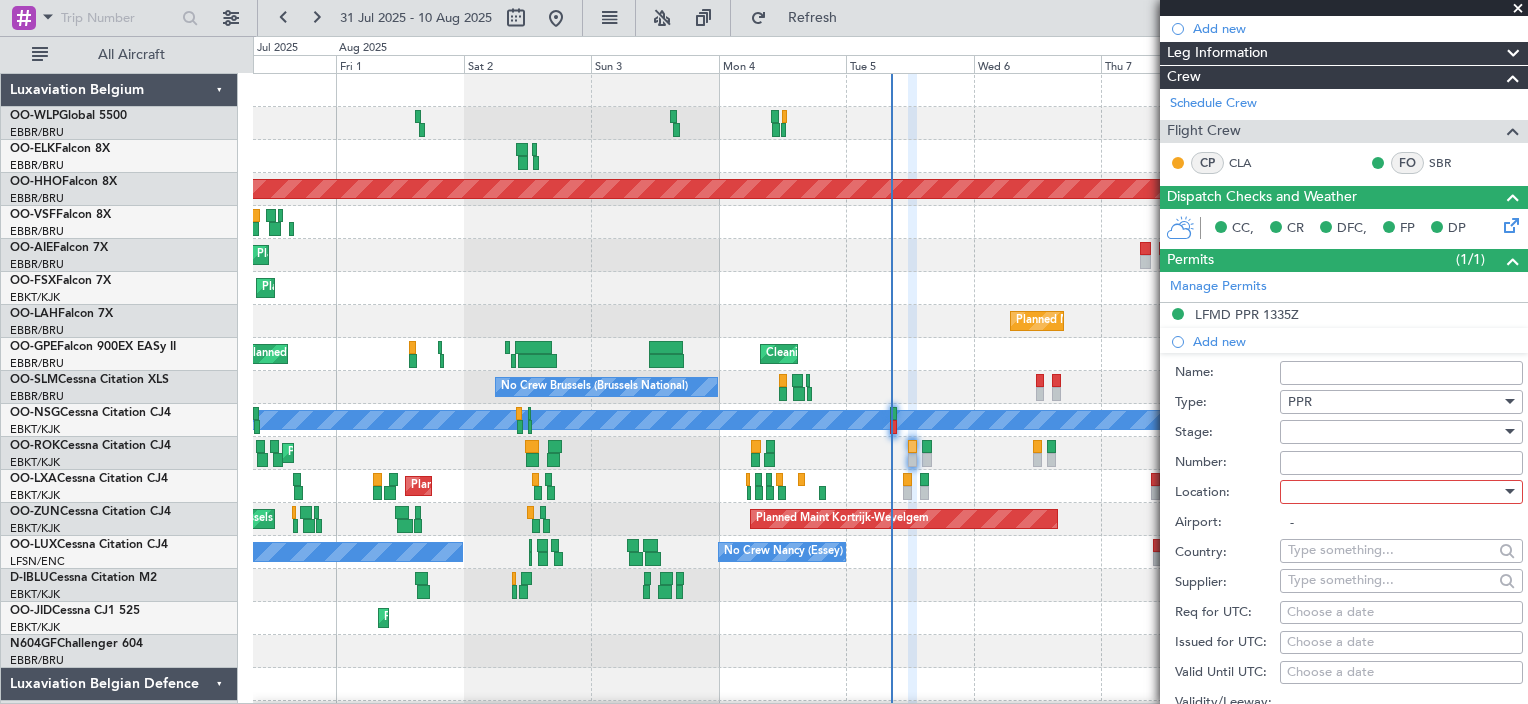 scroll, scrollTop: 300, scrollLeft: 0, axis: vertical 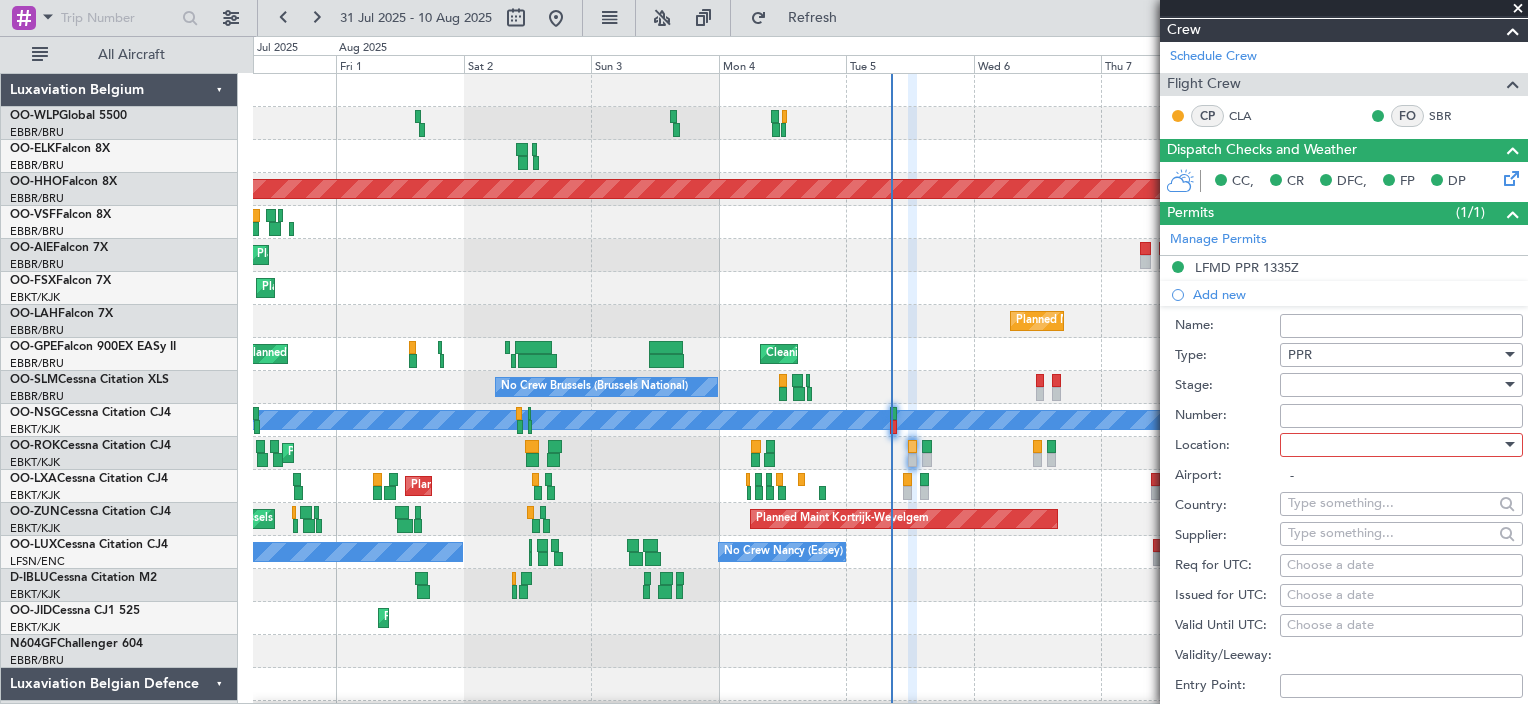 click at bounding box center [1394, 385] 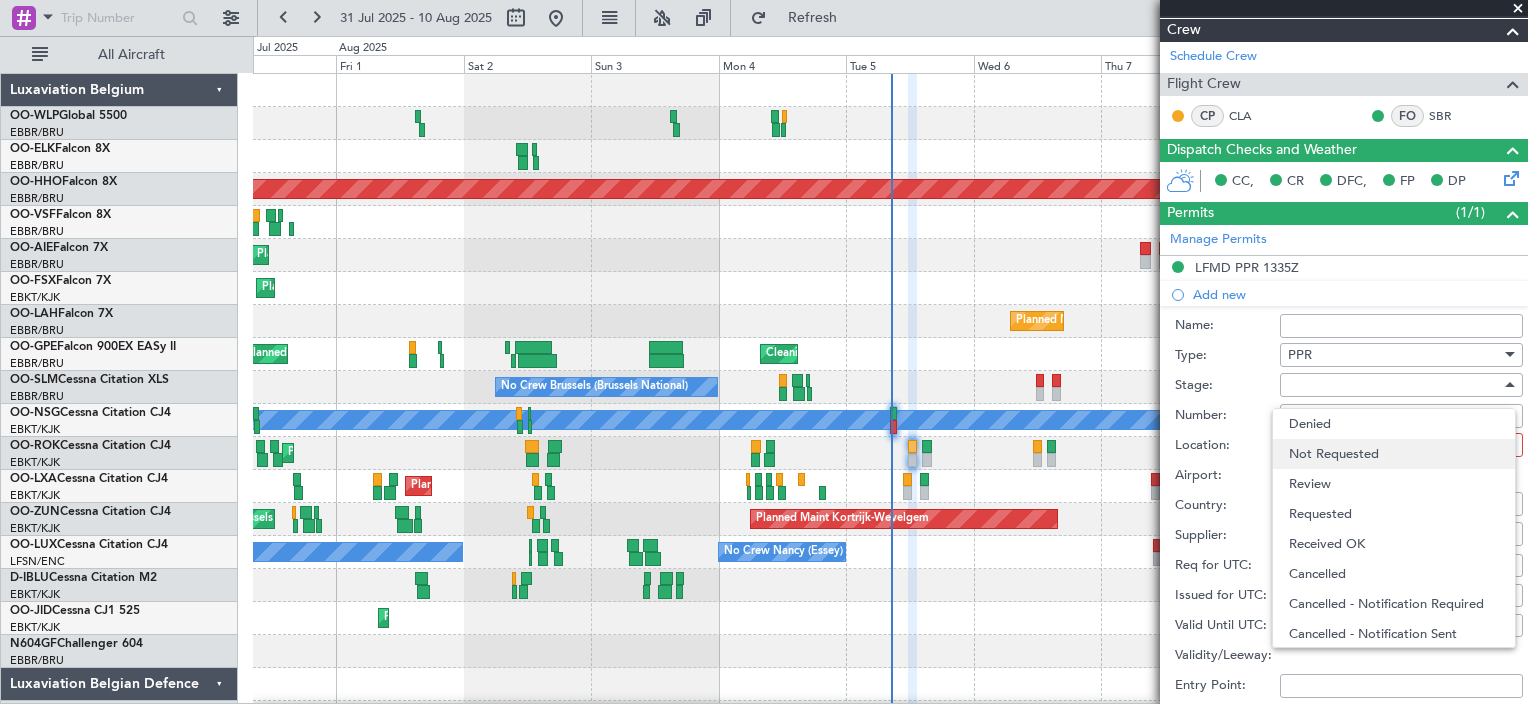 click on "Not Requested" at bounding box center [1394, 454] 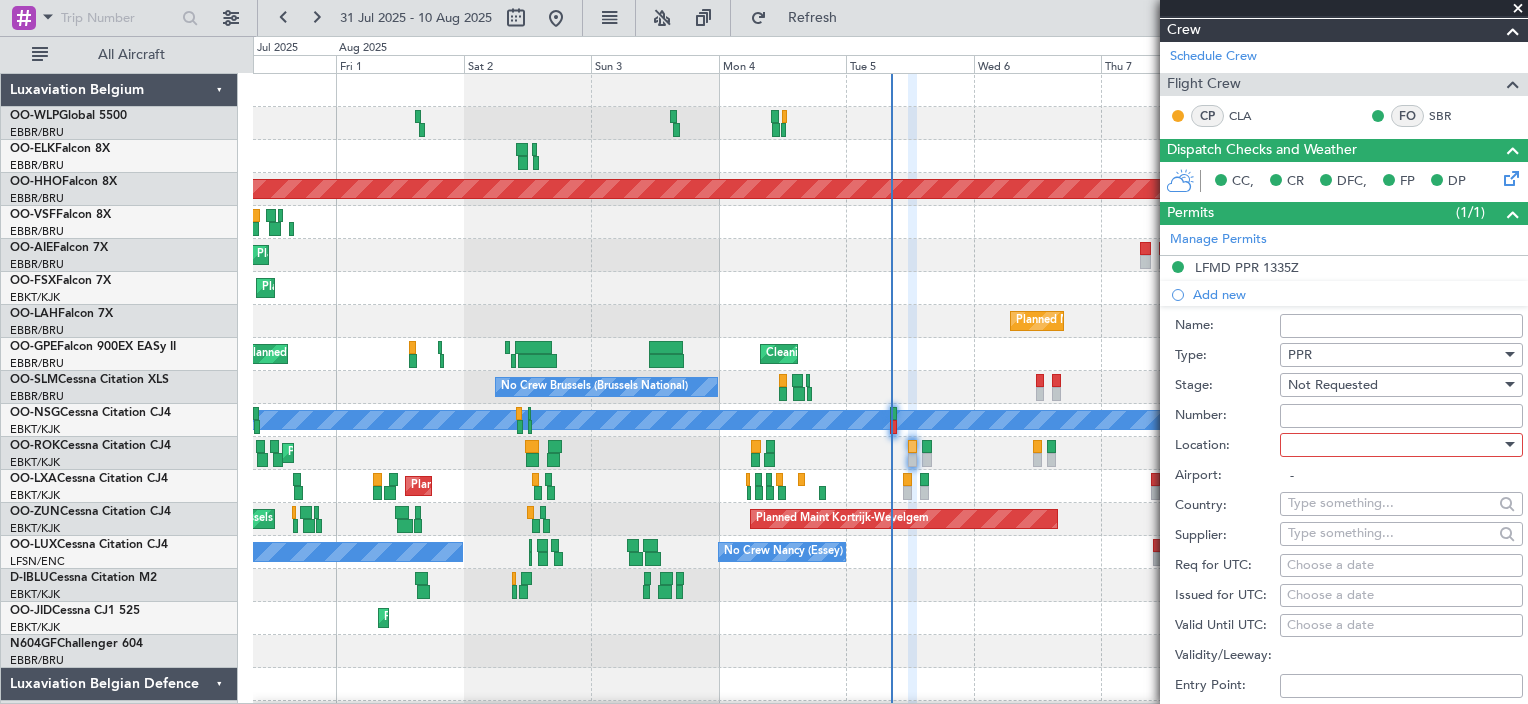 click at bounding box center (1394, 445) 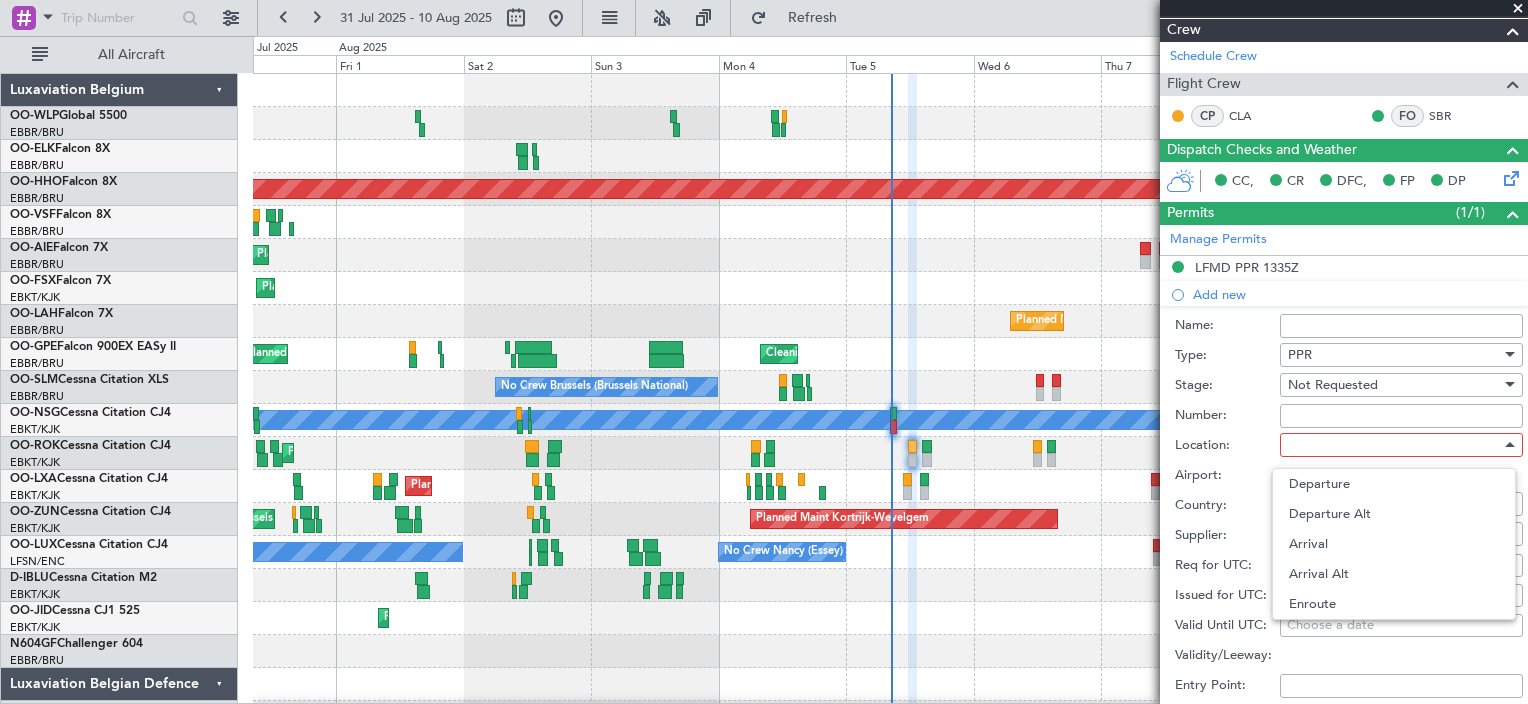 click on "Arrival" at bounding box center [1394, 544] 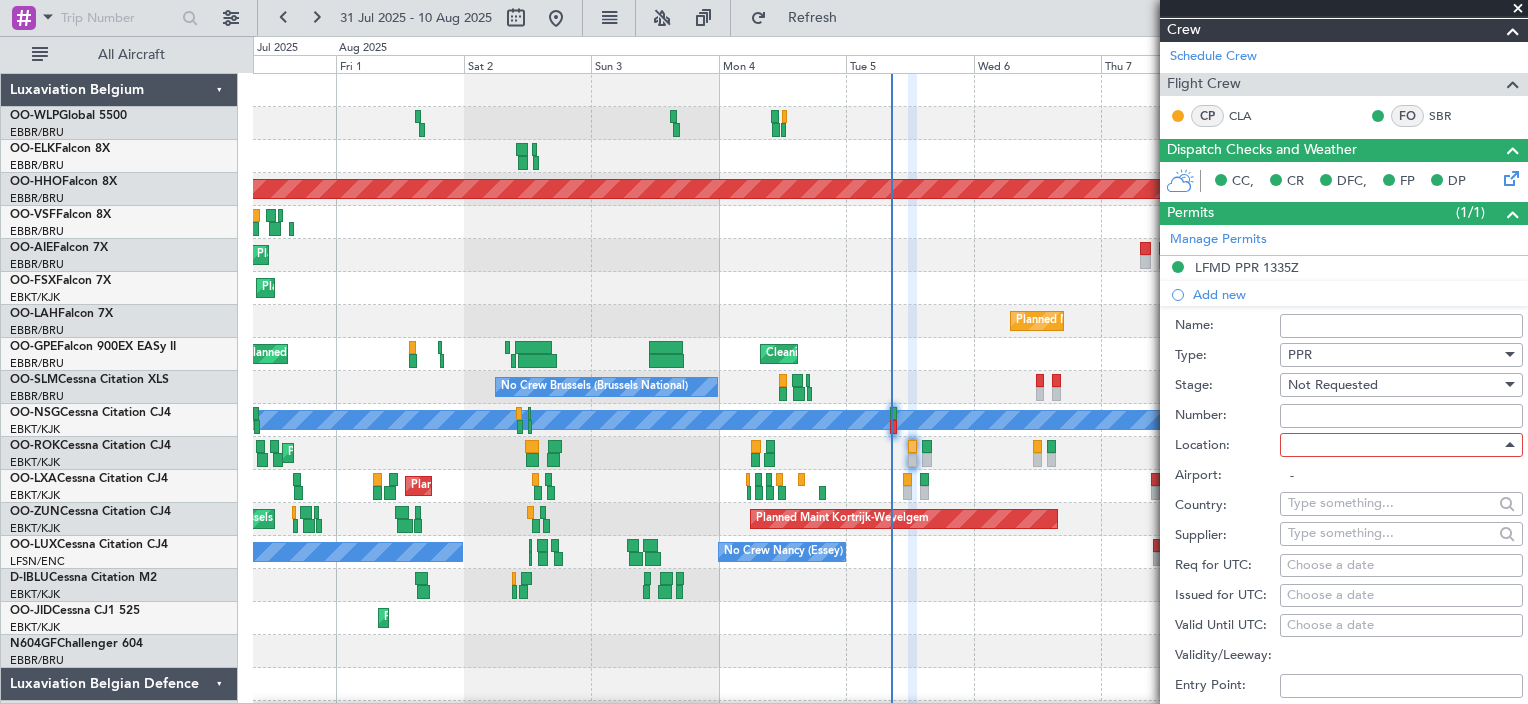 type on "LFMD / CEQ" 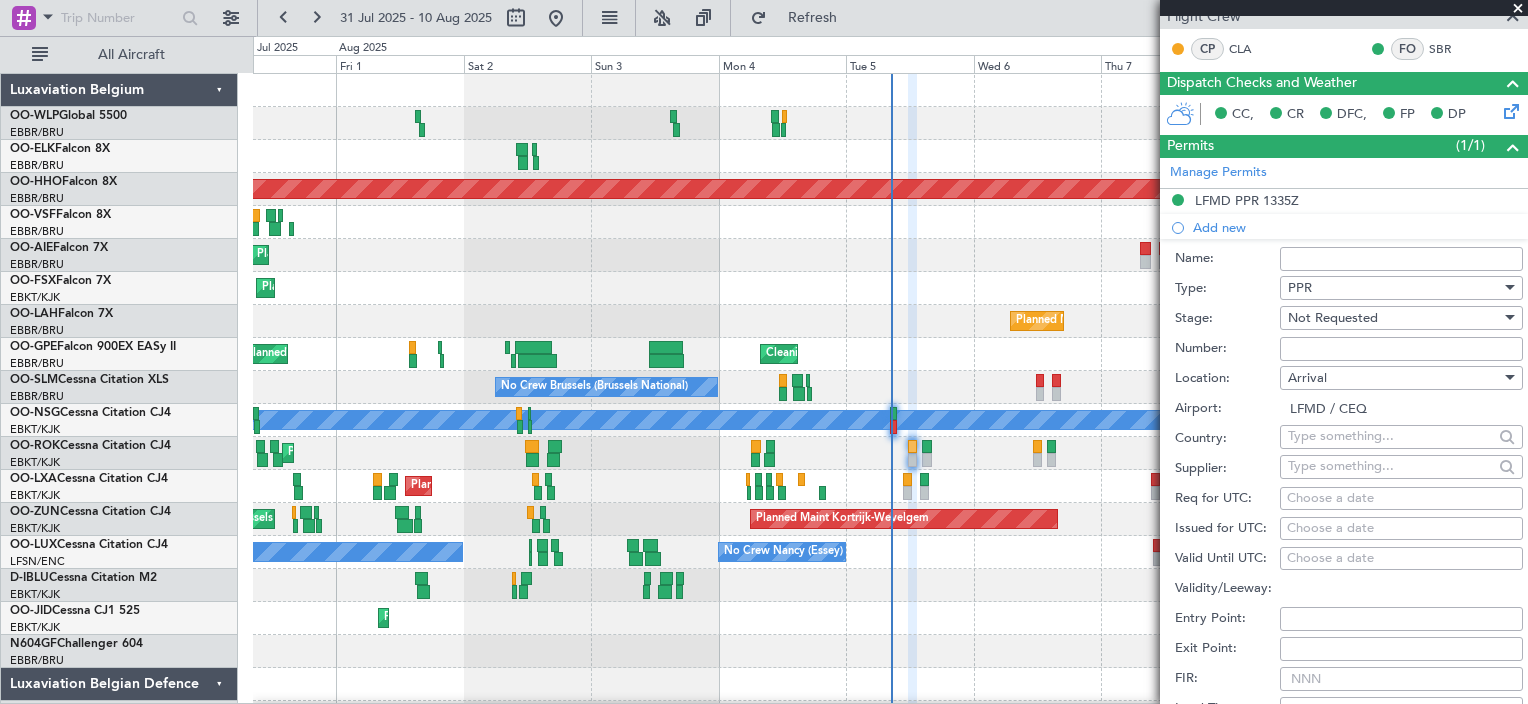 scroll, scrollTop: 400, scrollLeft: 0, axis: vertical 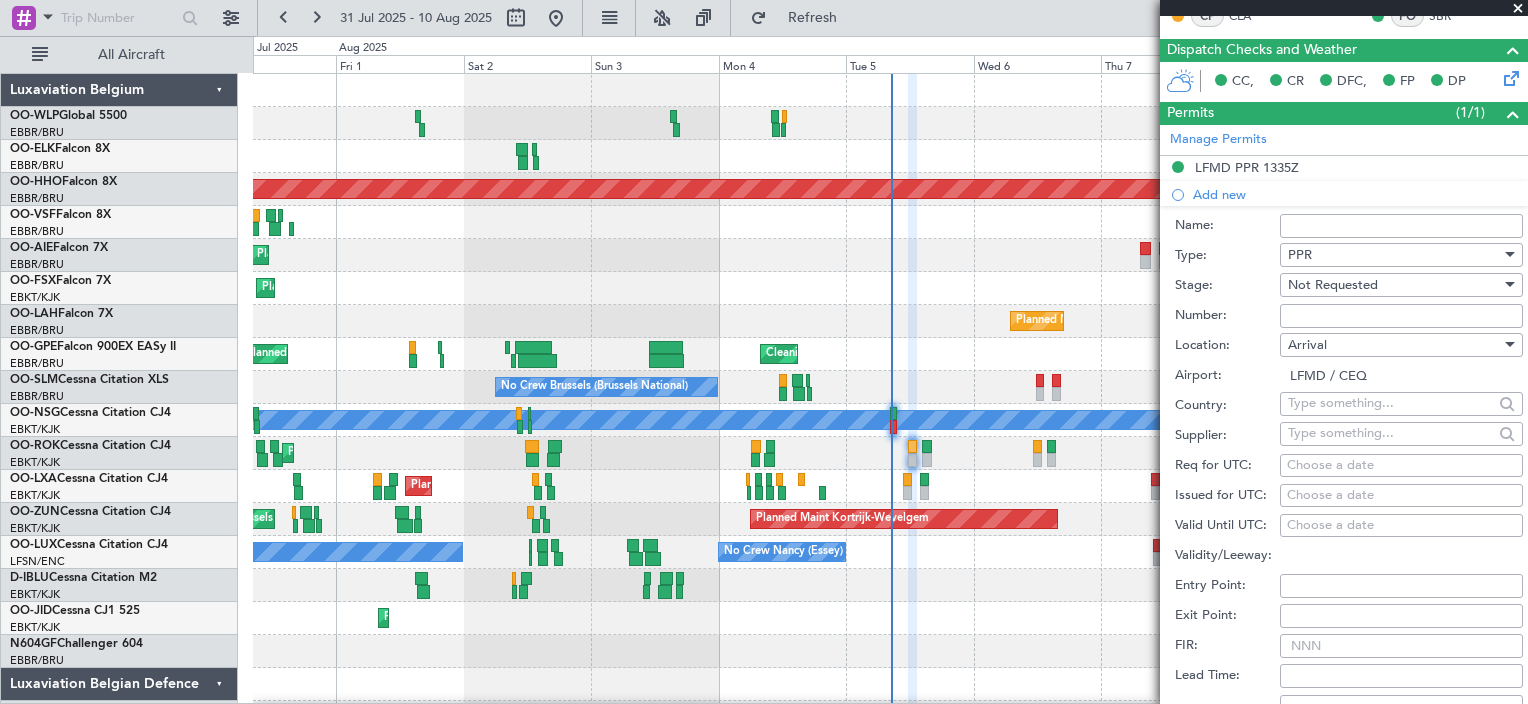 click on "Choose a date" at bounding box center [1401, 466] 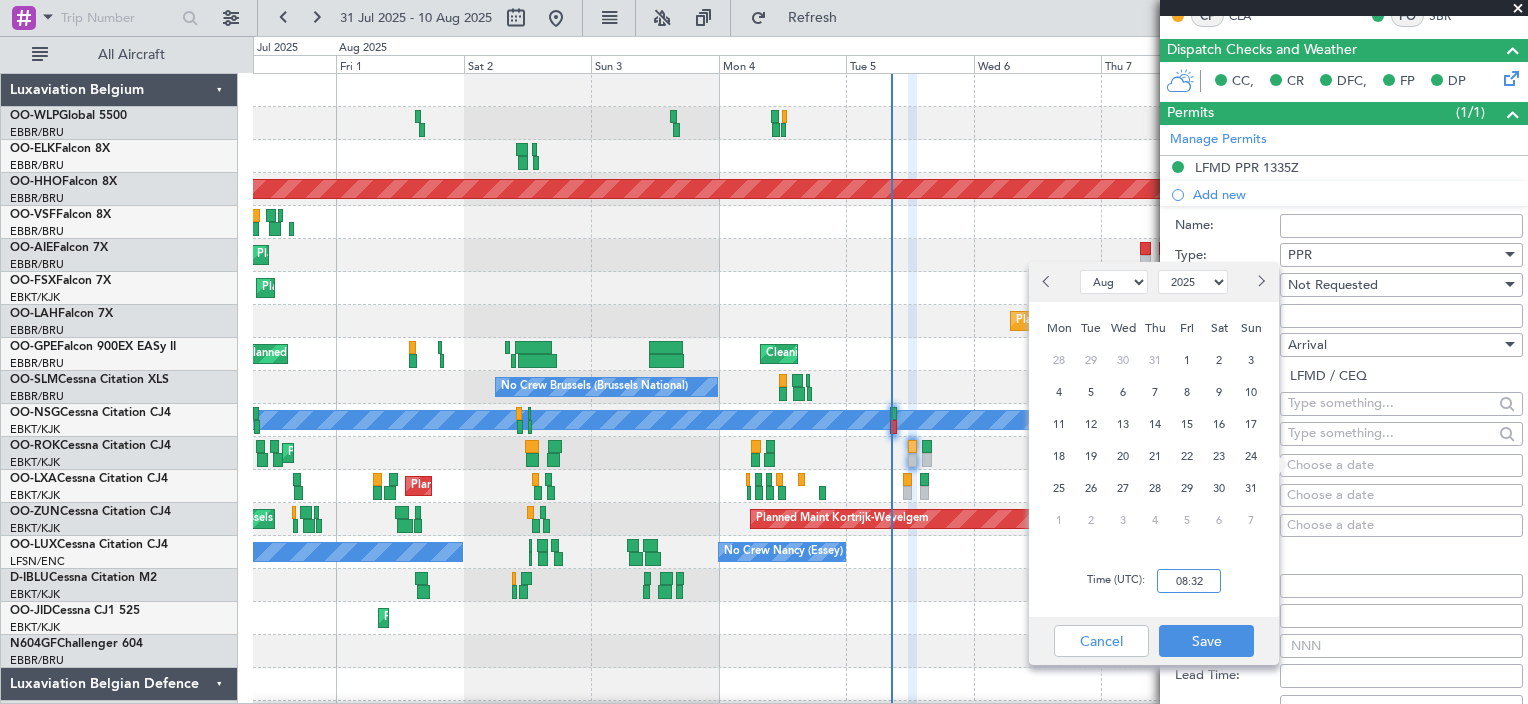 click on "08:32" at bounding box center [1189, 581] 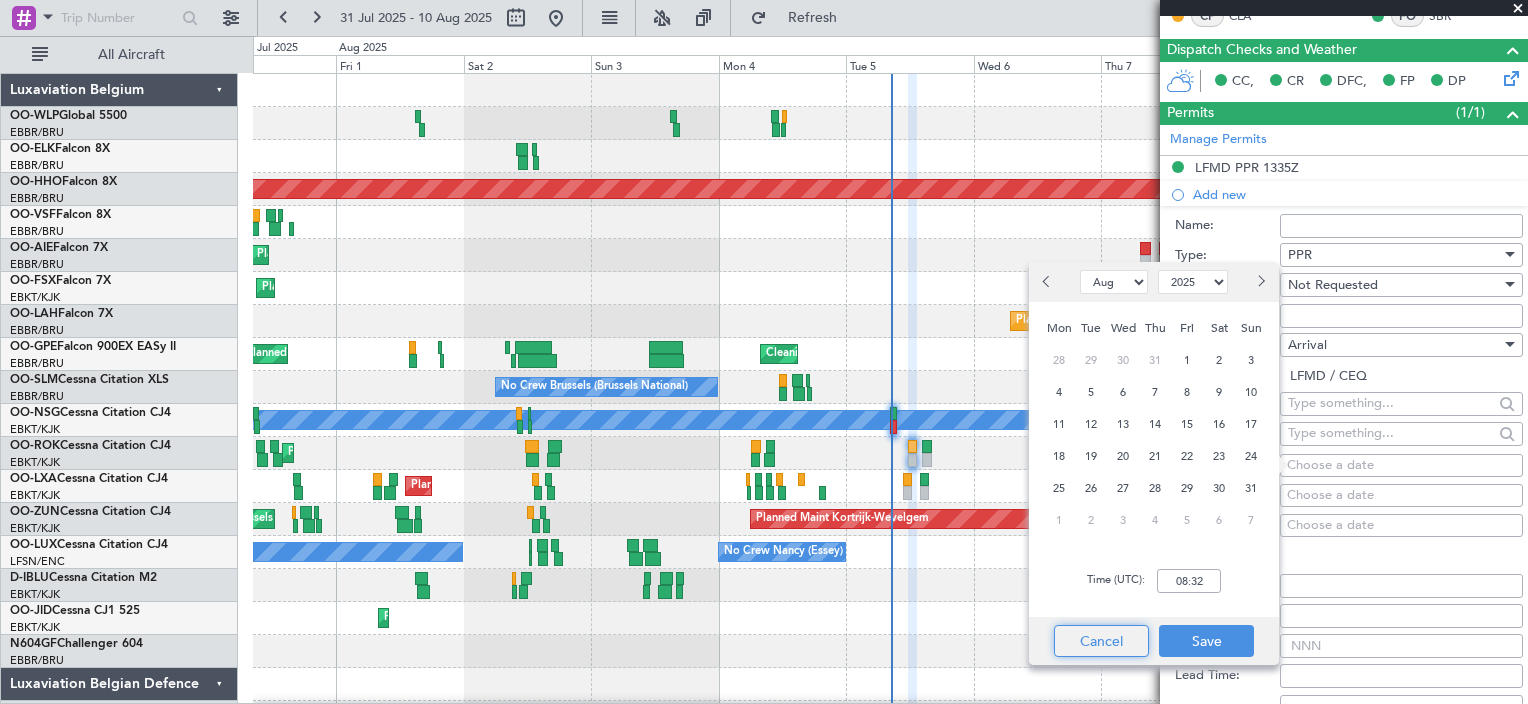 click on "Cancel" at bounding box center [1101, 641] 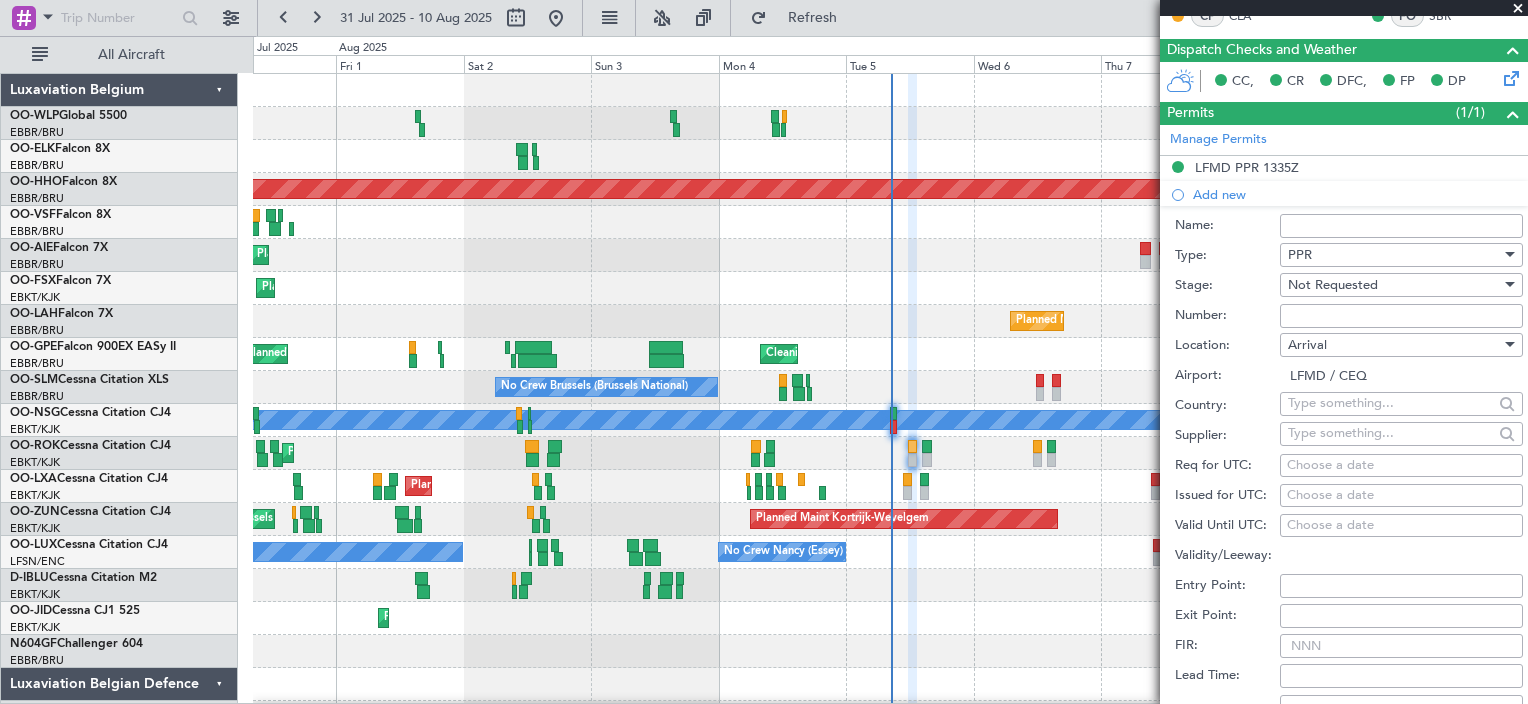 scroll, scrollTop: 300, scrollLeft: 0, axis: vertical 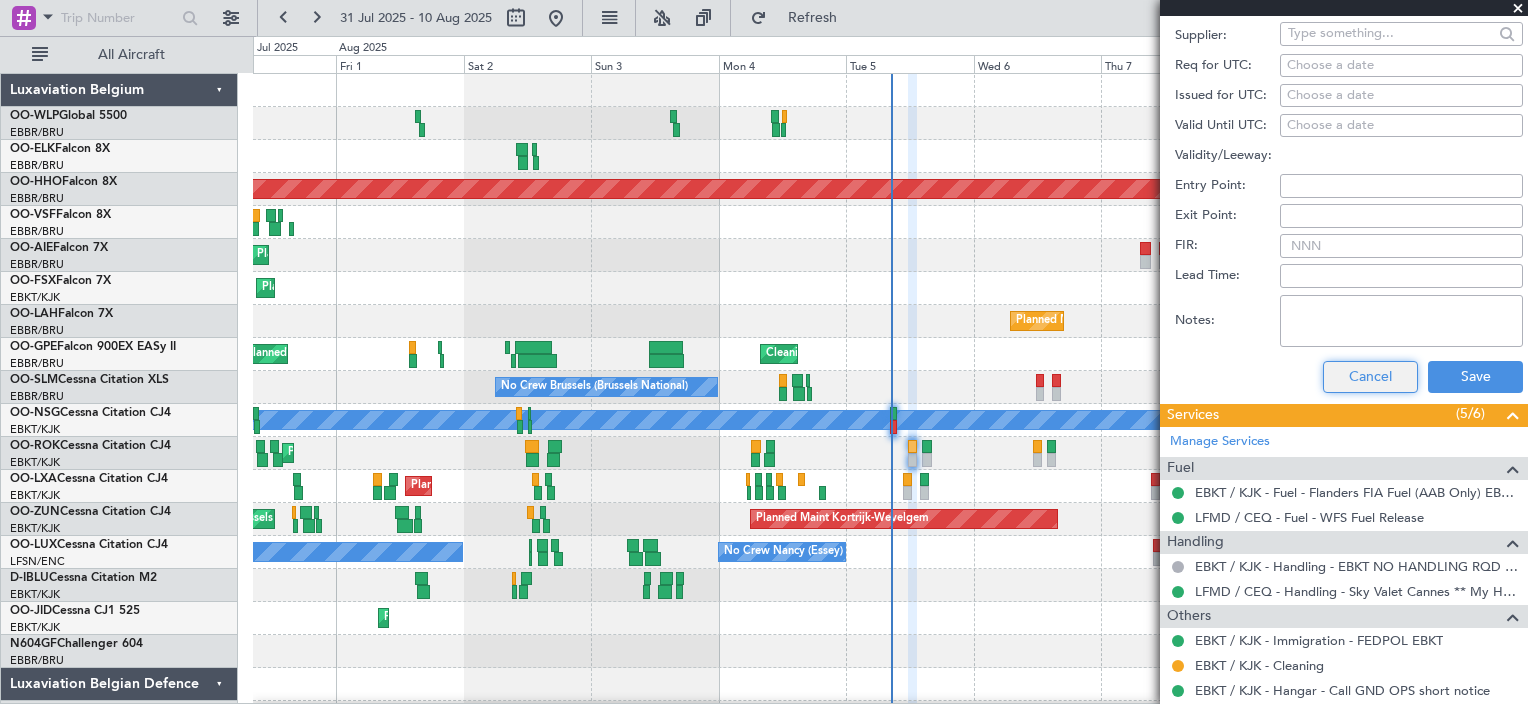 click on "Cancel" at bounding box center (1370, 377) 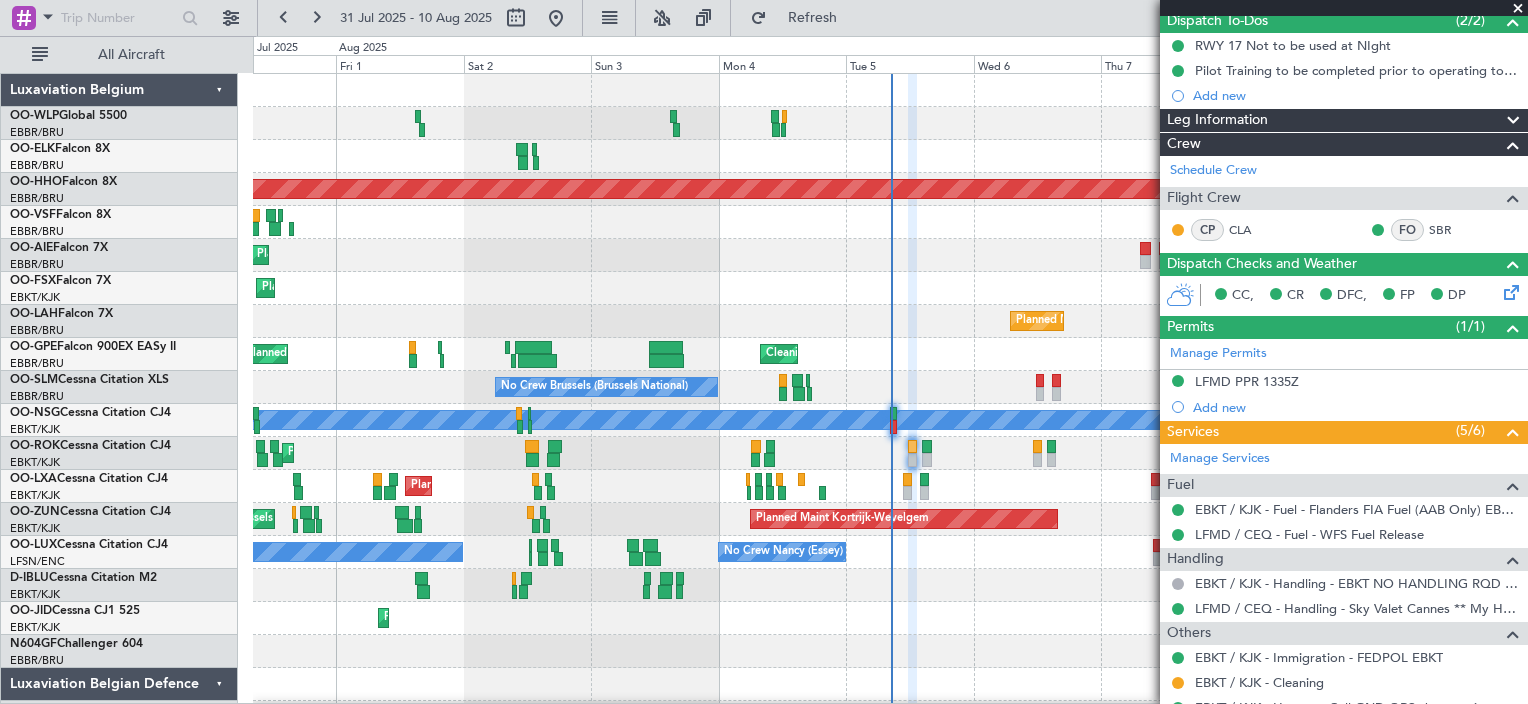 scroll, scrollTop: 256, scrollLeft: 0, axis: vertical 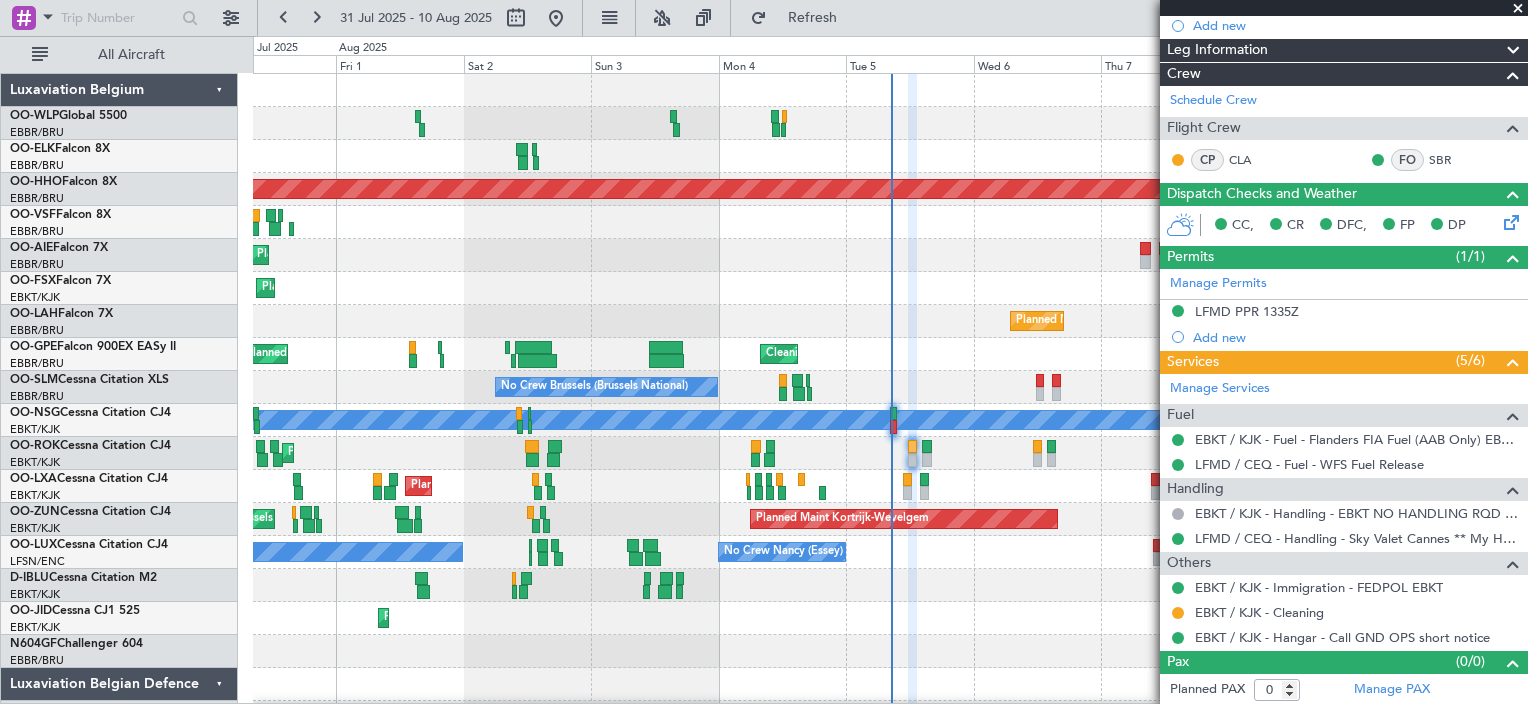 click at bounding box center (1518, 9) 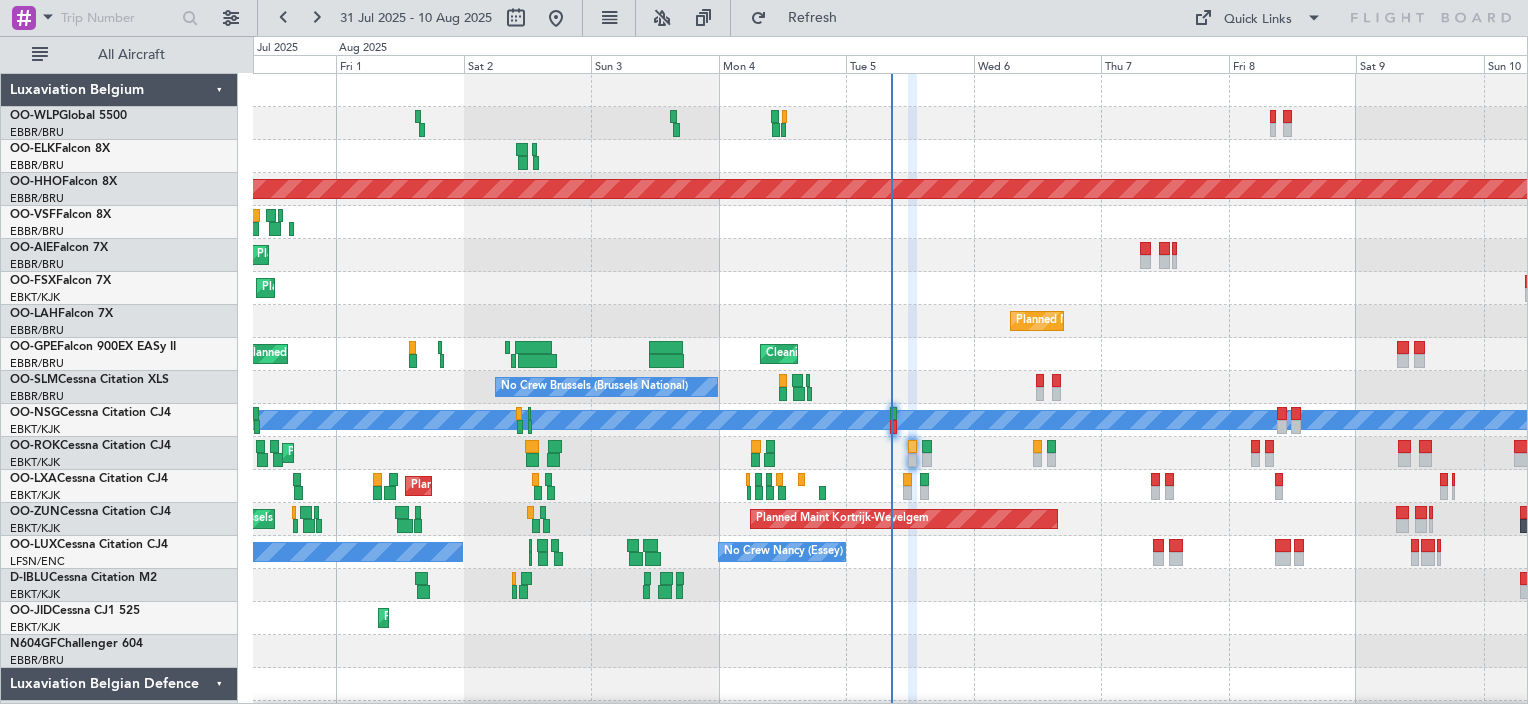 scroll, scrollTop: 0, scrollLeft: 0, axis: both 